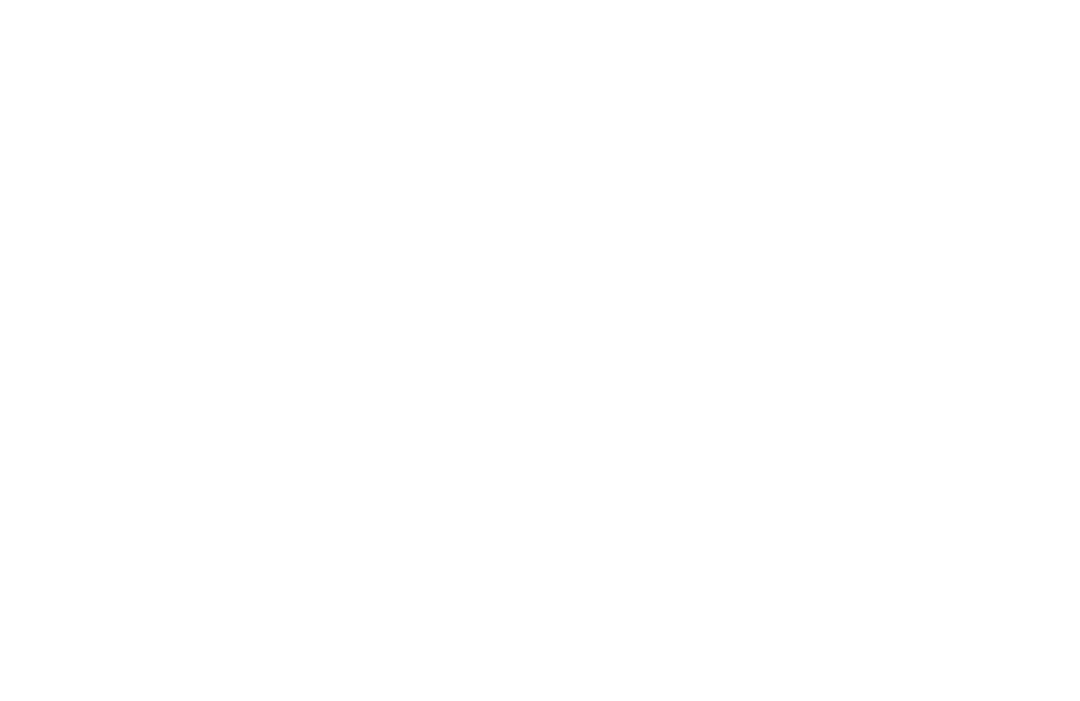 scroll, scrollTop: 0, scrollLeft: 0, axis: both 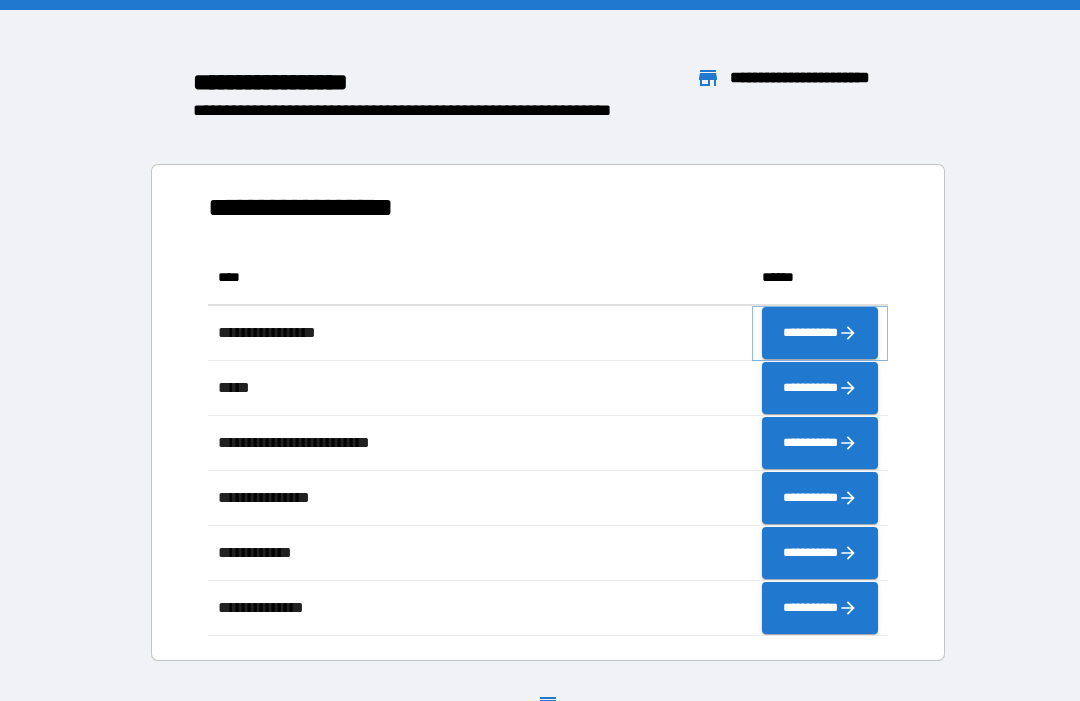 click on "**********" at bounding box center [820, 333] 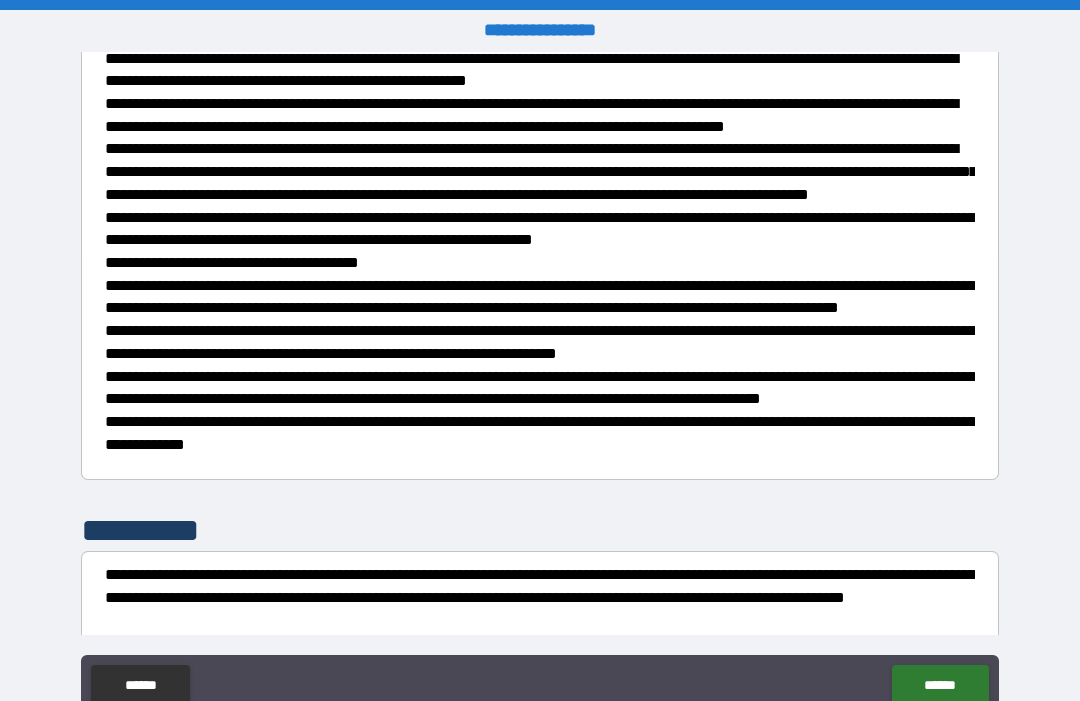 scroll, scrollTop: 652, scrollLeft: 0, axis: vertical 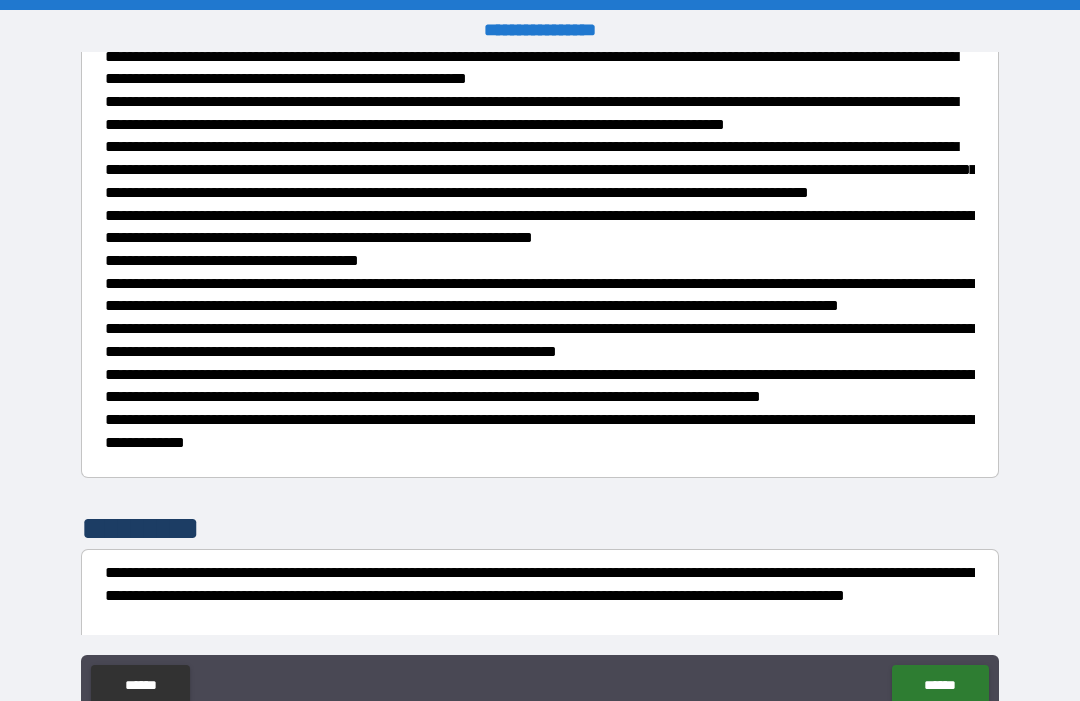 click on "******" at bounding box center (940, 685) 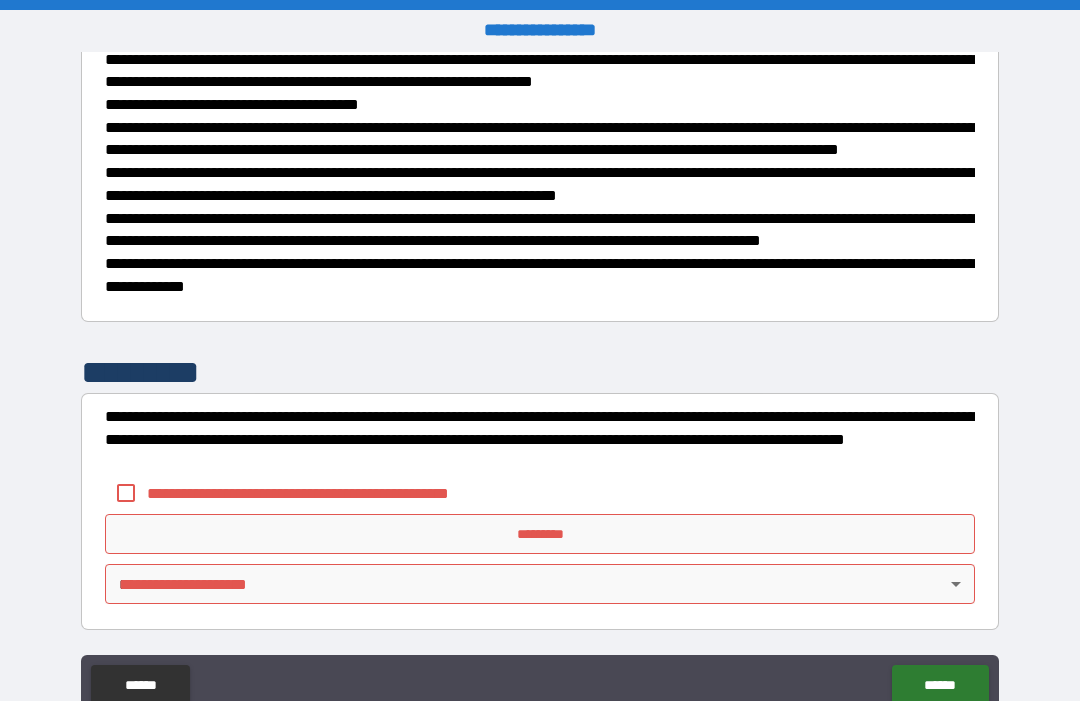 scroll, scrollTop: 937, scrollLeft: 0, axis: vertical 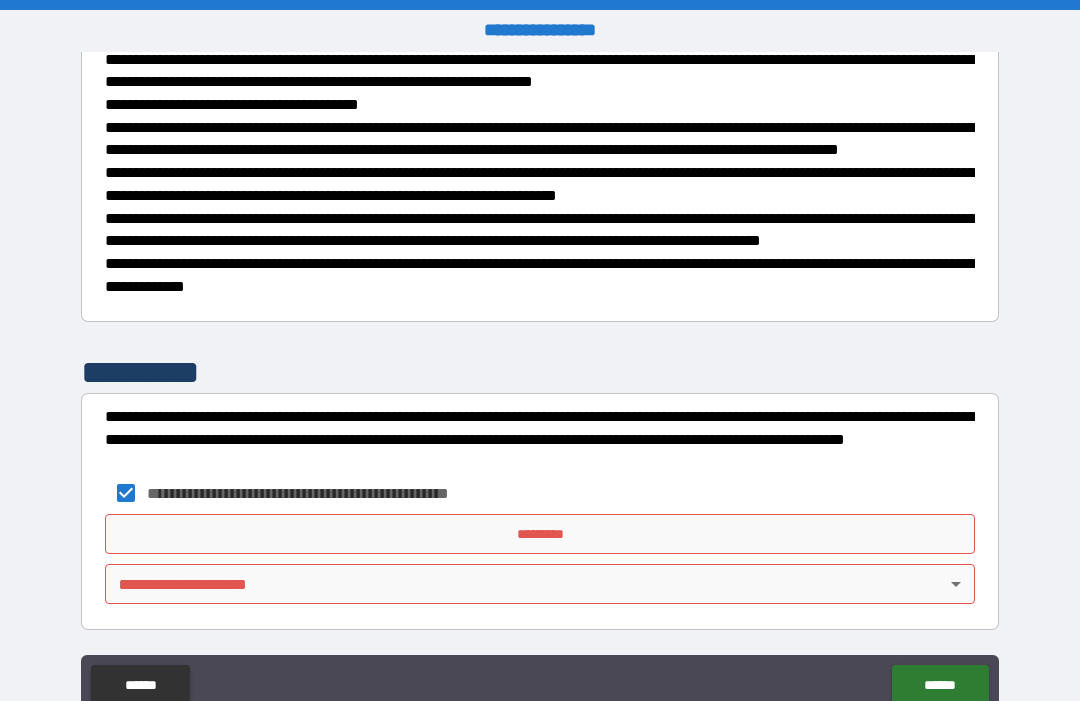 click on "*********" at bounding box center [540, 534] 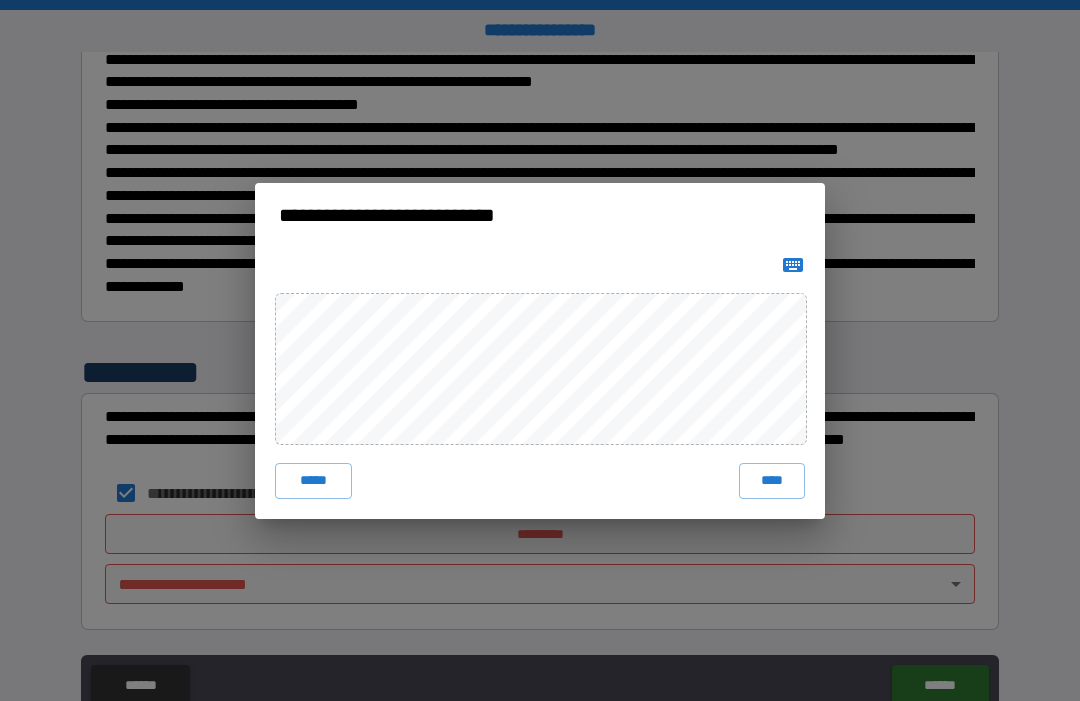 click on "*****" at bounding box center [313, 481] 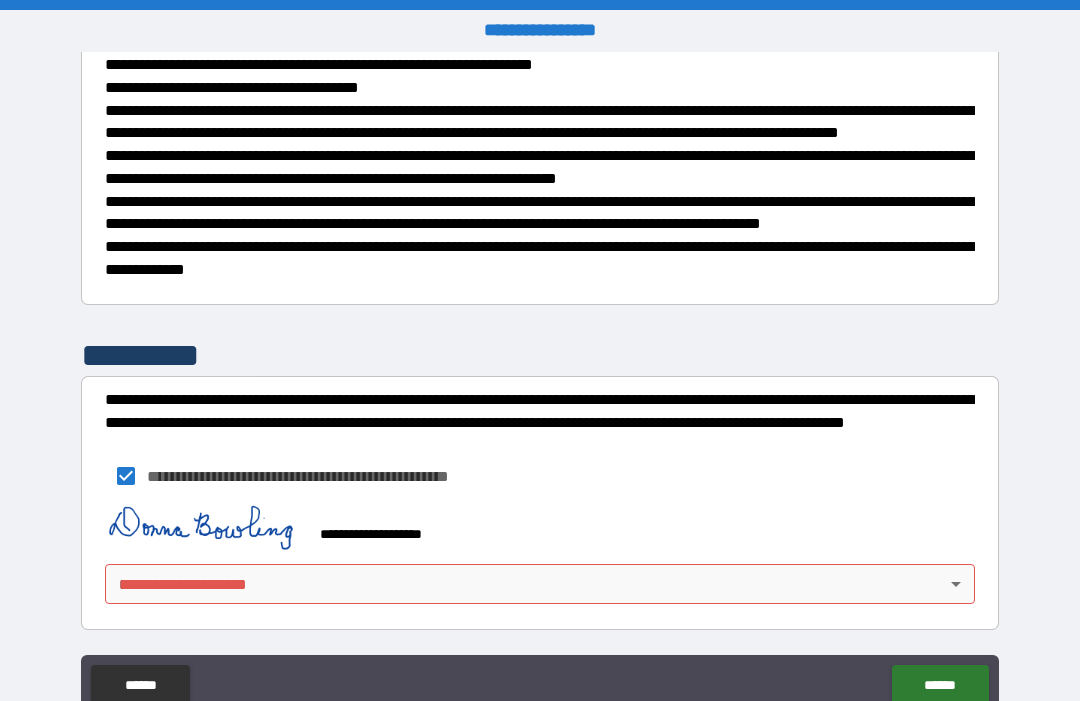 click on "**********" at bounding box center [540, 384] 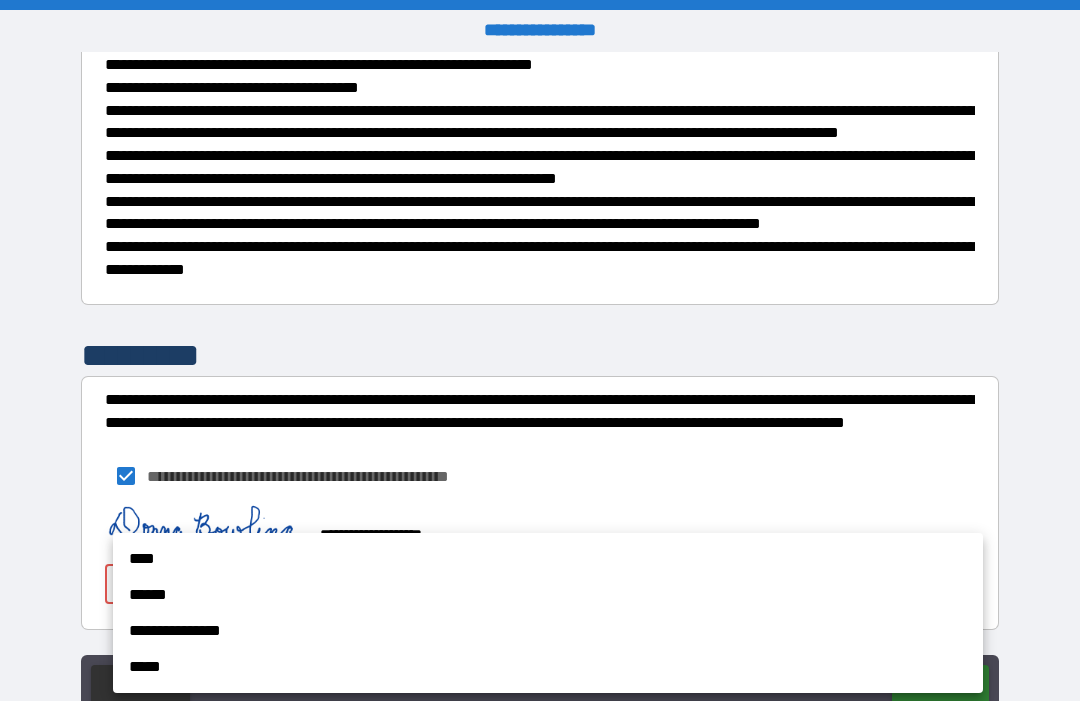 click on "****" at bounding box center [548, 559] 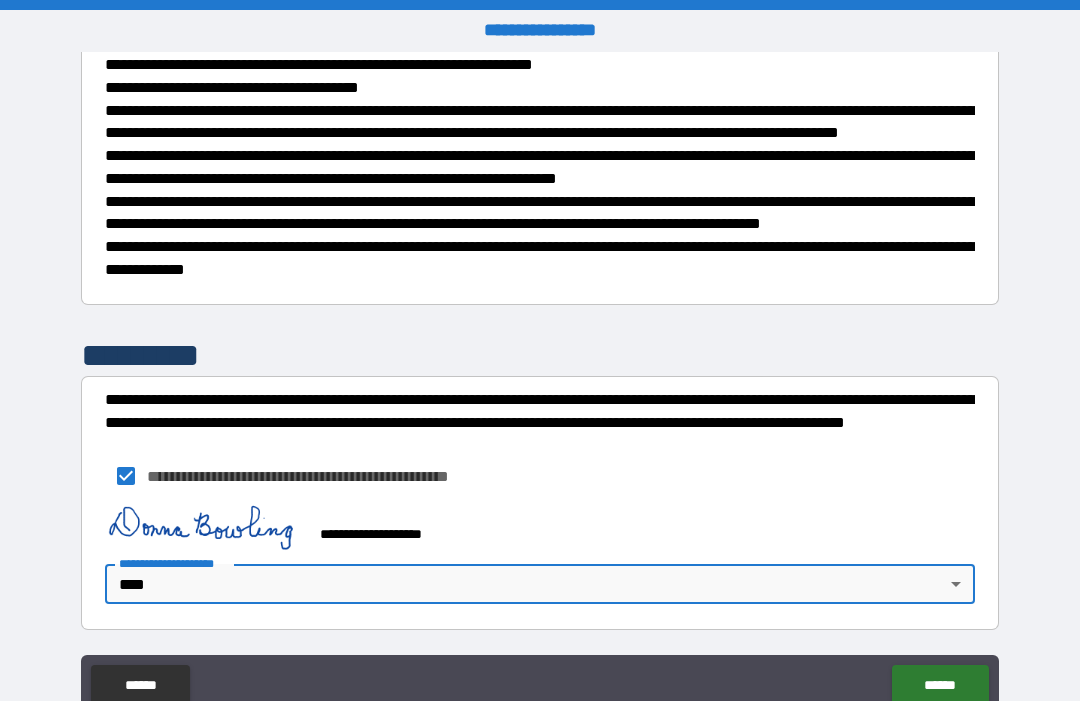 scroll, scrollTop: 954, scrollLeft: 0, axis: vertical 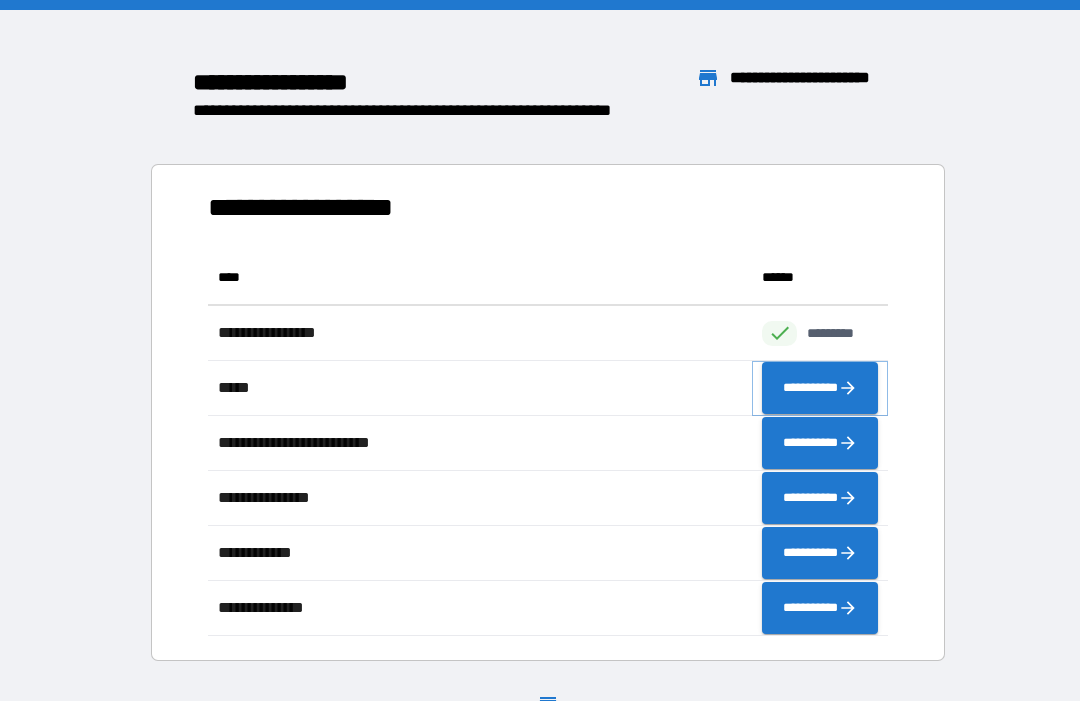 click on "**********" at bounding box center (820, 388) 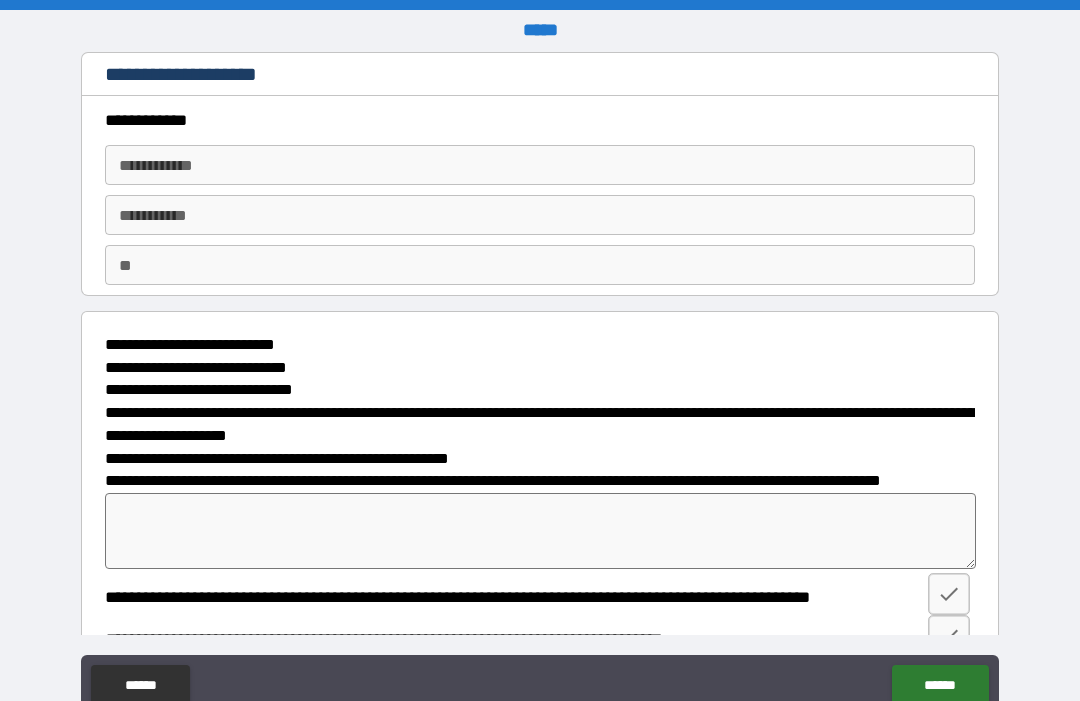 click on "**********" at bounding box center (540, 165) 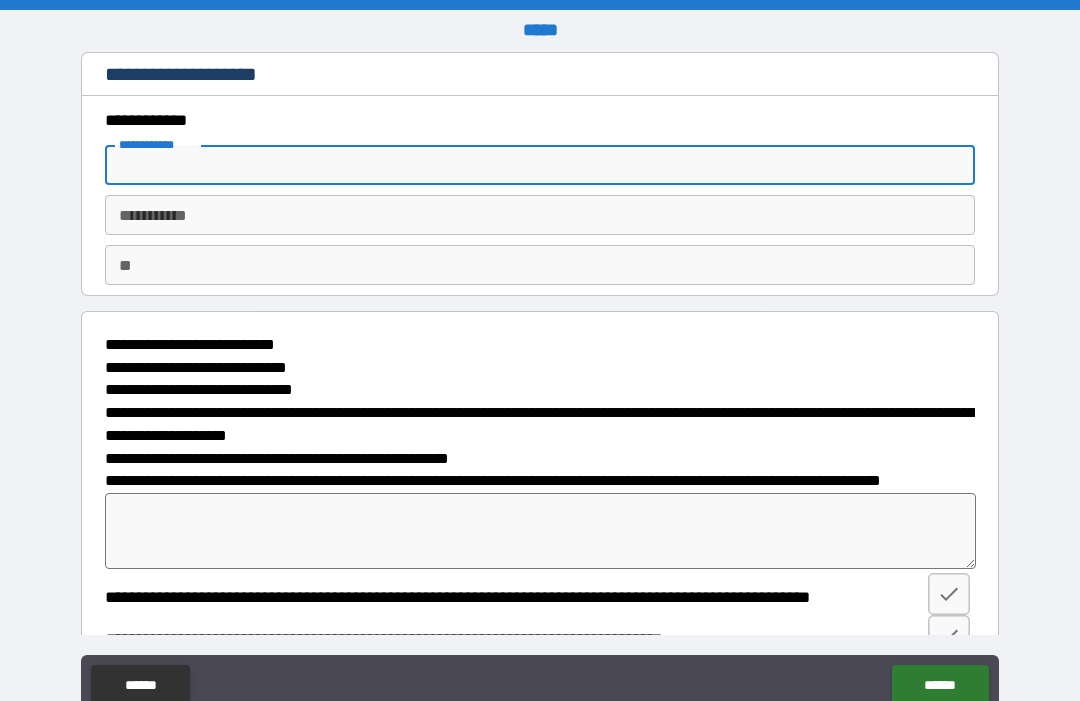 type on "*****" 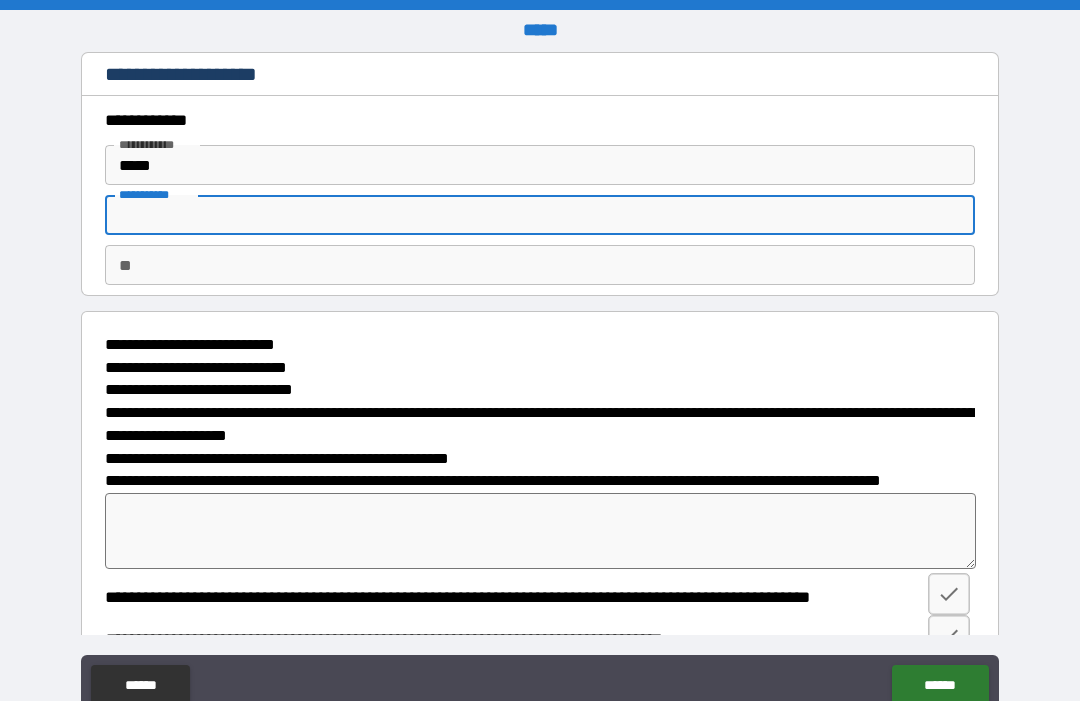 type on "*******" 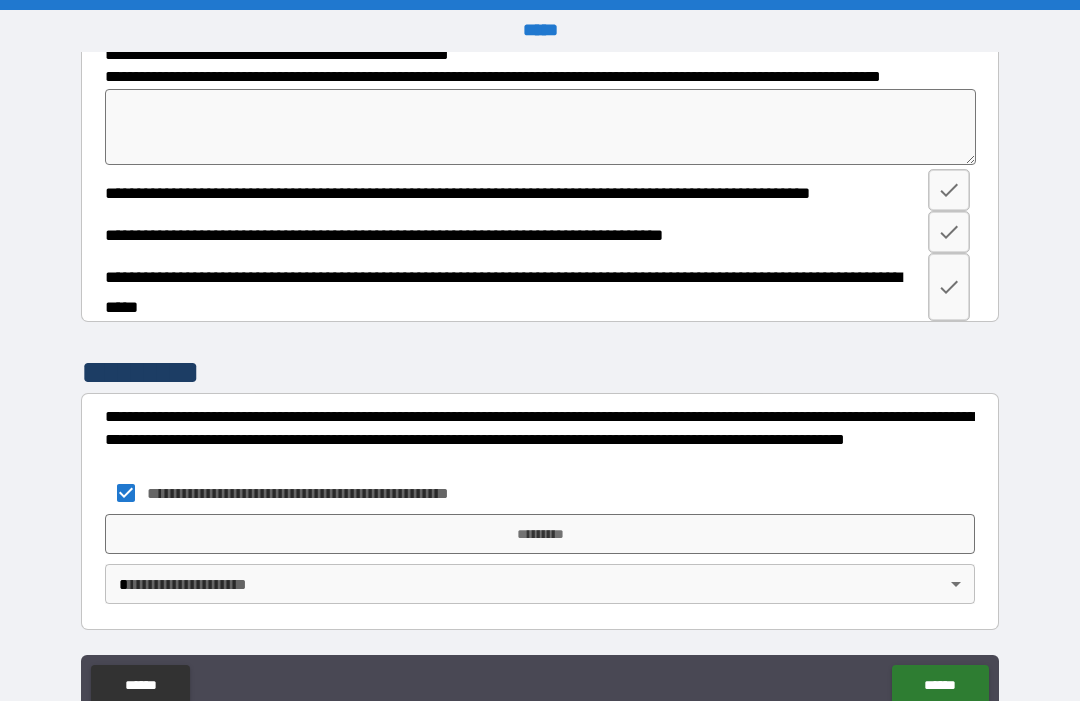 scroll, scrollTop: 421, scrollLeft: 0, axis: vertical 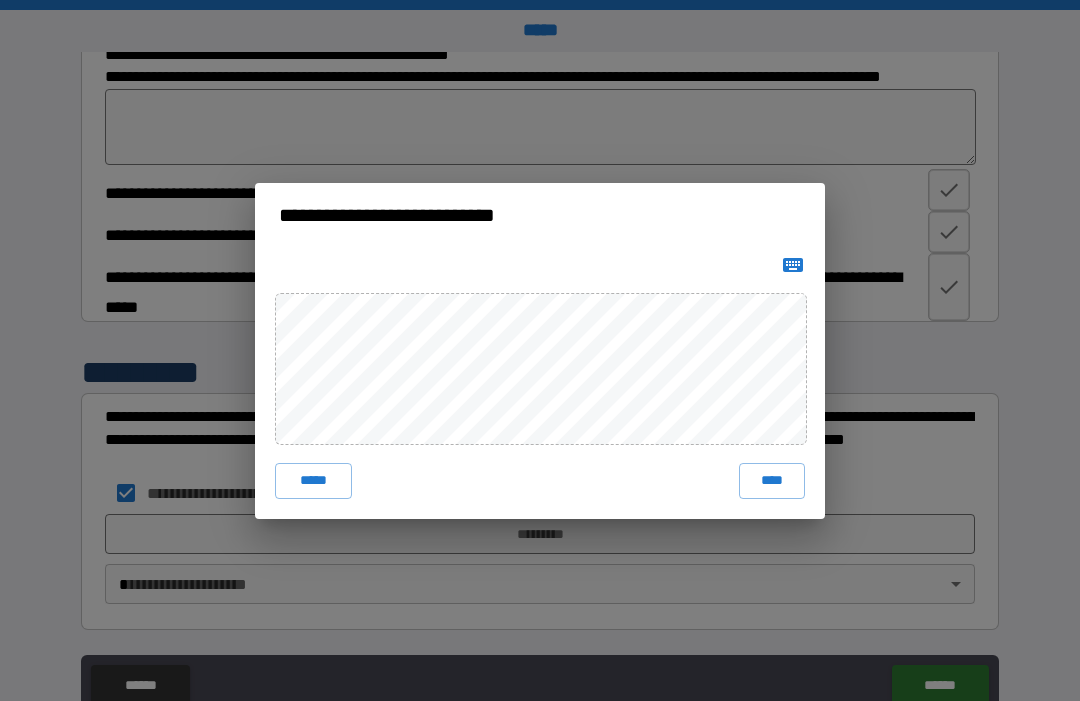 click on "*****" at bounding box center [313, 481] 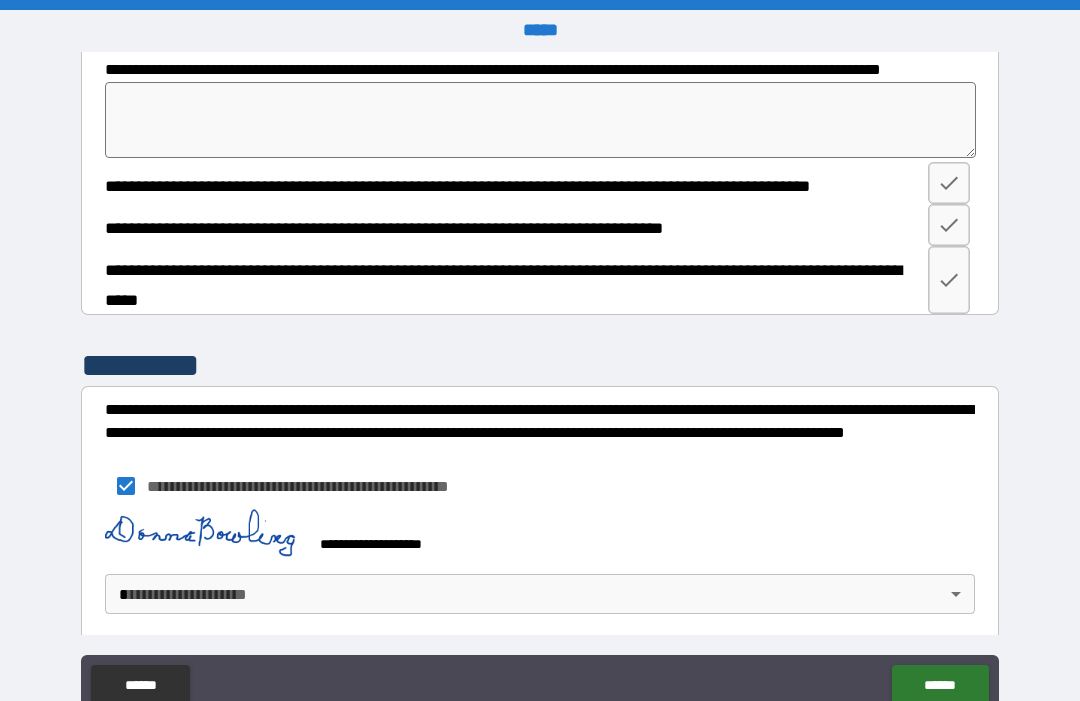 click on "******" at bounding box center [940, 685] 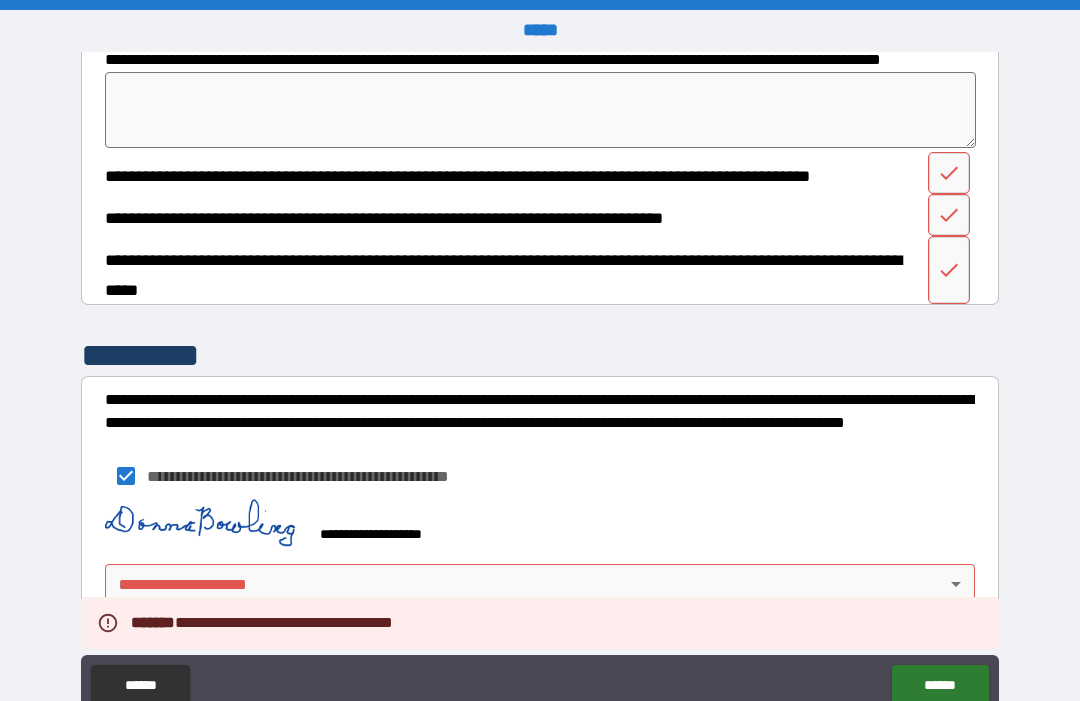 scroll, scrollTop: 438, scrollLeft: 0, axis: vertical 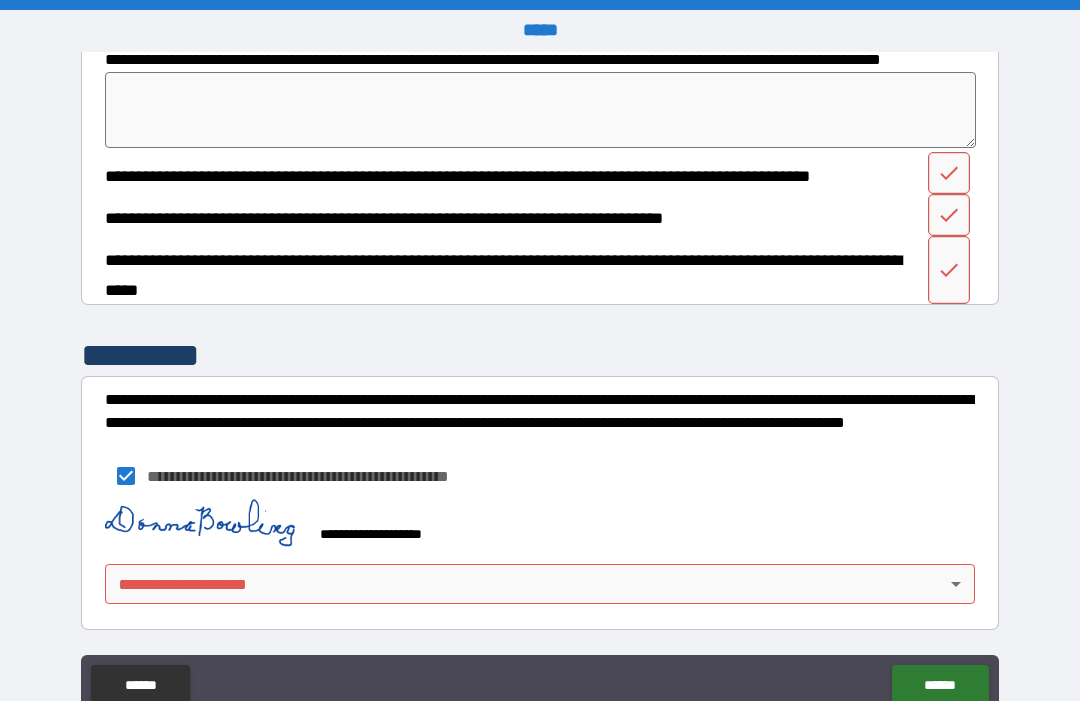 click at bounding box center [949, 173] 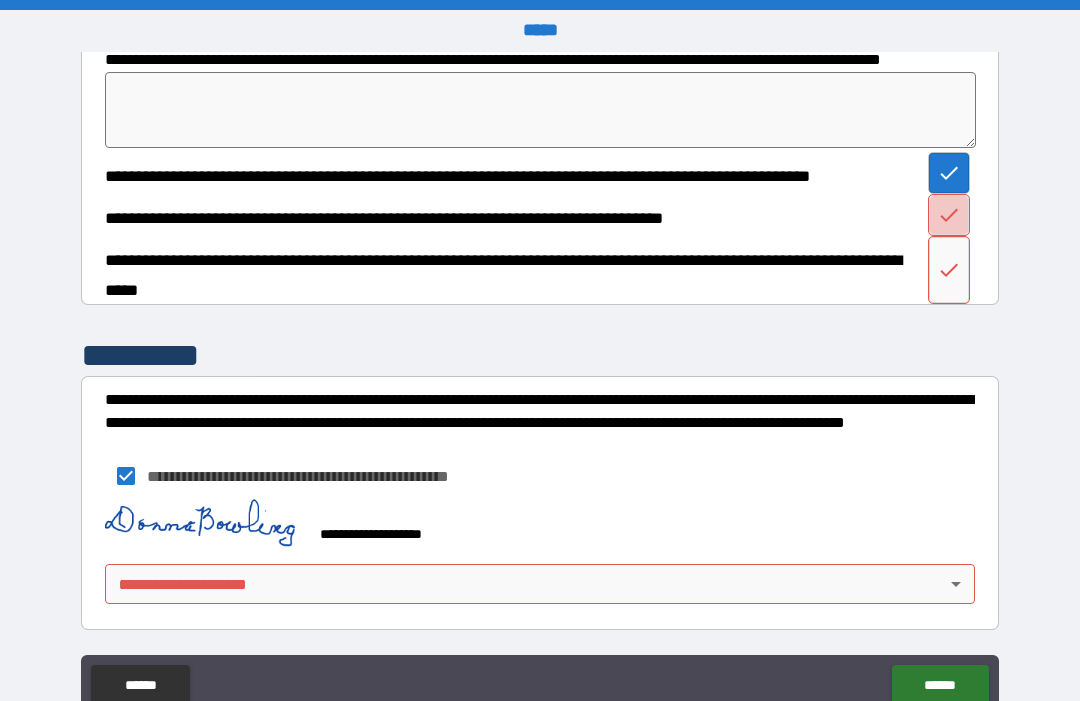 click 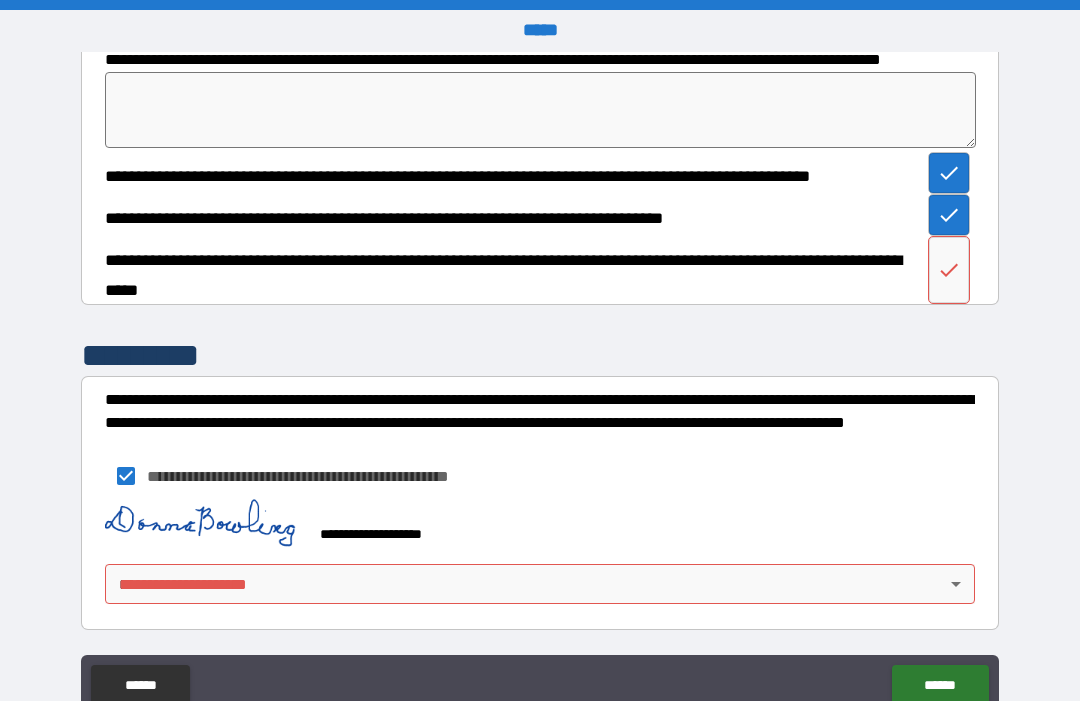 click 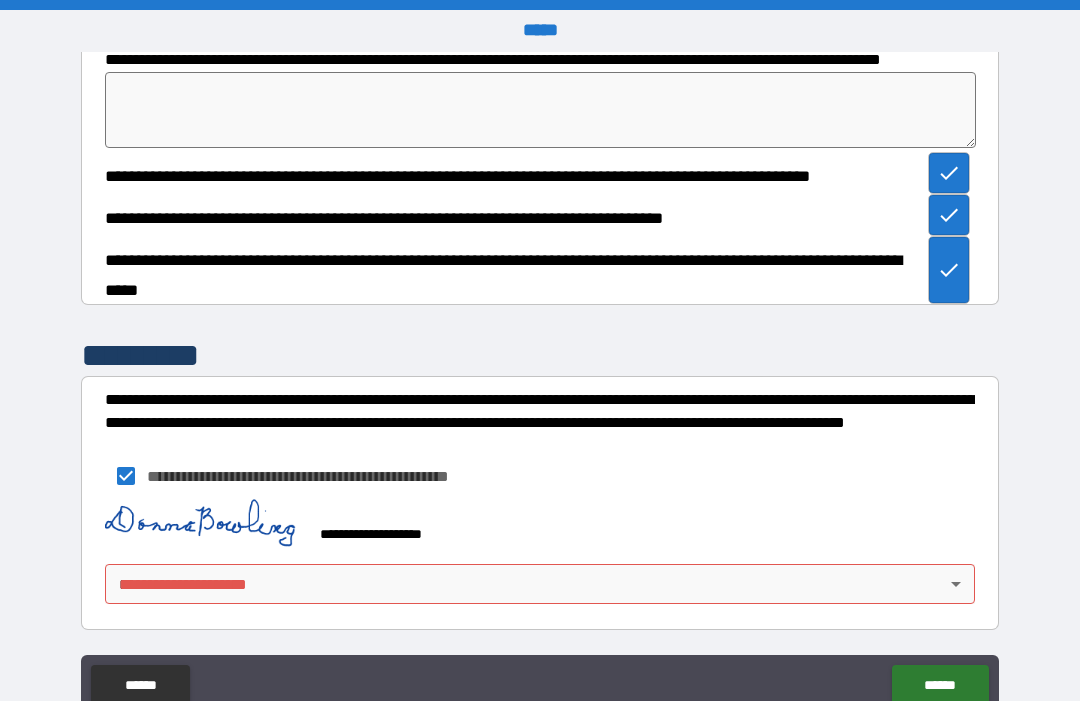 click on "******" at bounding box center [940, 685] 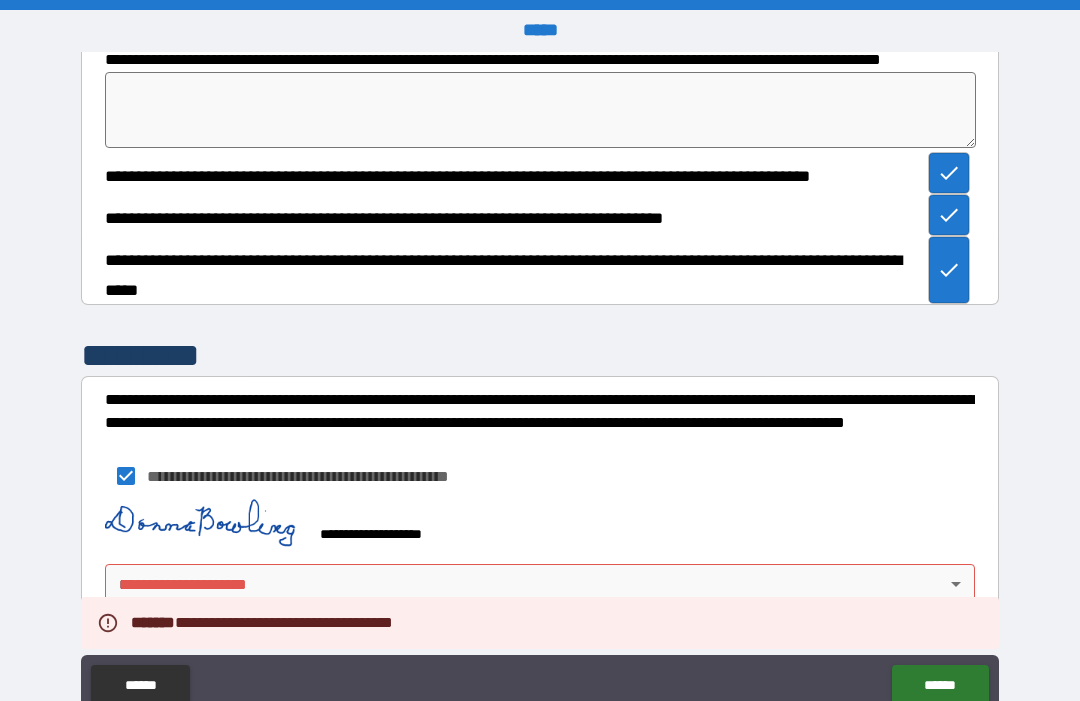scroll, scrollTop: 438, scrollLeft: 0, axis: vertical 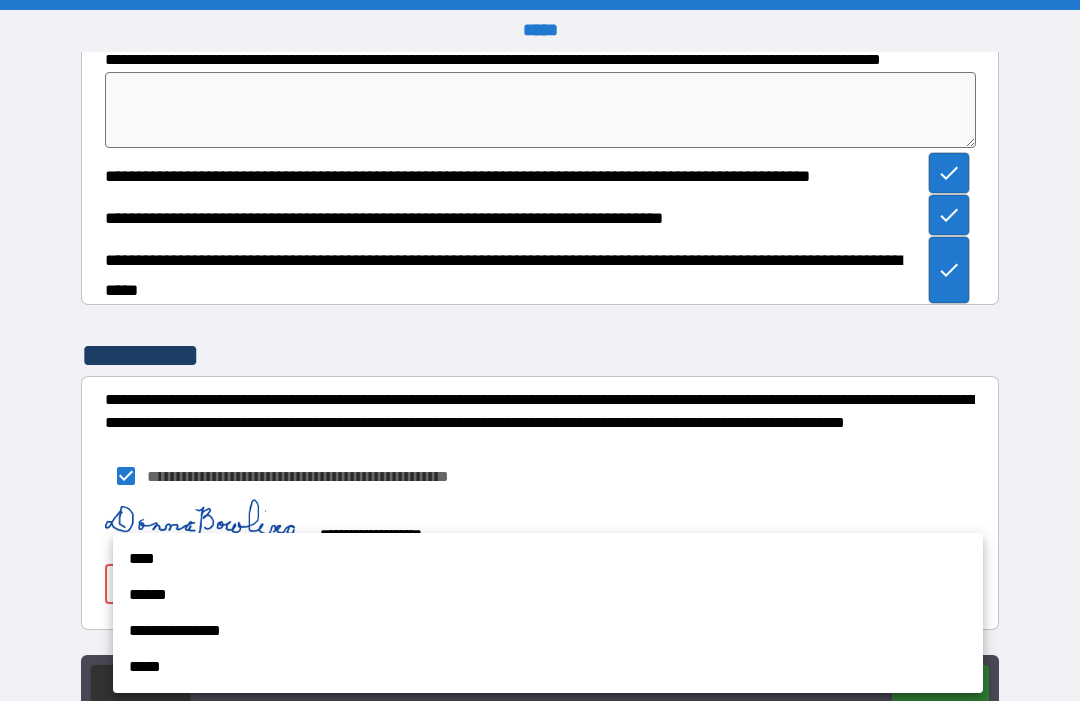 click on "****" at bounding box center [548, 559] 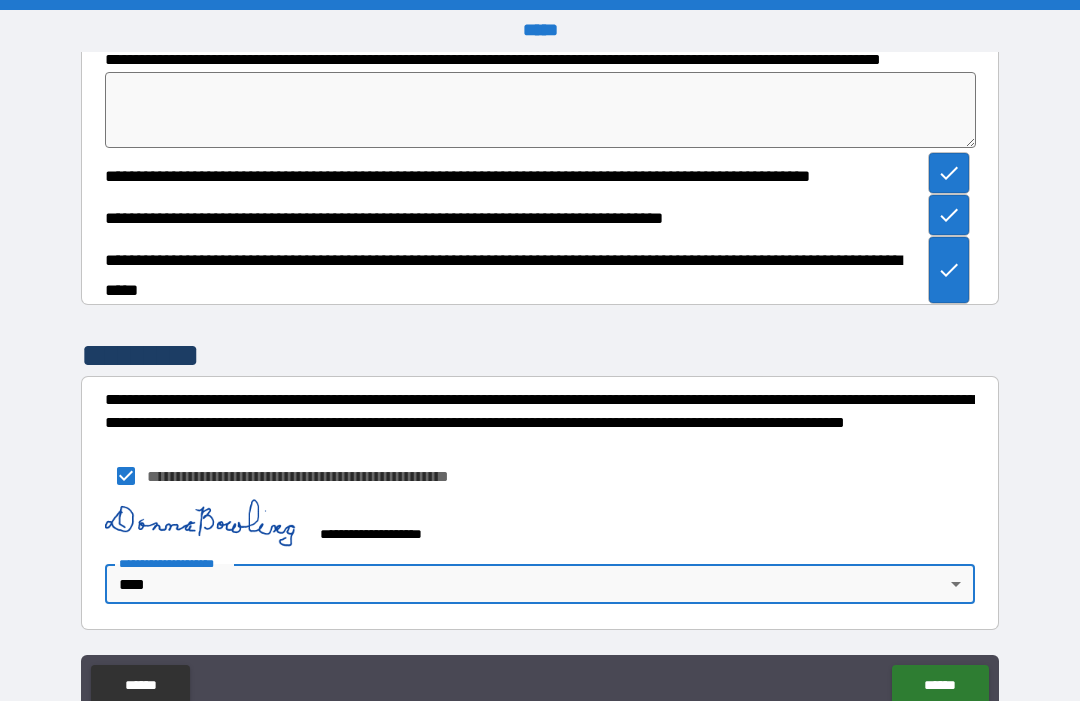 click on "******" at bounding box center [940, 685] 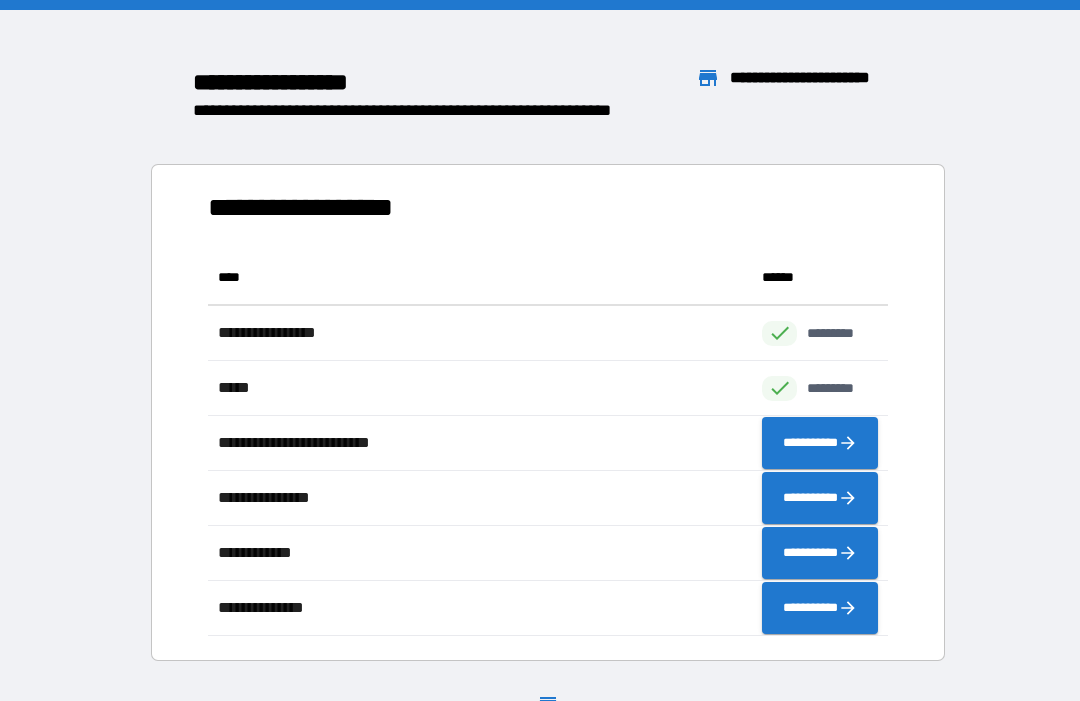 scroll, scrollTop: 1, scrollLeft: 1, axis: both 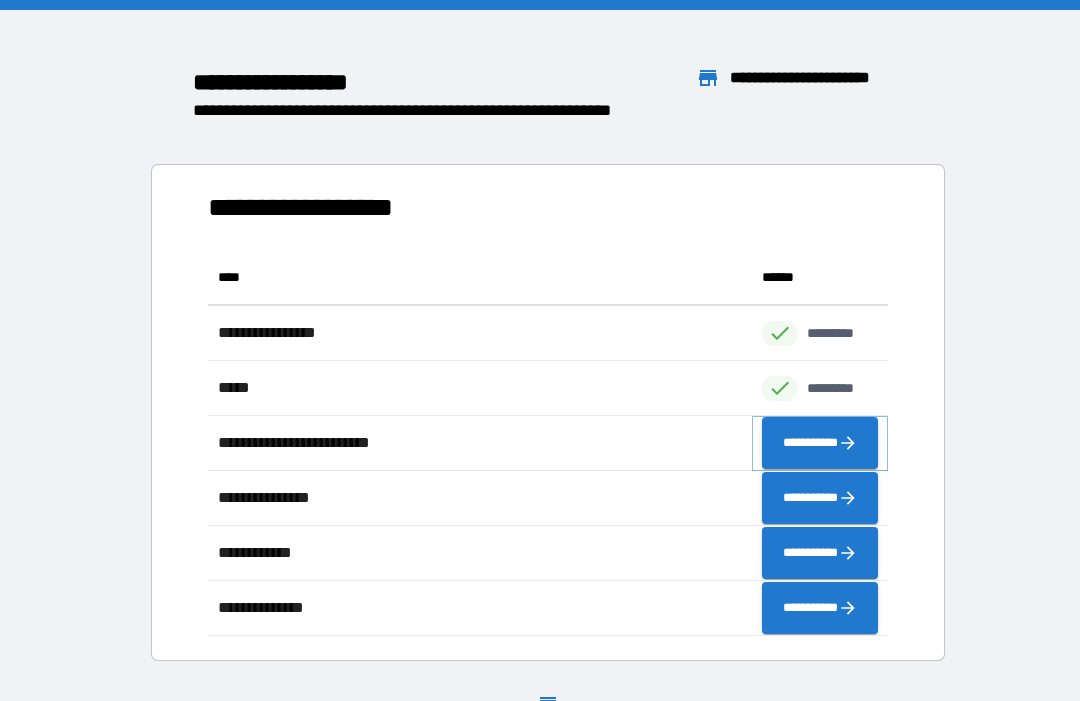 click on "**********" at bounding box center [820, 443] 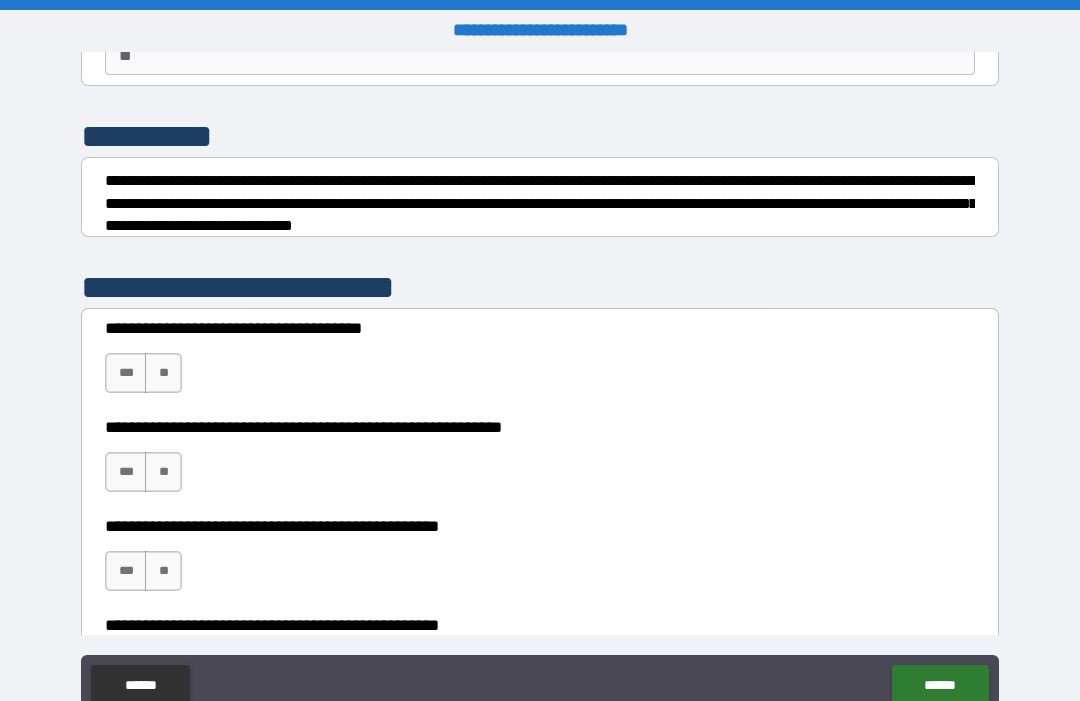 scroll, scrollTop: 212, scrollLeft: 0, axis: vertical 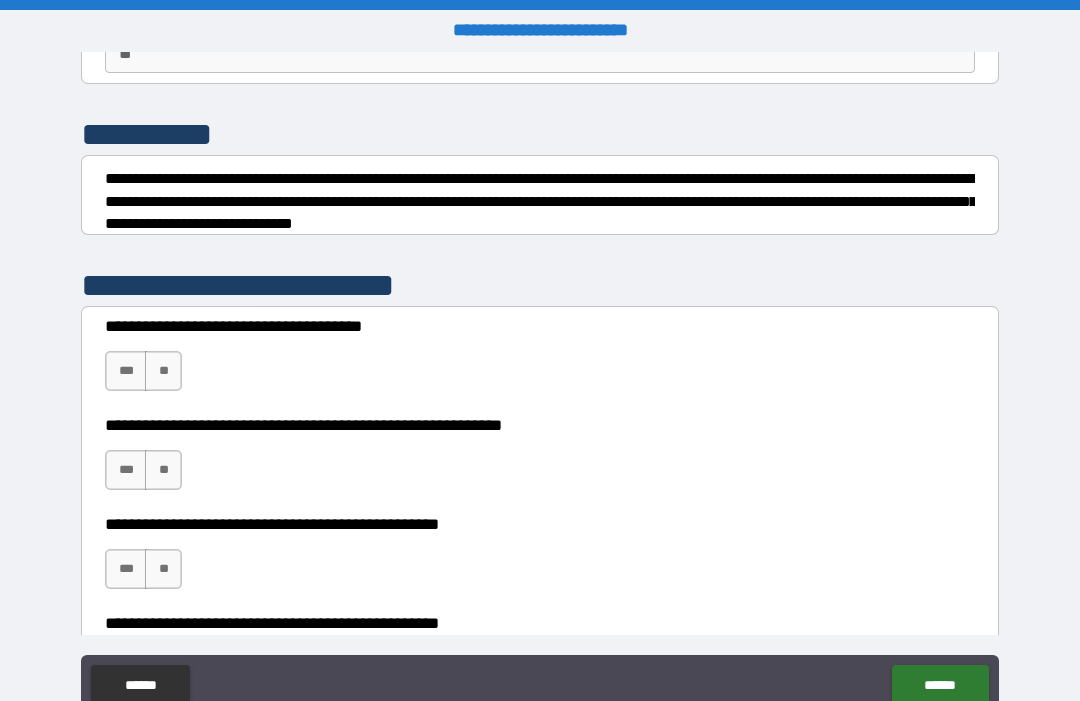 click on "**" at bounding box center [163, 371] 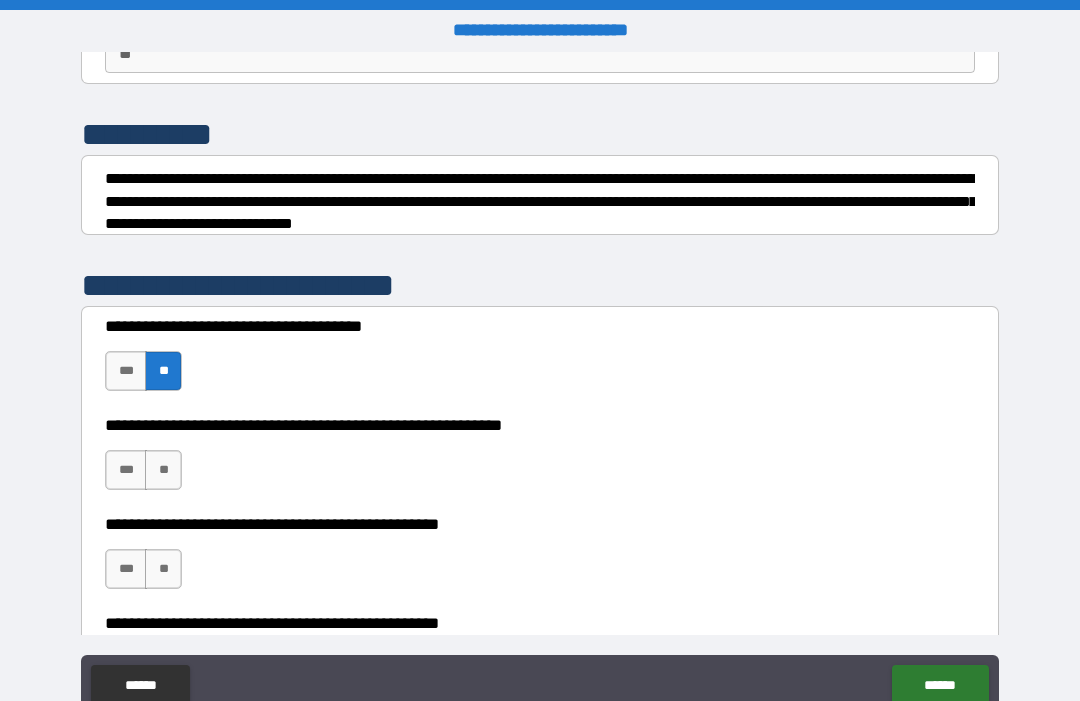 click on "**" at bounding box center (163, 470) 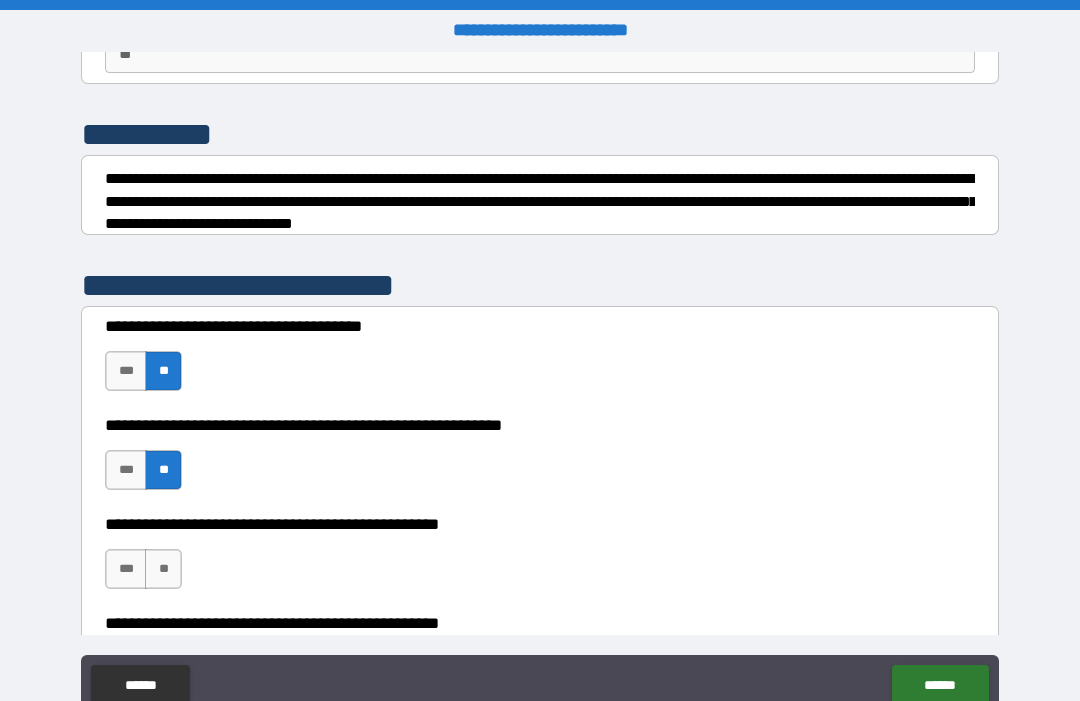 click on "**" at bounding box center (163, 569) 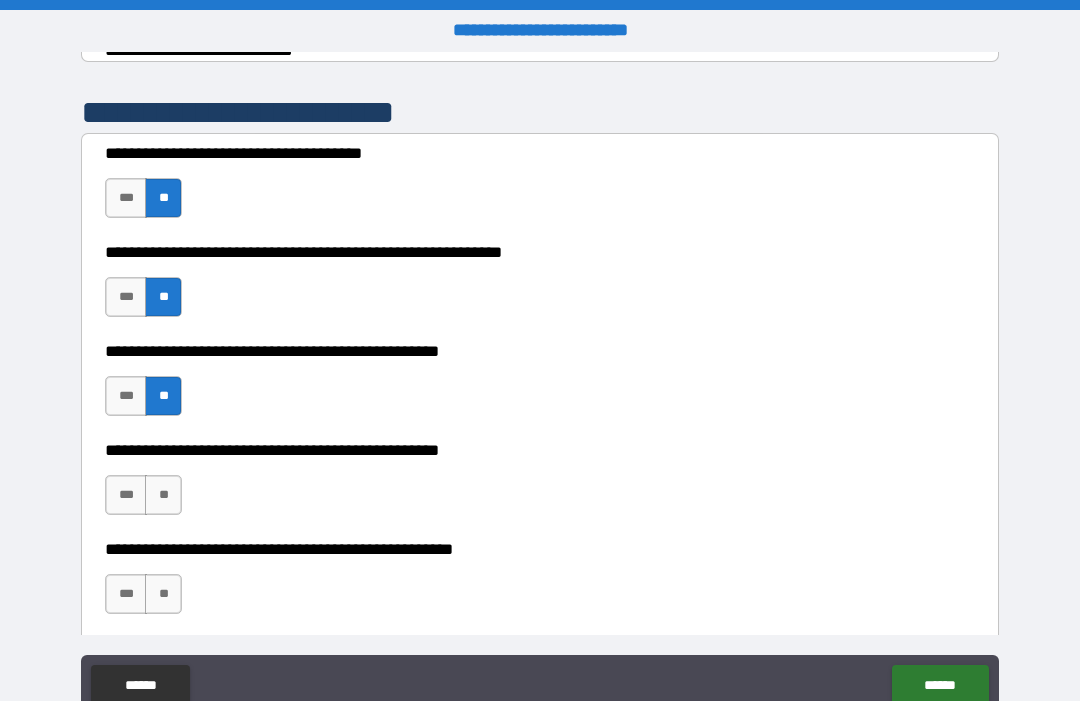 scroll, scrollTop: 448, scrollLeft: 0, axis: vertical 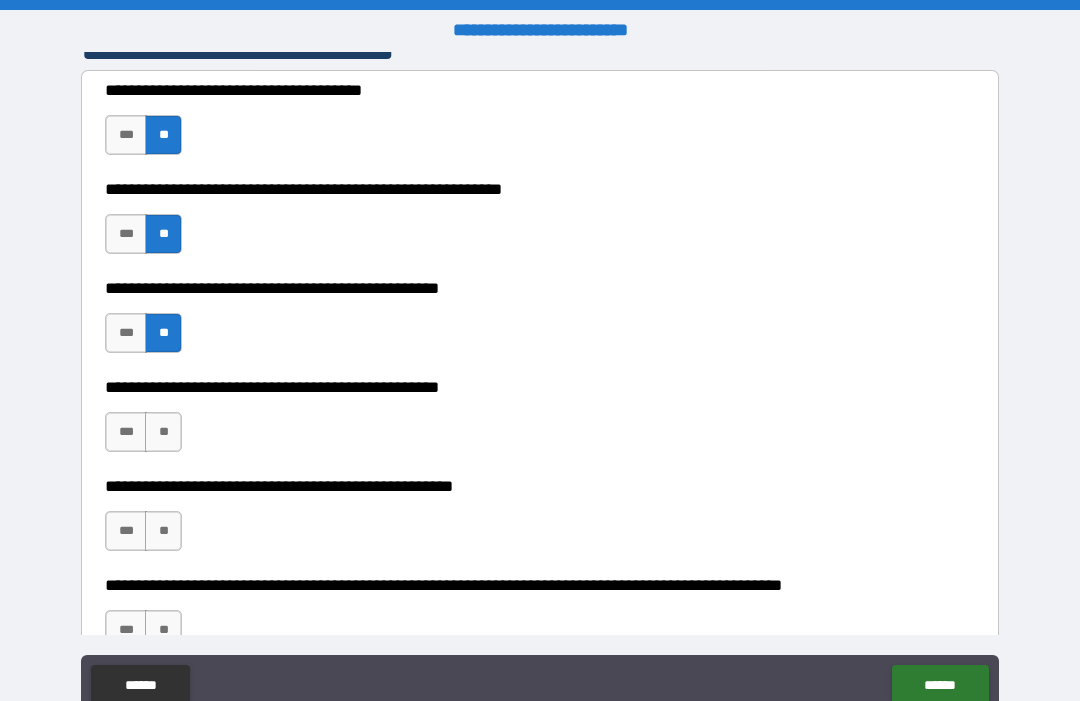 click on "***" at bounding box center [126, 432] 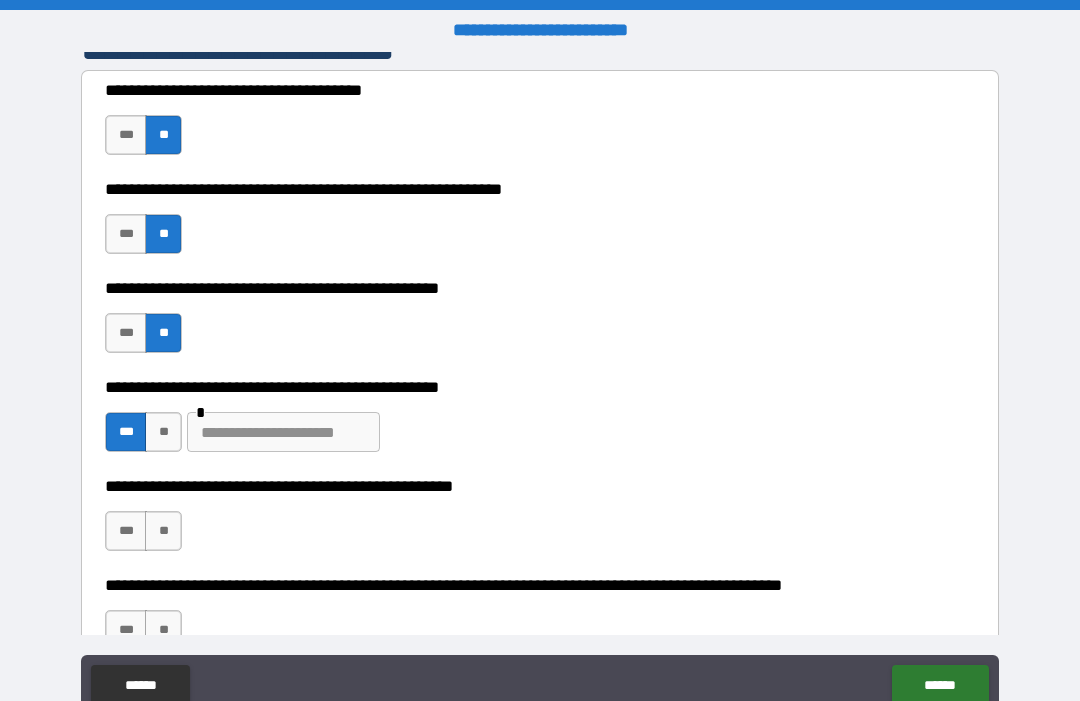 click on "**" at bounding box center (163, 531) 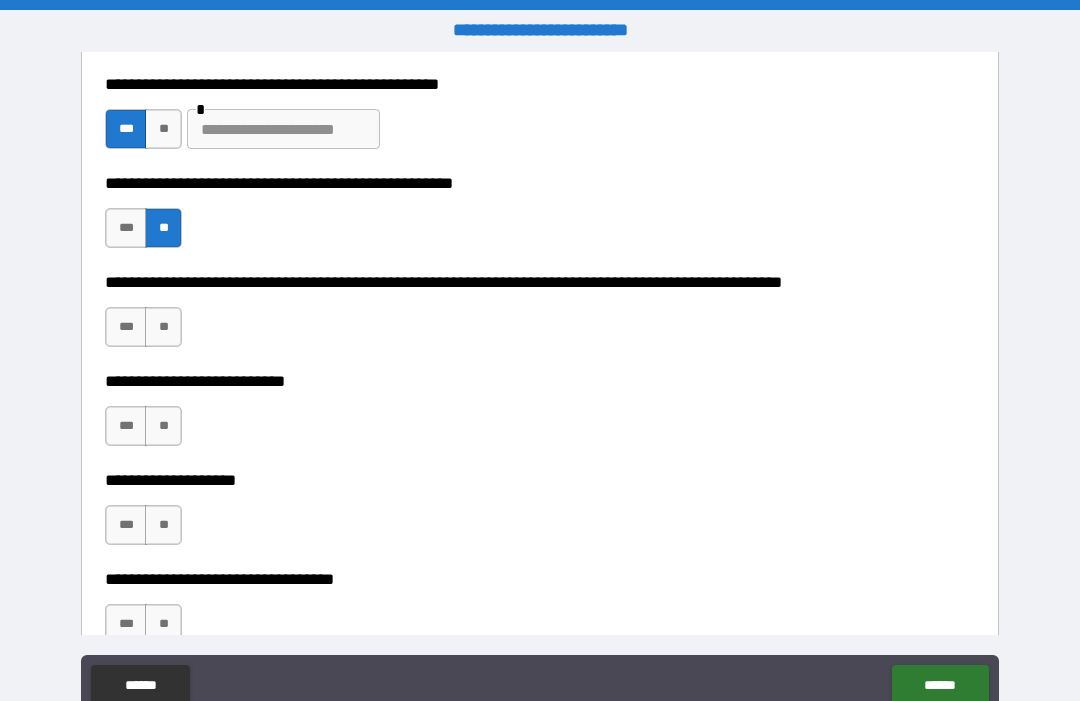 scroll, scrollTop: 752, scrollLeft: 0, axis: vertical 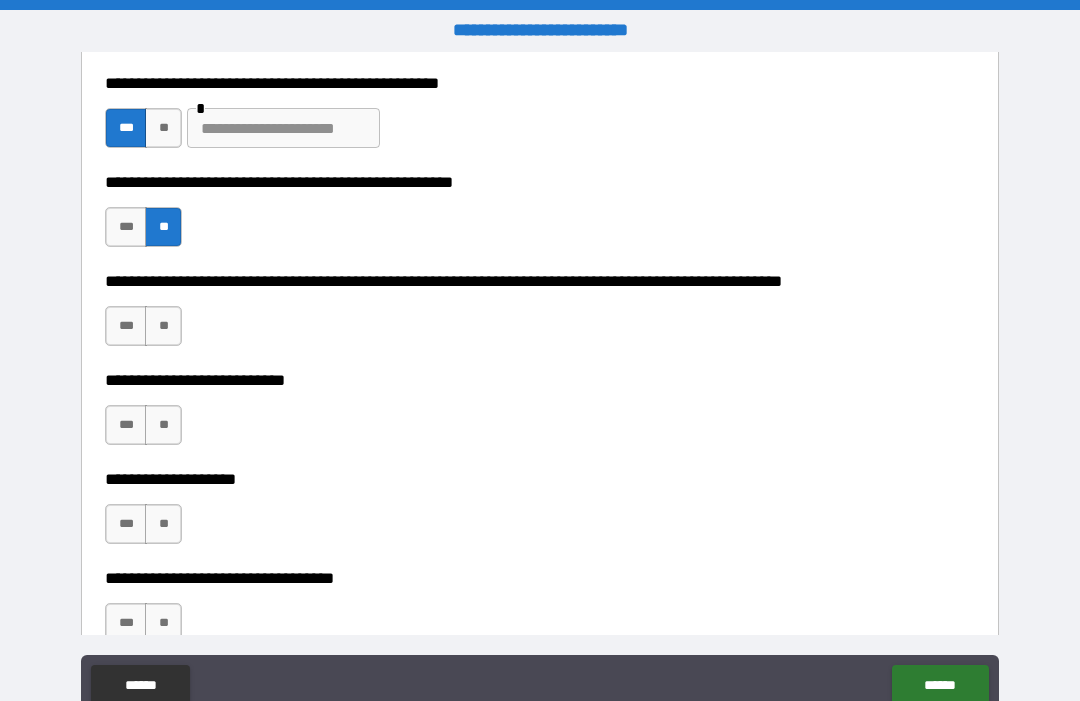 click on "**" at bounding box center (163, 326) 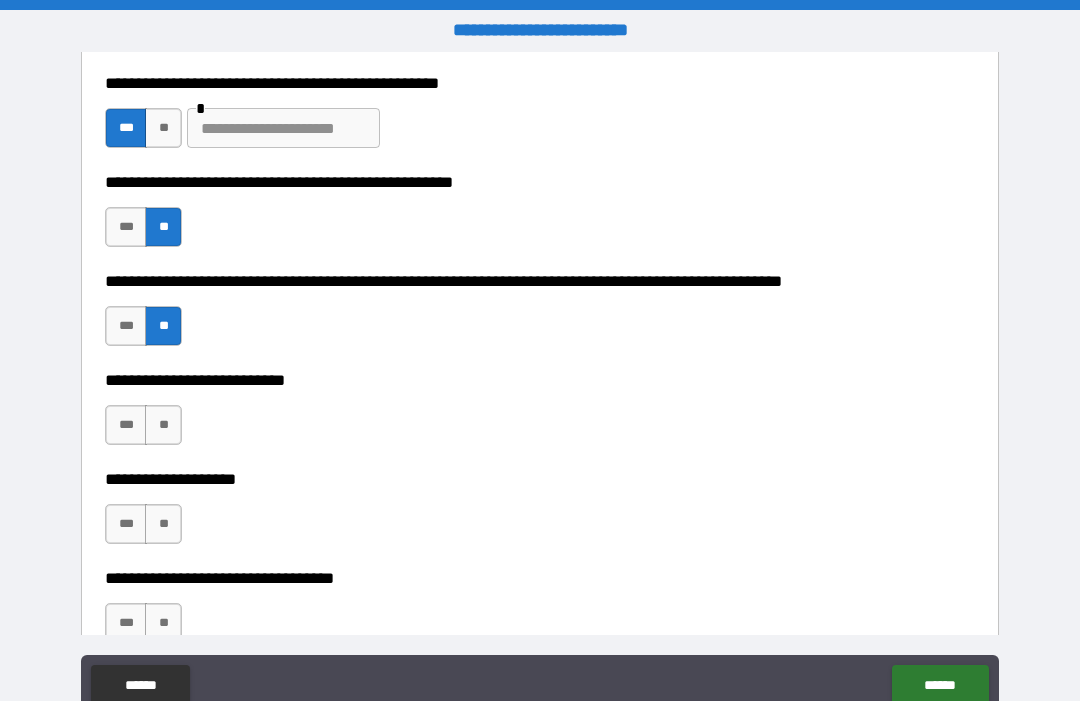 click on "**" at bounding box center (163, 425) 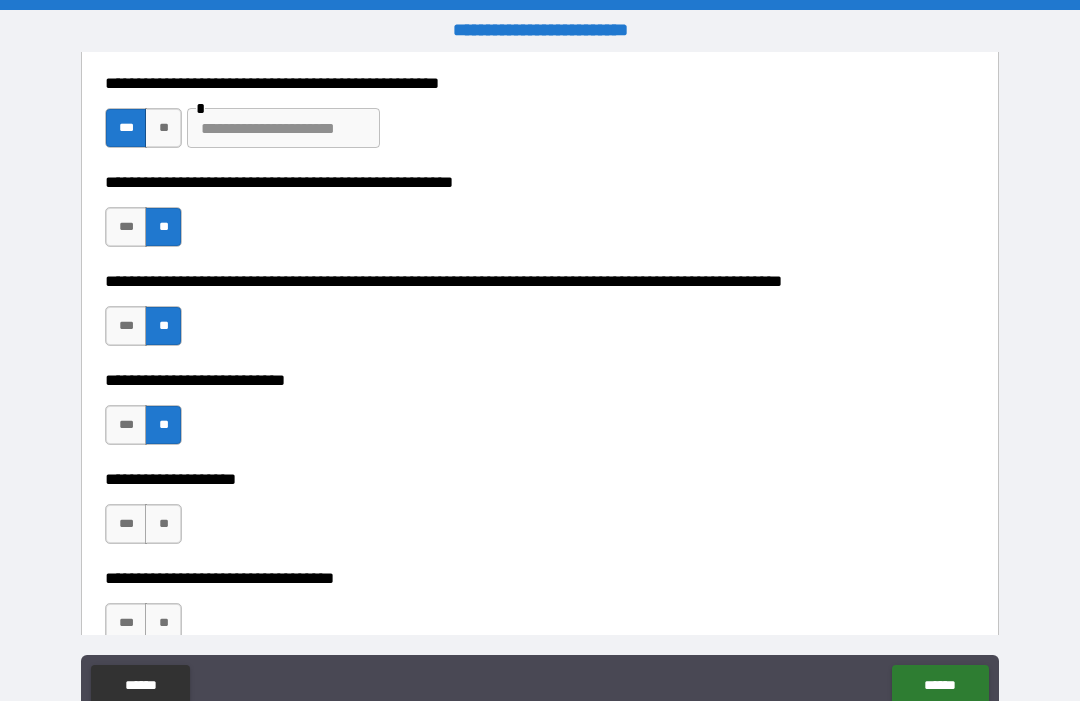 click on "**" at bounding box center [163, 524] 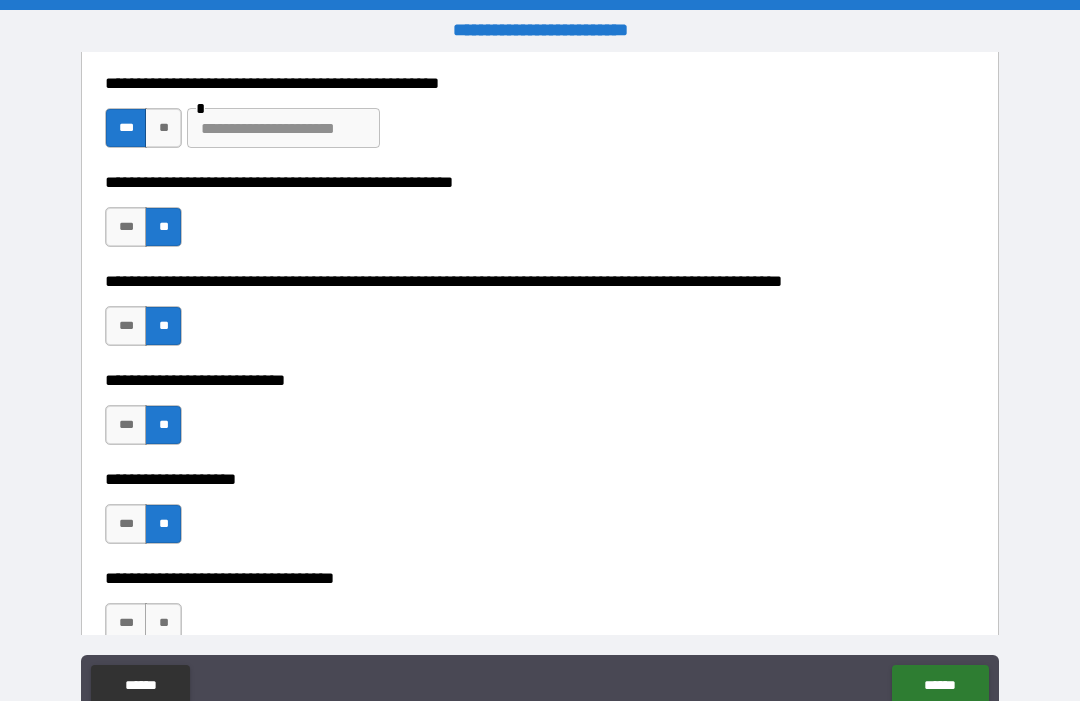 click on "**" at bounding box center (163, 623) 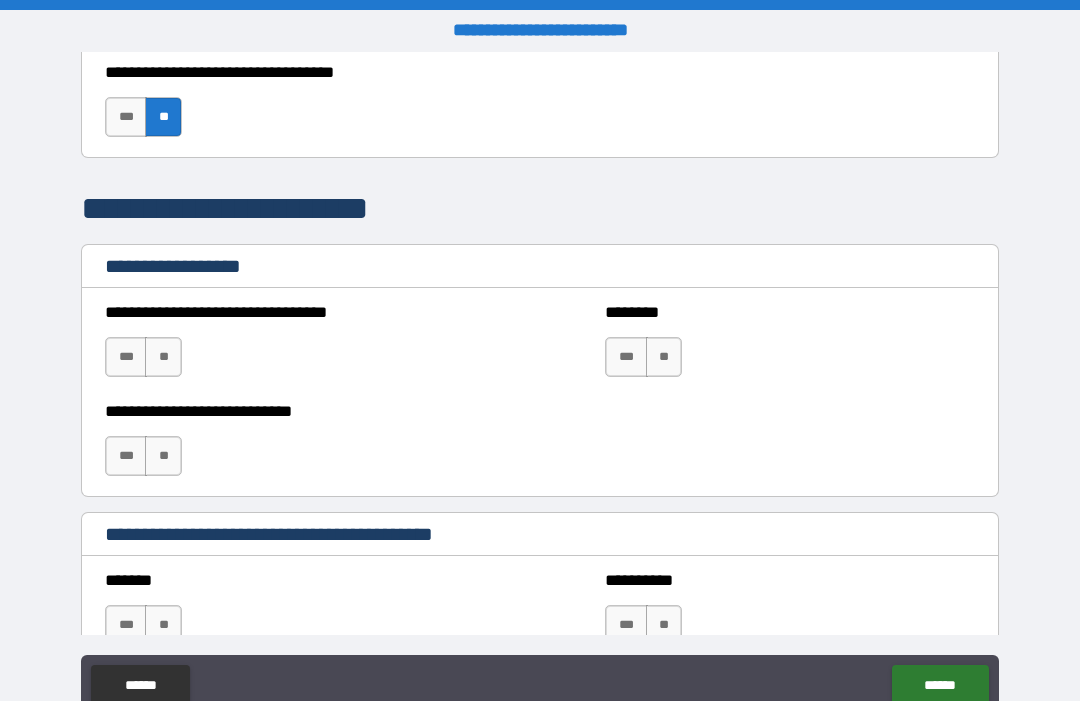 scroll, scrollTop: 1272, scrollLeft: 0, axis: vertical 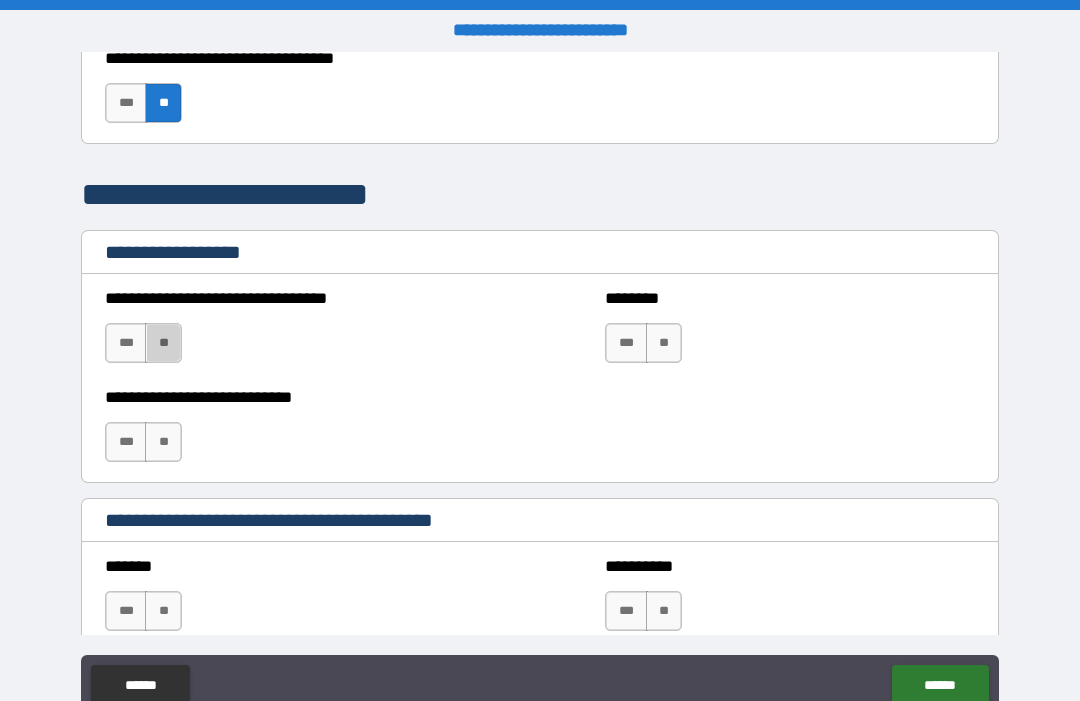 click on "**" at bounding box center [163, 343] 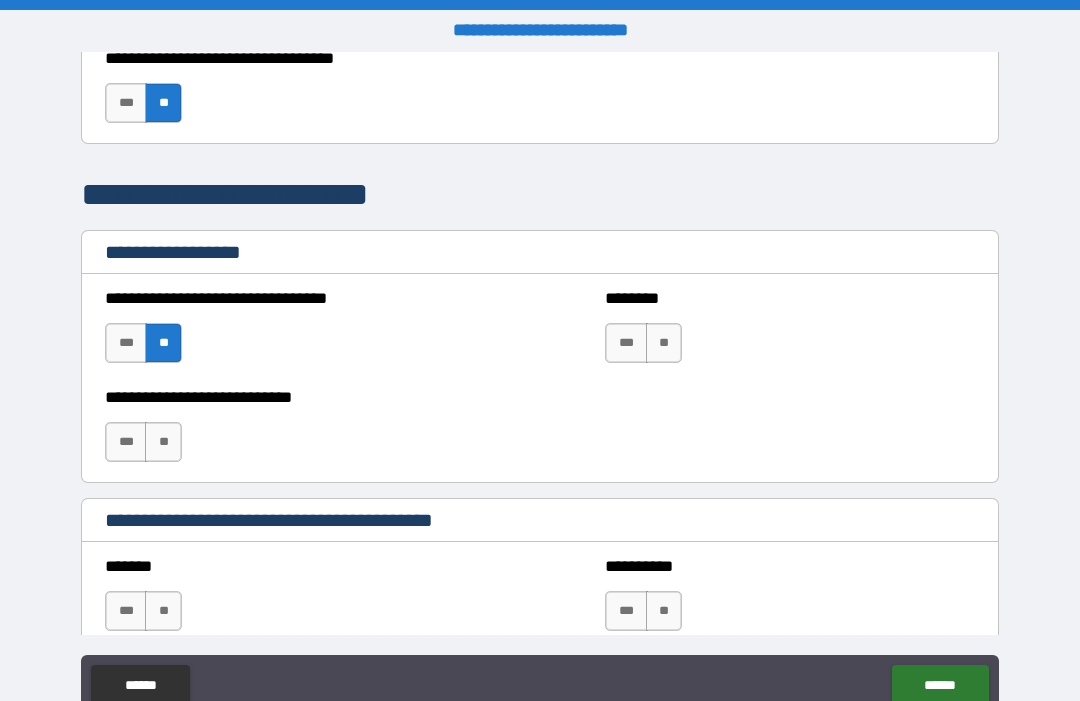 click on "**" at bounding box center (664, 343) 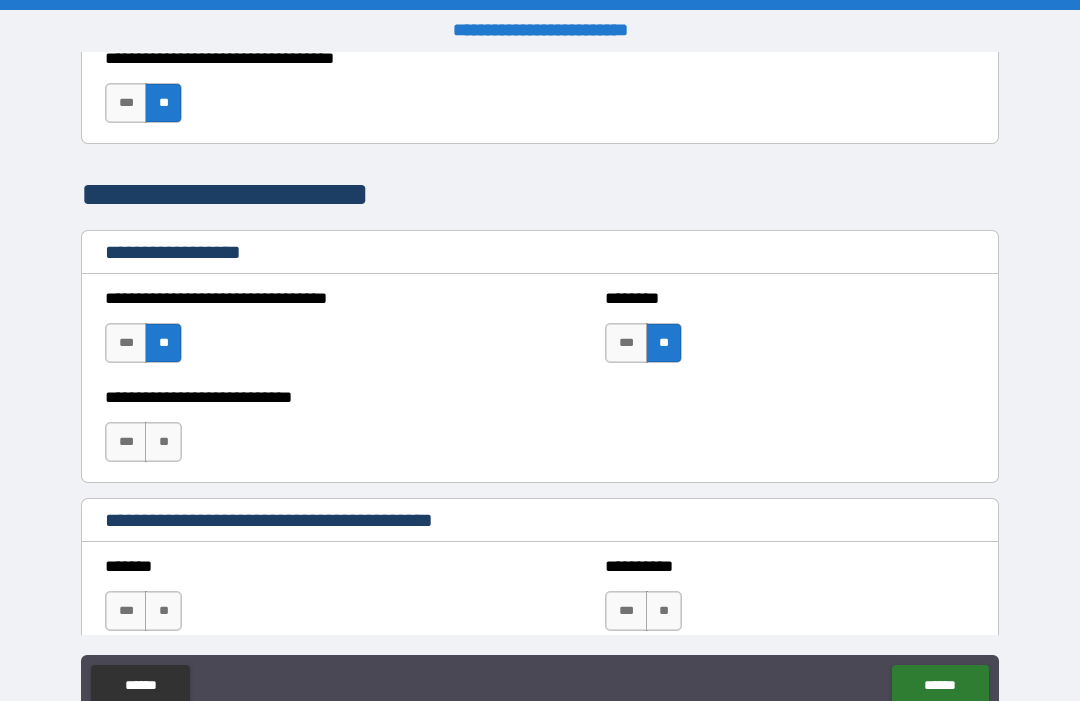 click on "**" at bounding box center [163, 442] 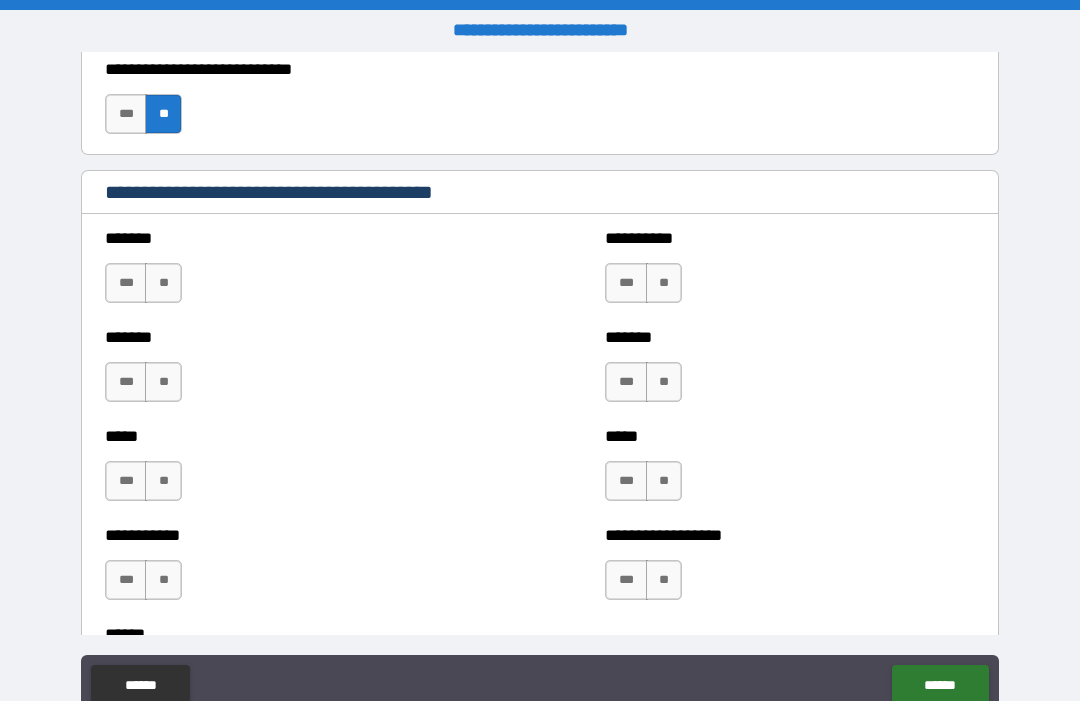 scroll, scrollTop: 1604, scrollLeft: 0, axis: vertical 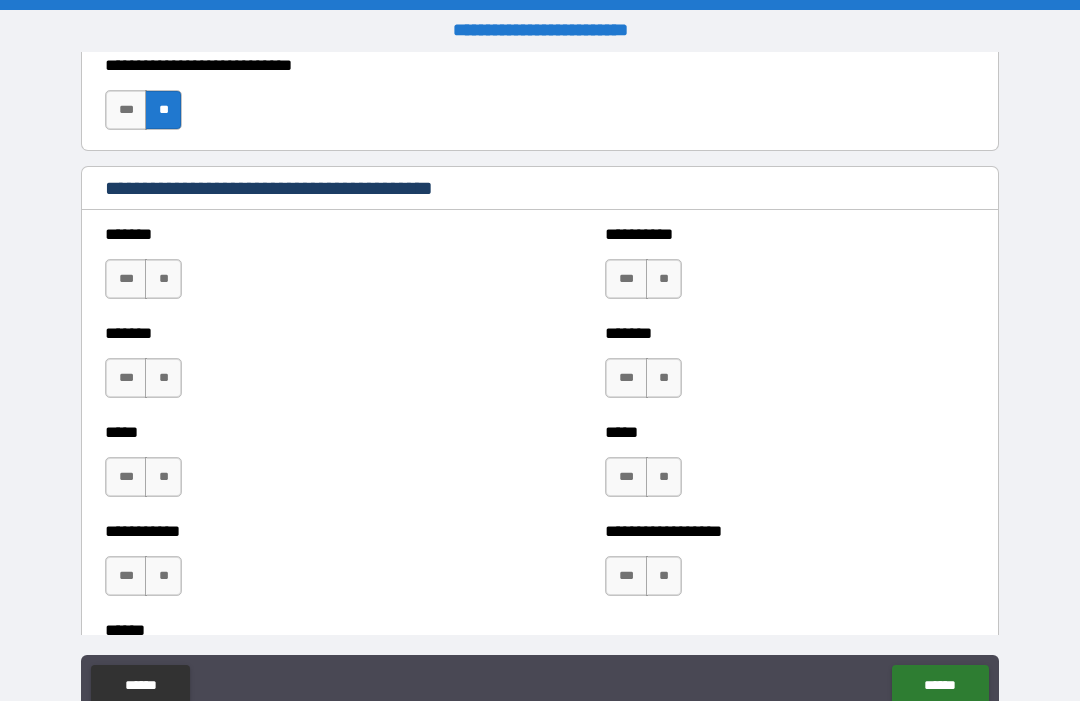 click on "**" at bounding box center [163, 279] 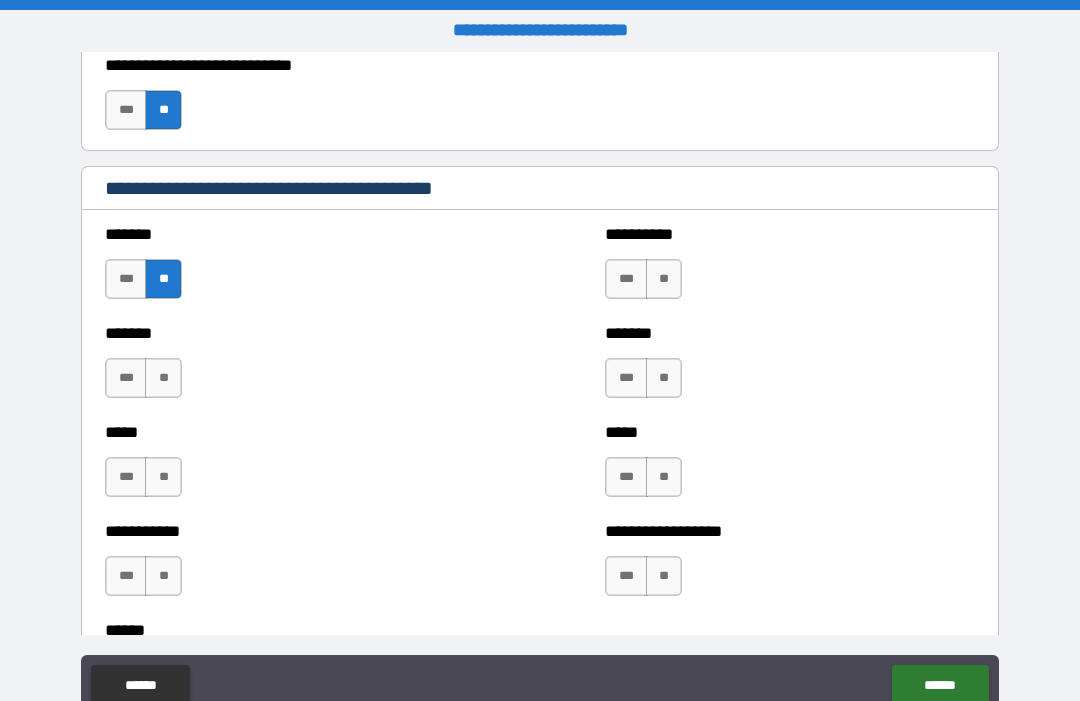 click on "**" at bounding box center (163, 378) 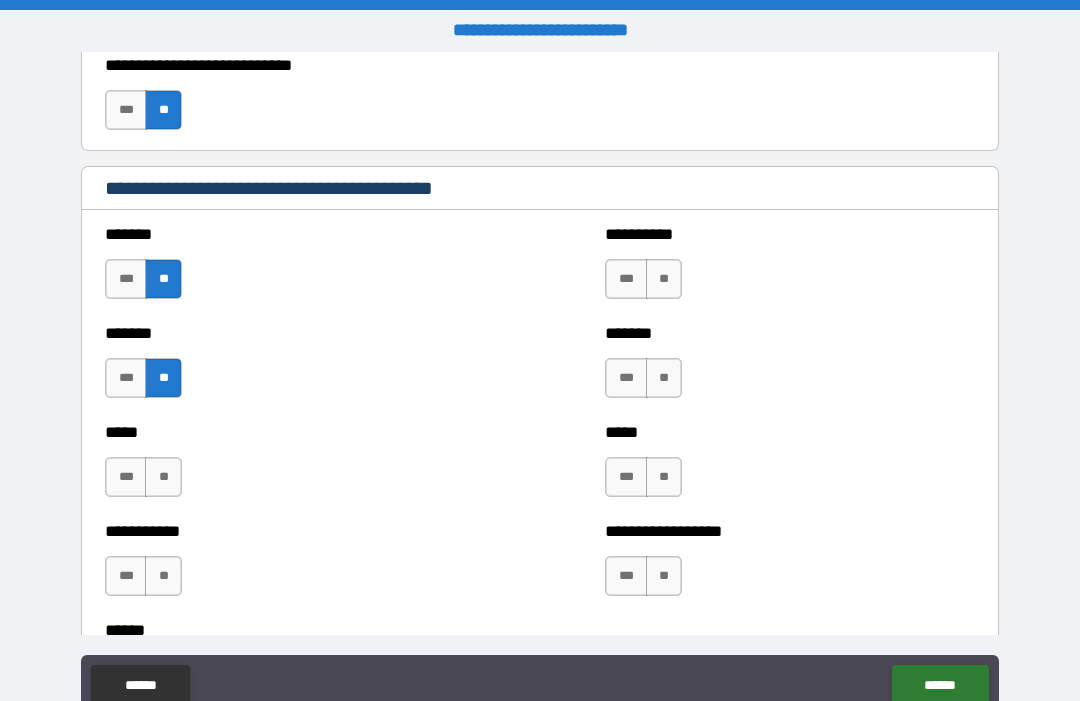 click on "**" at bounding box center (163, 477) 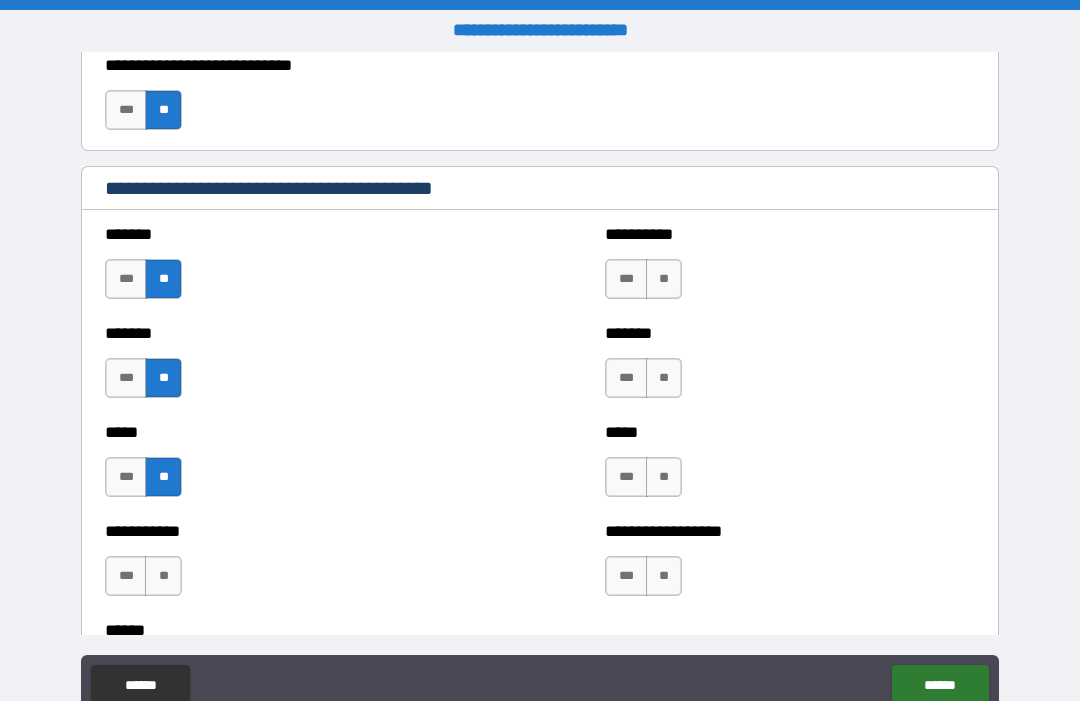 click on "**" at bounding box center (163, 576) 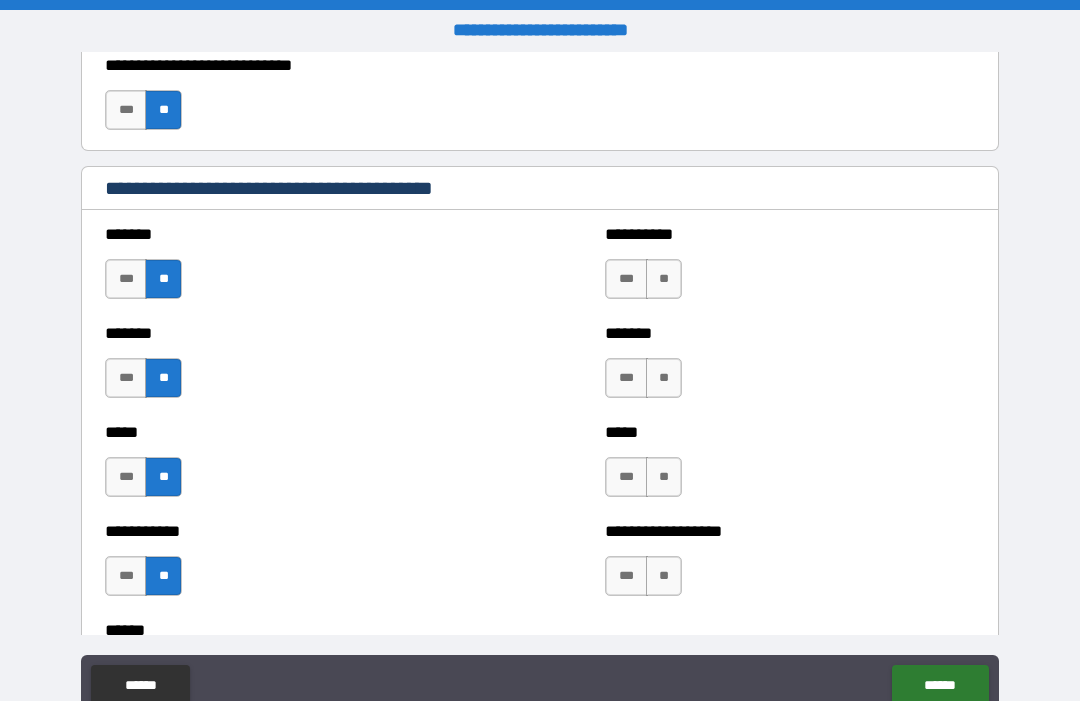 click on "**" at bounding box center (664, 576) 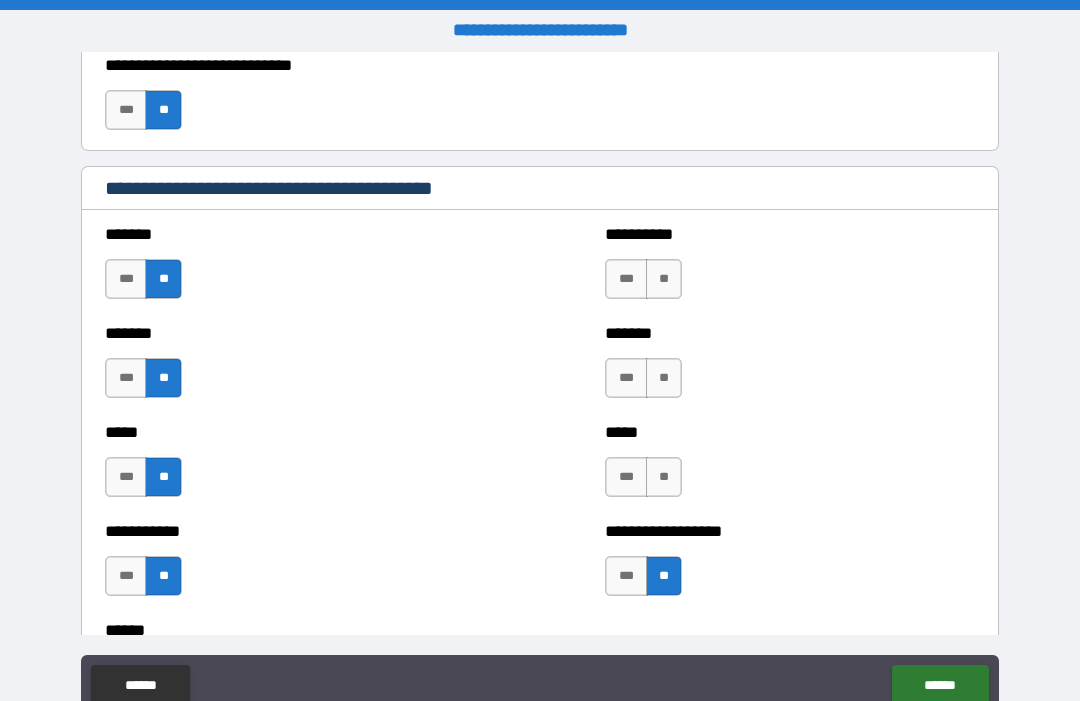 click on "**" at bounding box center (664, 477) 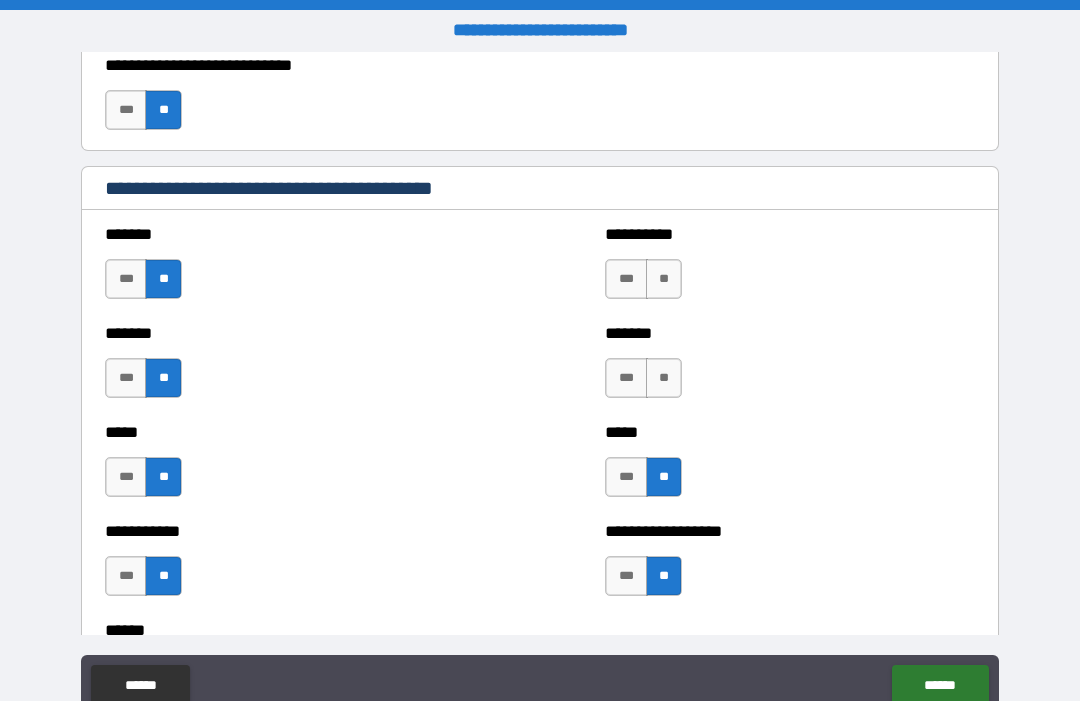 click on "**" at bounding box center [664, 378] 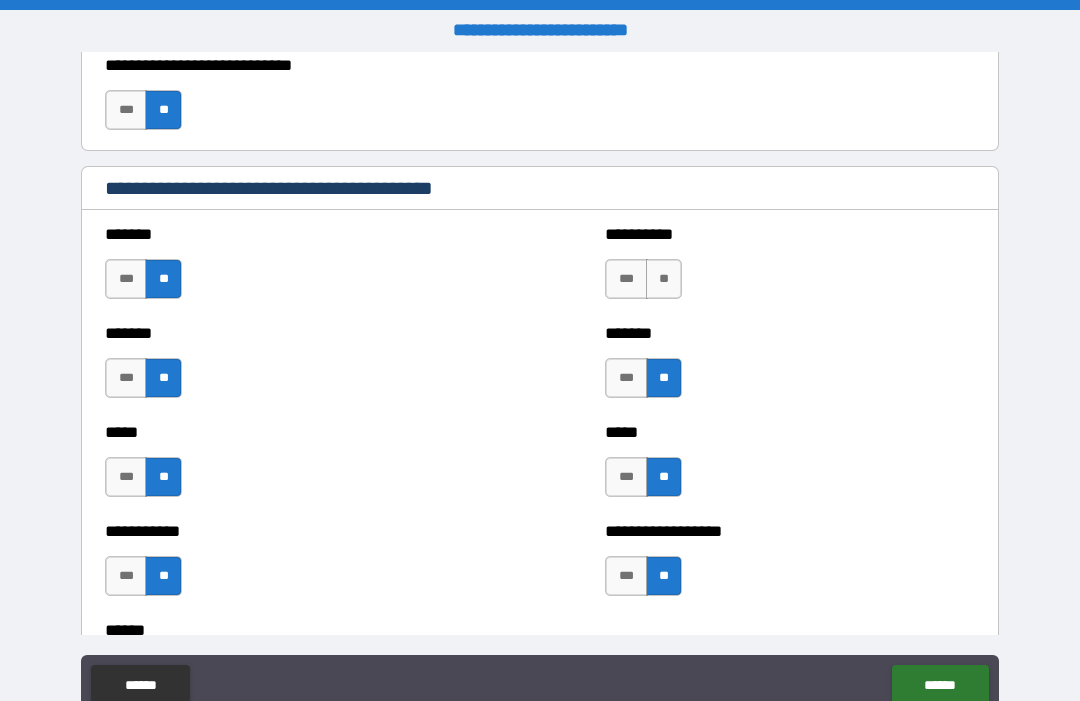 click on "**" at bounding box center (664, 279) 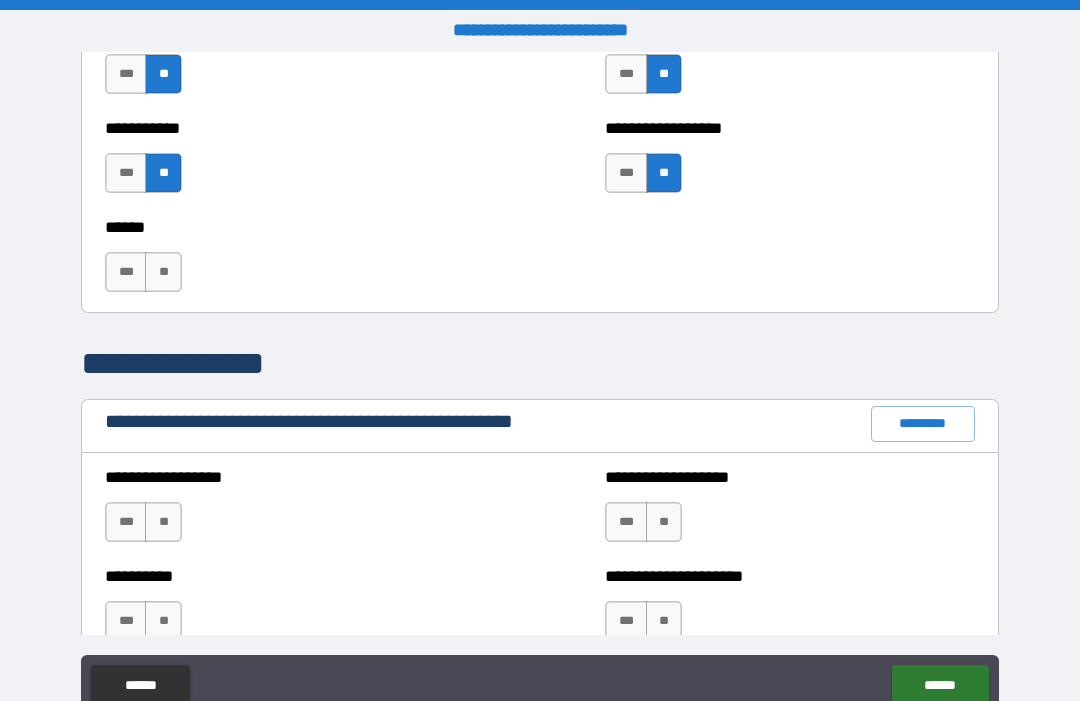 scroll, scrollTop: 2014, scrollLeft: 0, axis: vertical 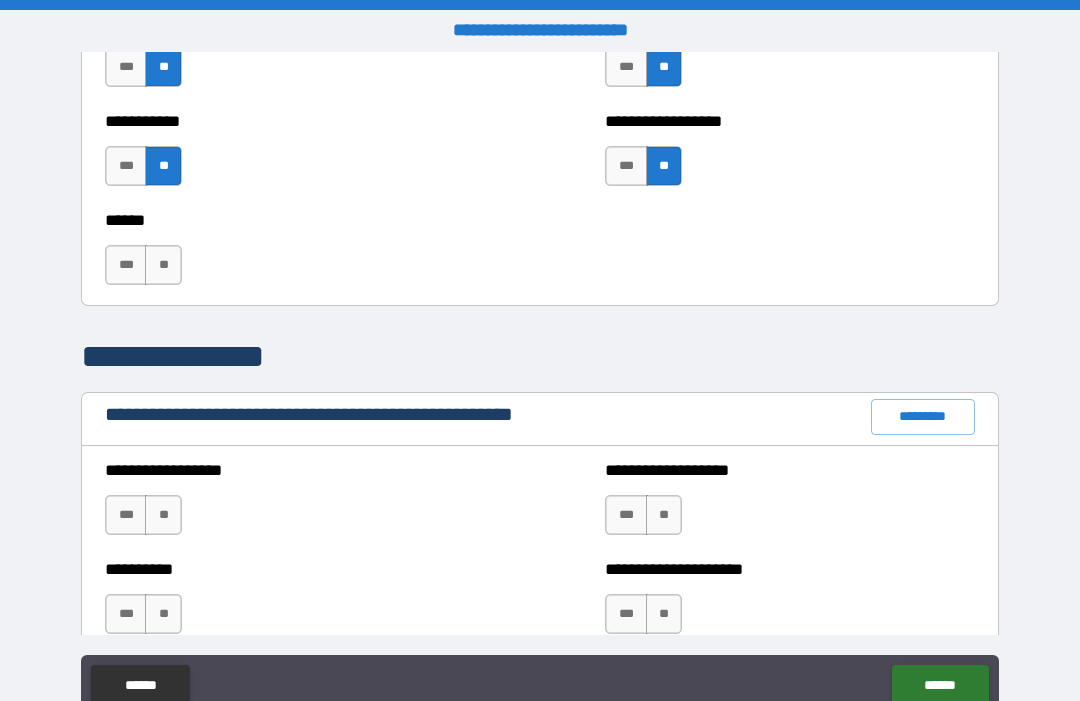 click on "**" at bounding box center [163, 265] 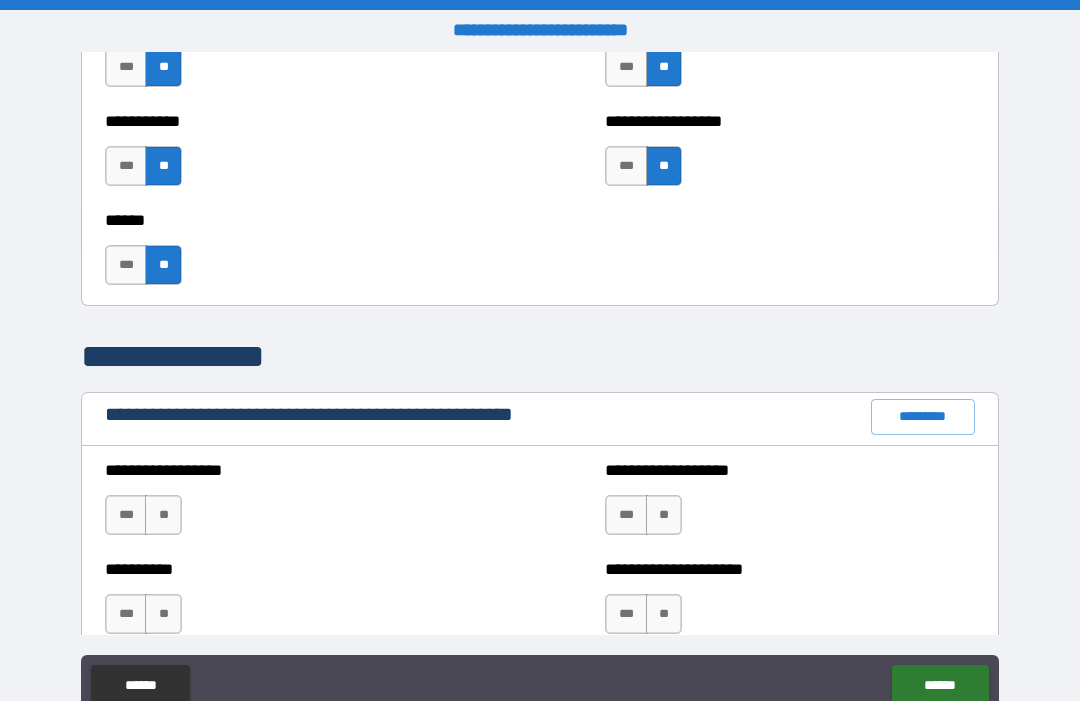 click on "**" at bounding box center [163, 515] 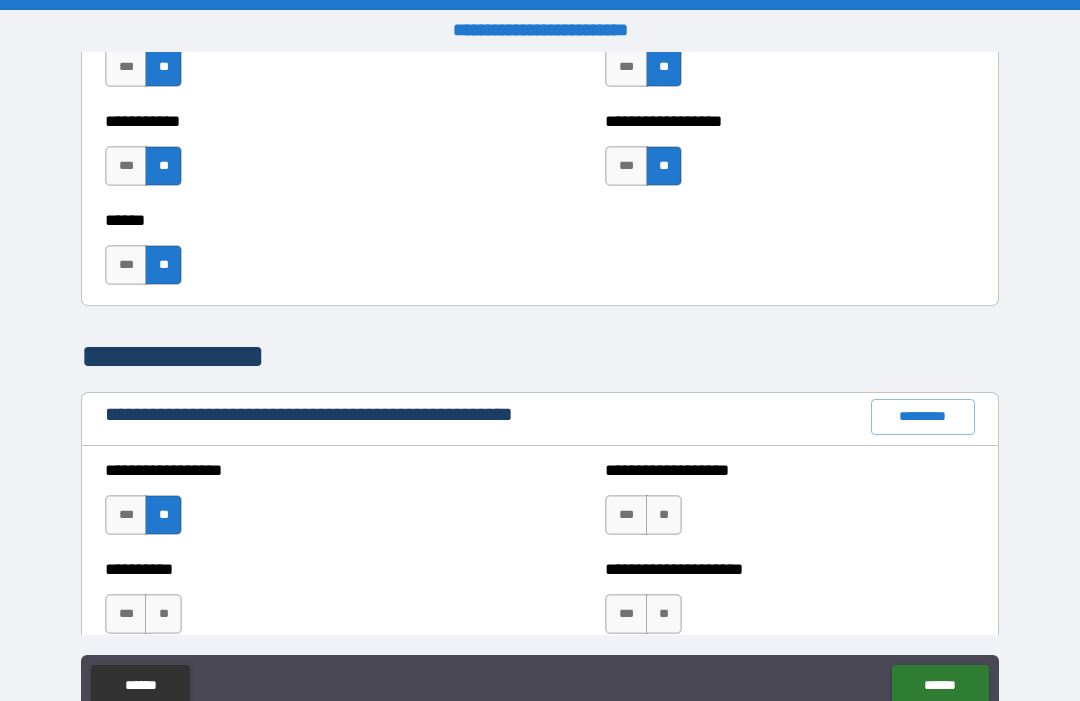 click on "**" at bounding box center [163, 614] 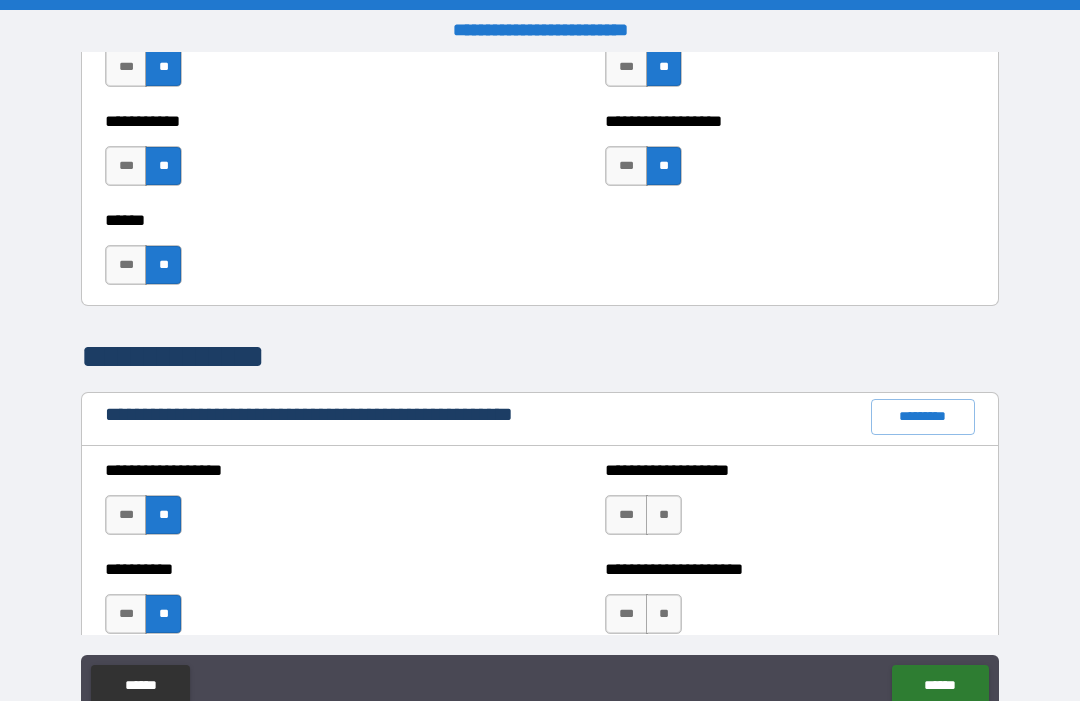 click on "**" at bounding box center (664, 515) 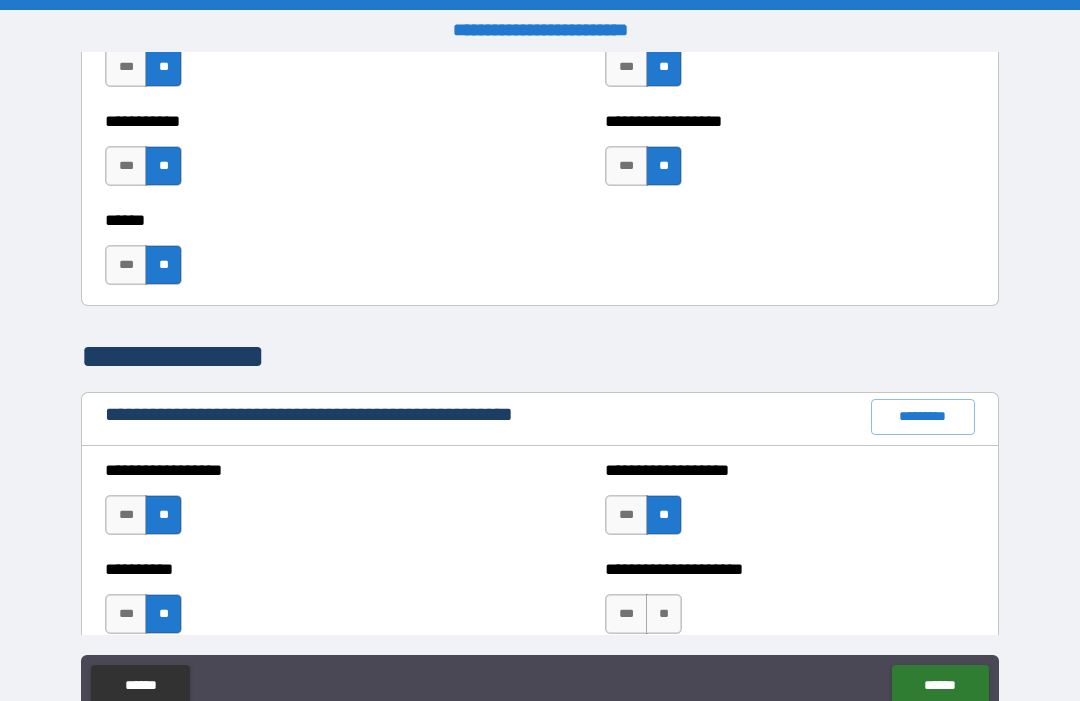 click on "**" at bounding box center [664, 614] 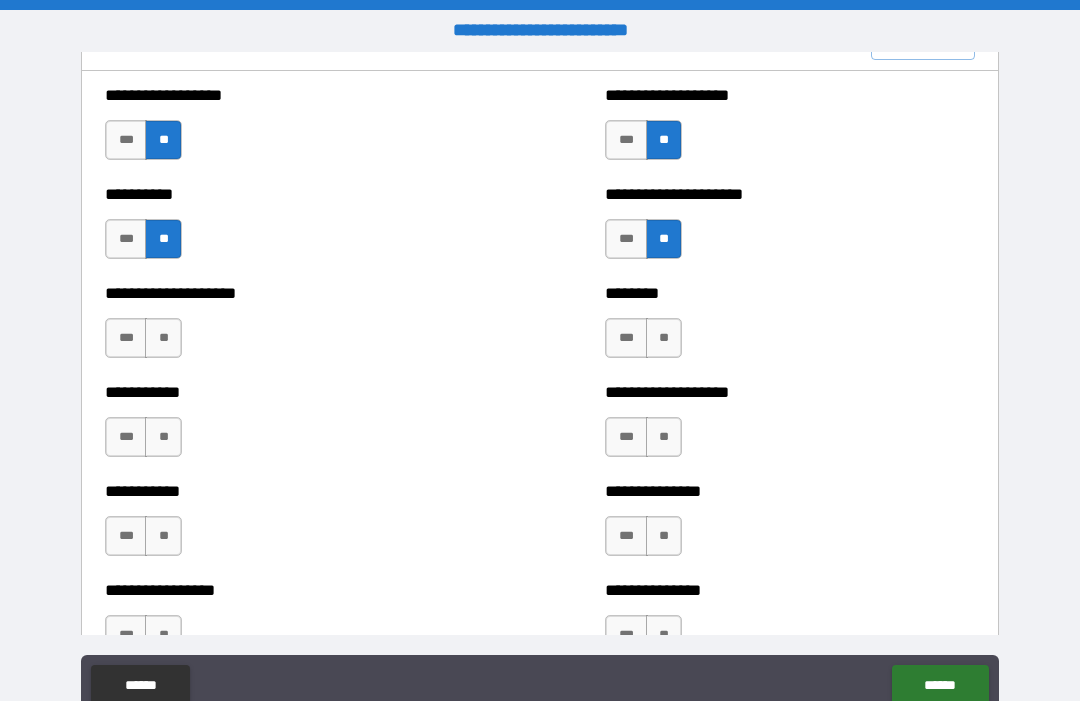 scroll, scrollTop: 2391, scrollLeft: 0, axis: vertical 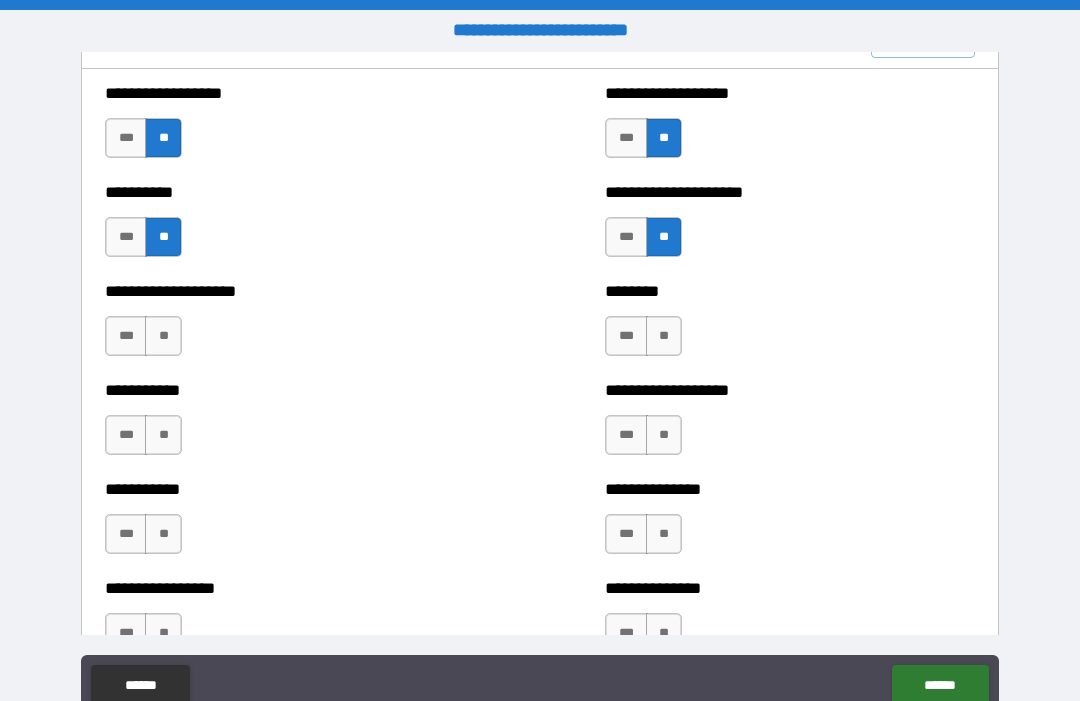 click on "**" at bounding box center (163, 336) 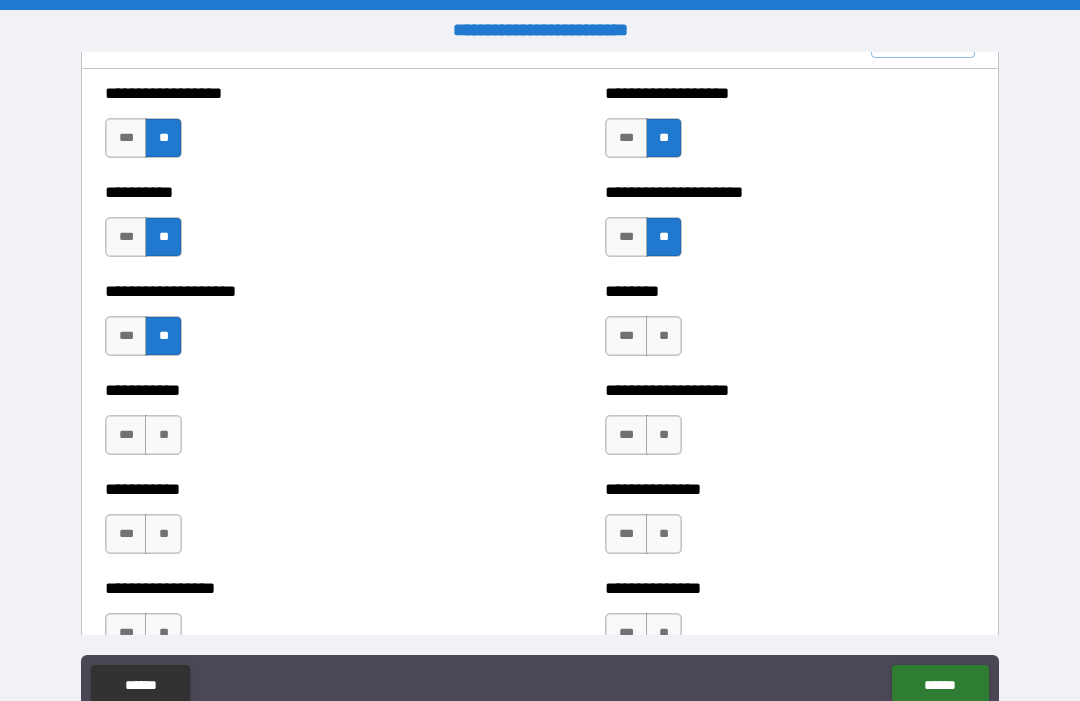 click on "**" at bounding box center [163, 435] 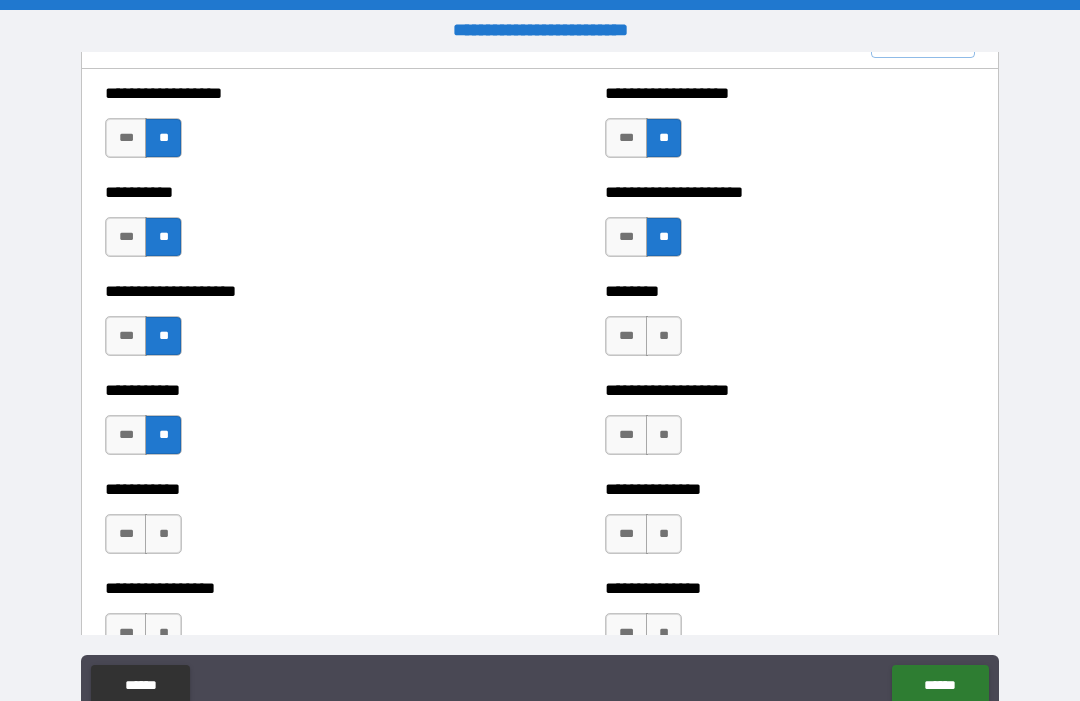 click on "**" at bounding box center [163, 534] 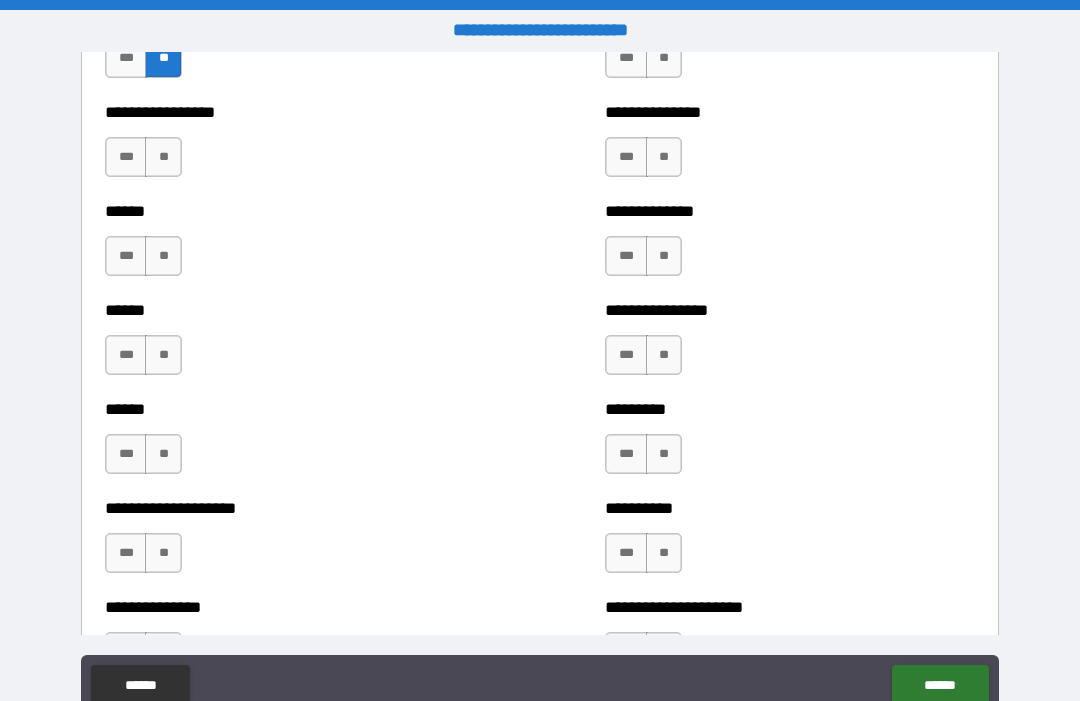 scroll, scrollTop: 2871, scrollLeft: 0, axis: vertical 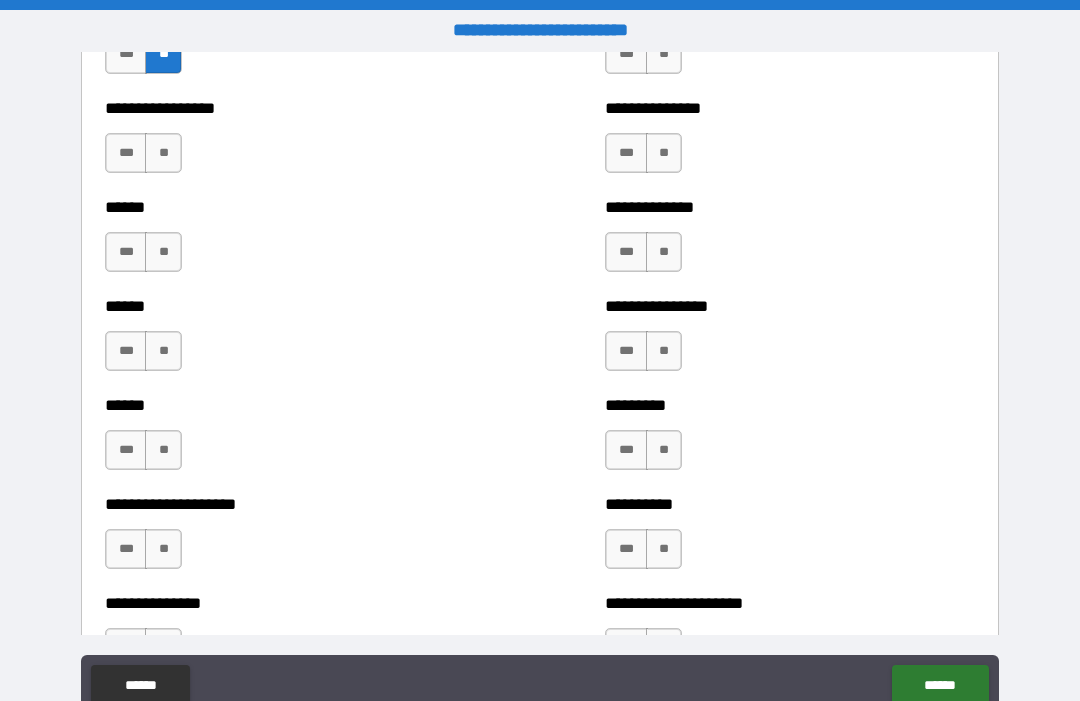 click on "**" at bounding box center (163, 153) 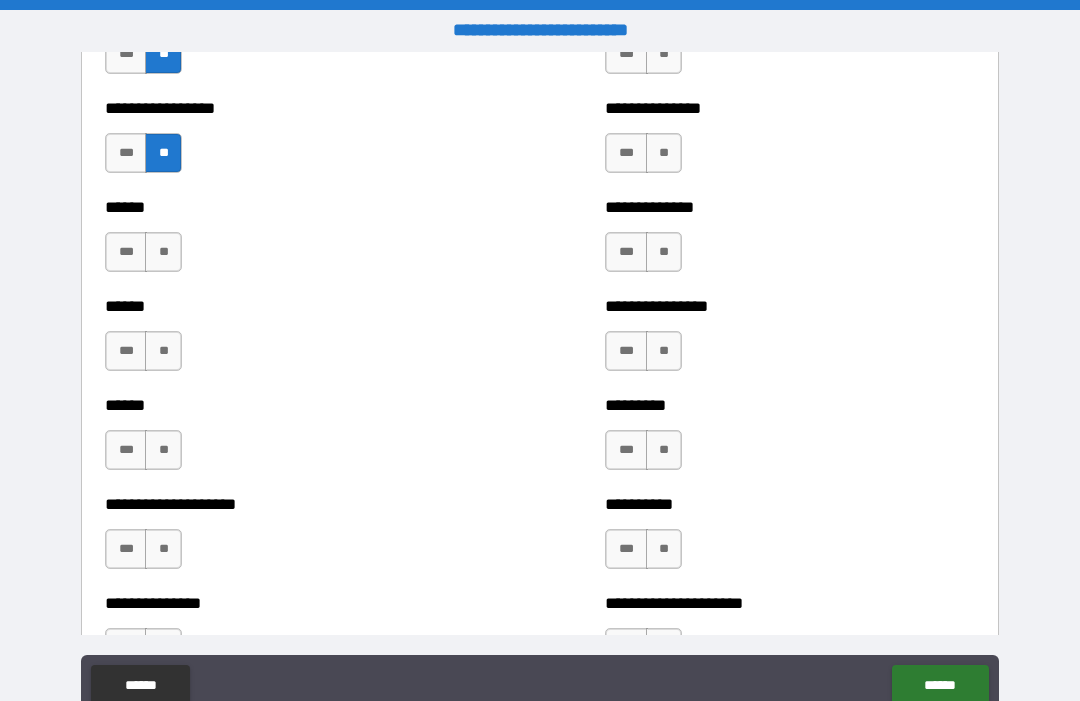 click on "**" at bounding box center (163, 252) 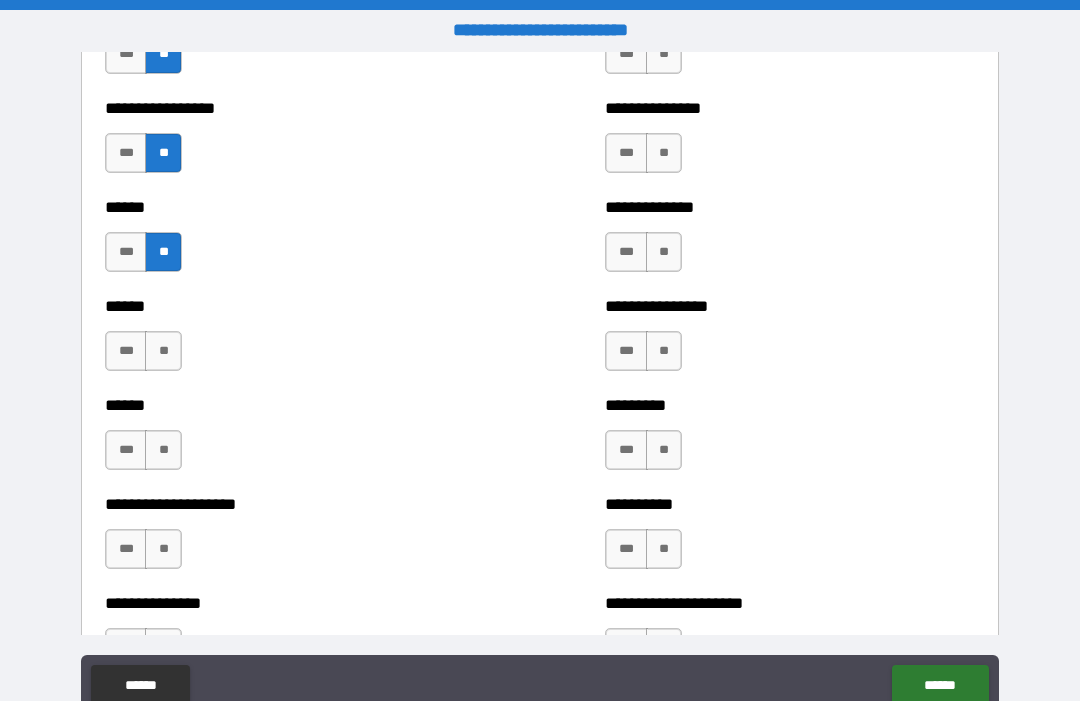 click on "**" at bounding box center [163, 351] 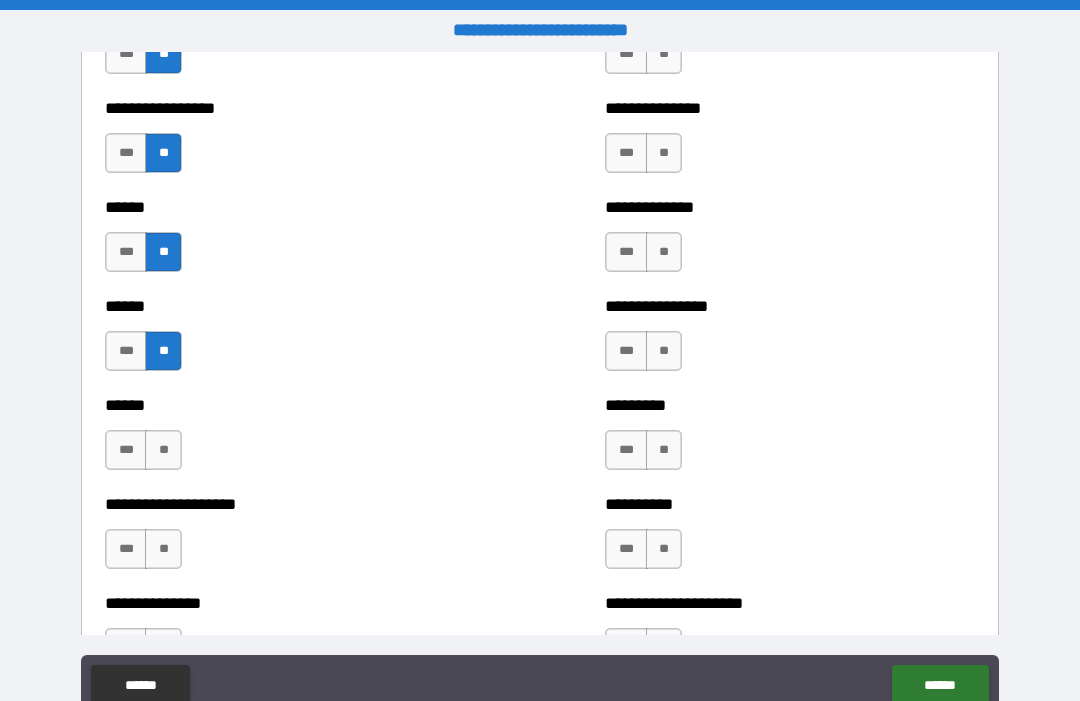 click on "**" at bounding box center [163, 450] 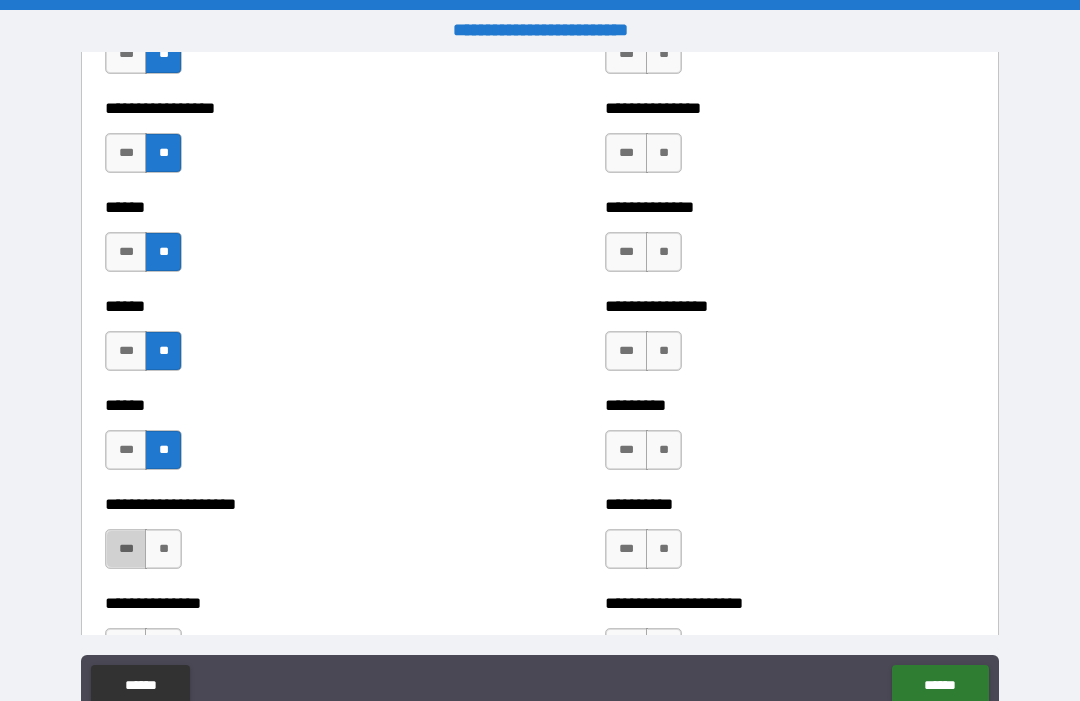 click on "***" at bounding box center (126, 549) 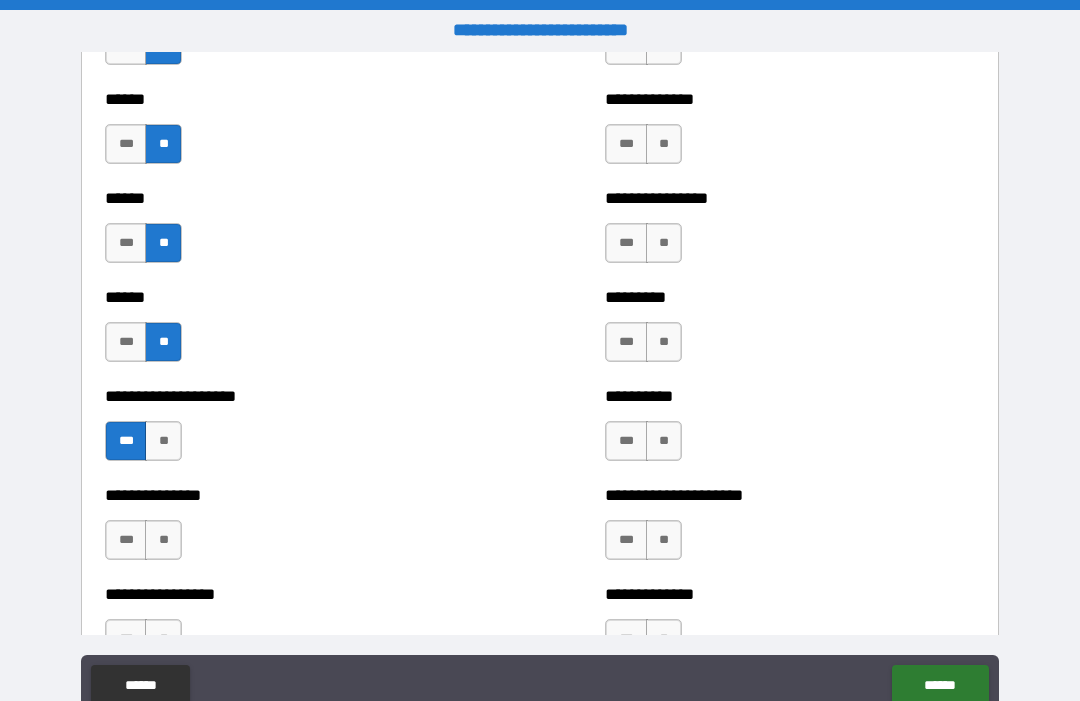 scroll, scrollTop: 3010, scrollLeft: 0, axis: vertical 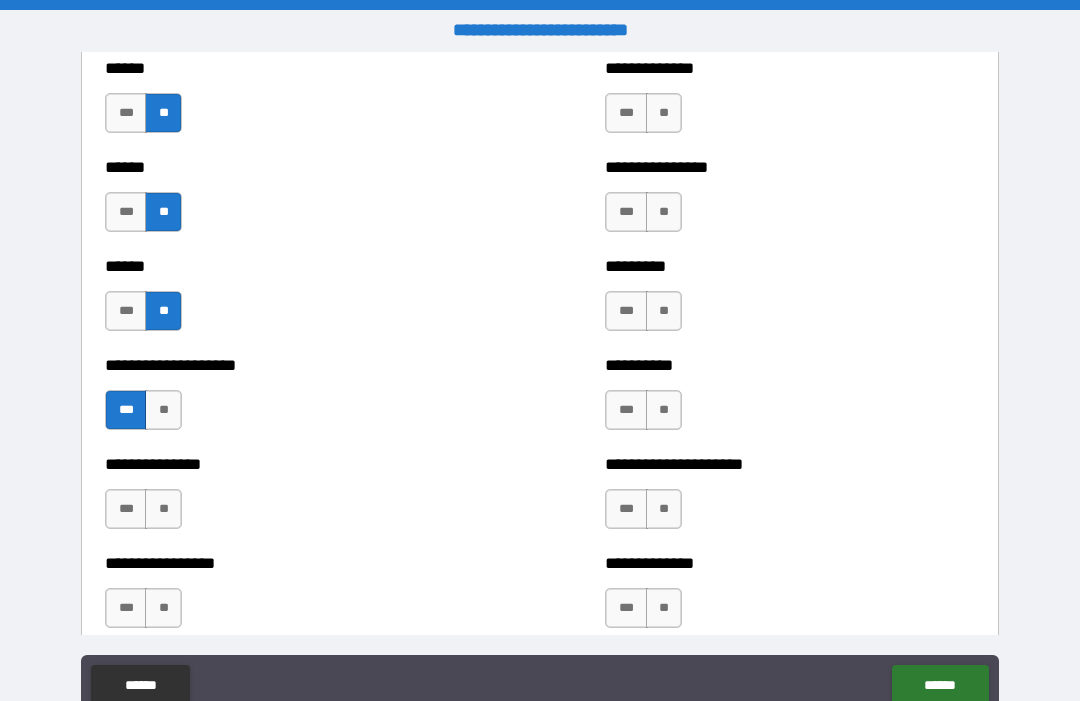 click on "***" at bounding box center [126, 509] 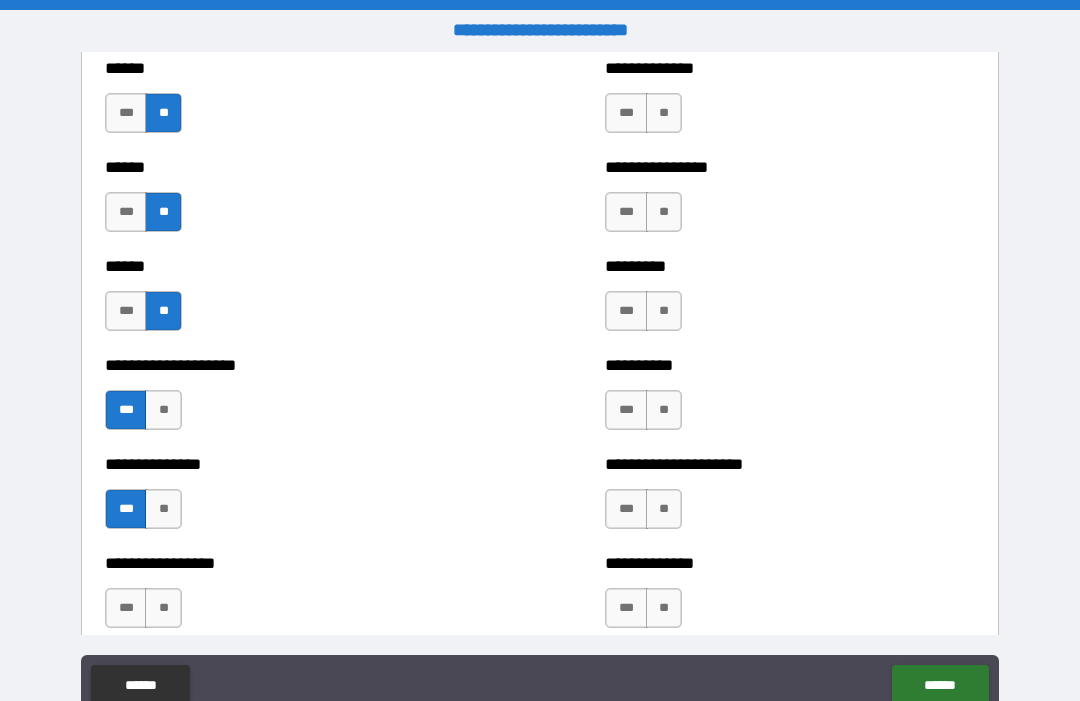 click on "***" at bounding box center [126, 608] 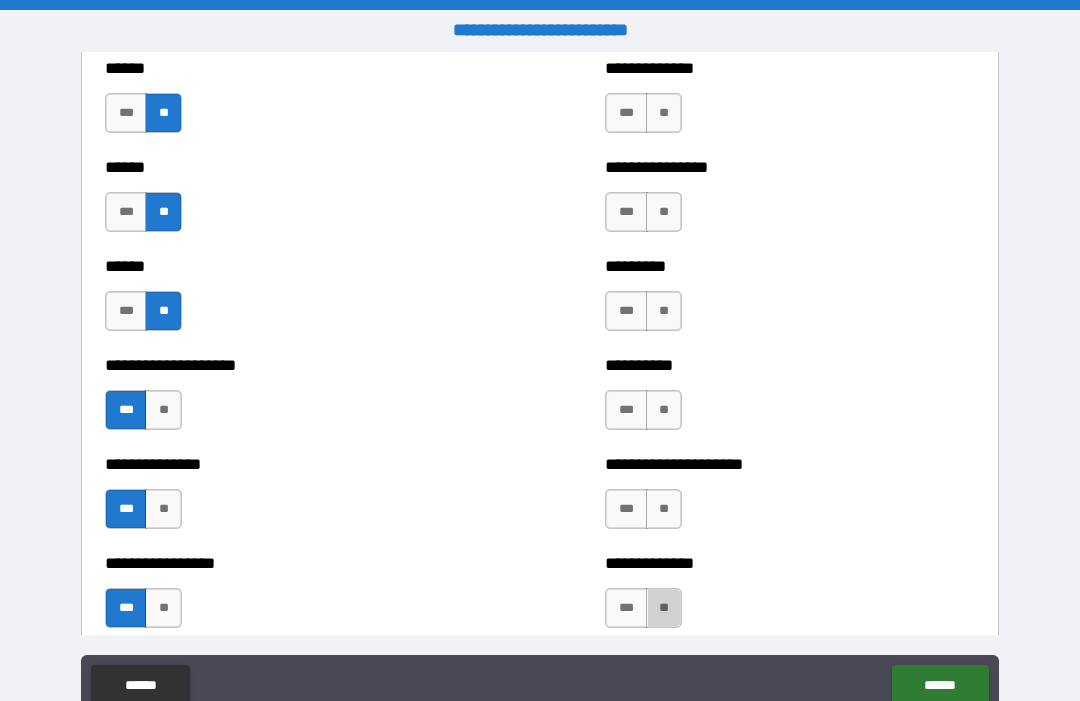 click on "**" at bounding box center (664, 608) 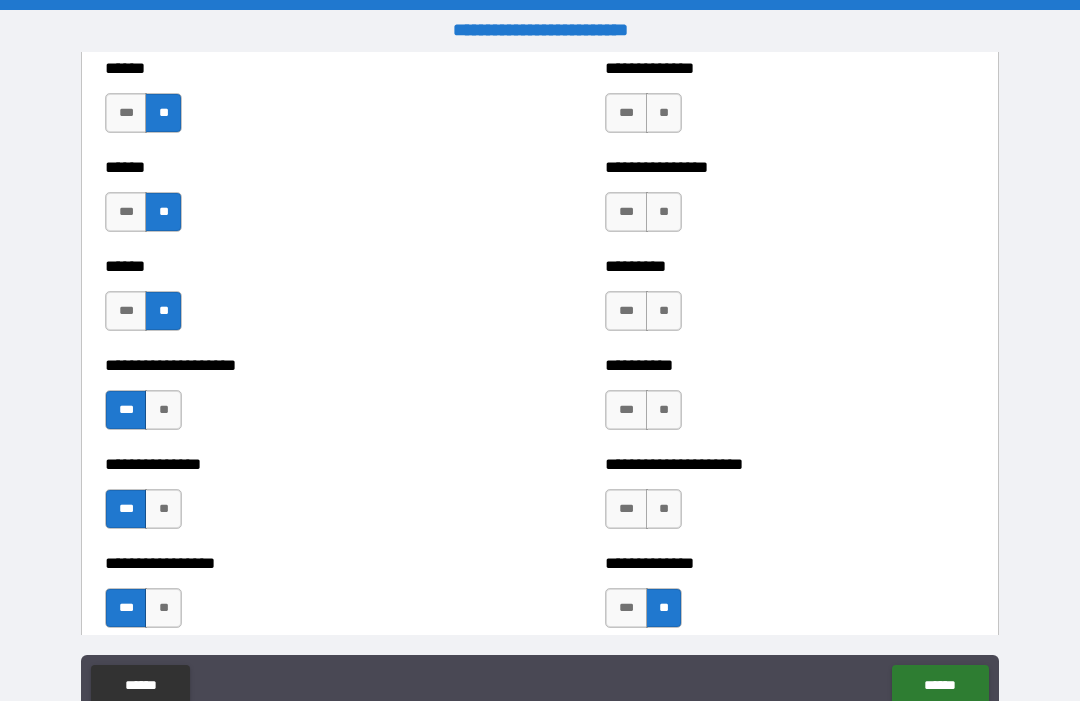 click on "**" at bounding box center (664, 509) 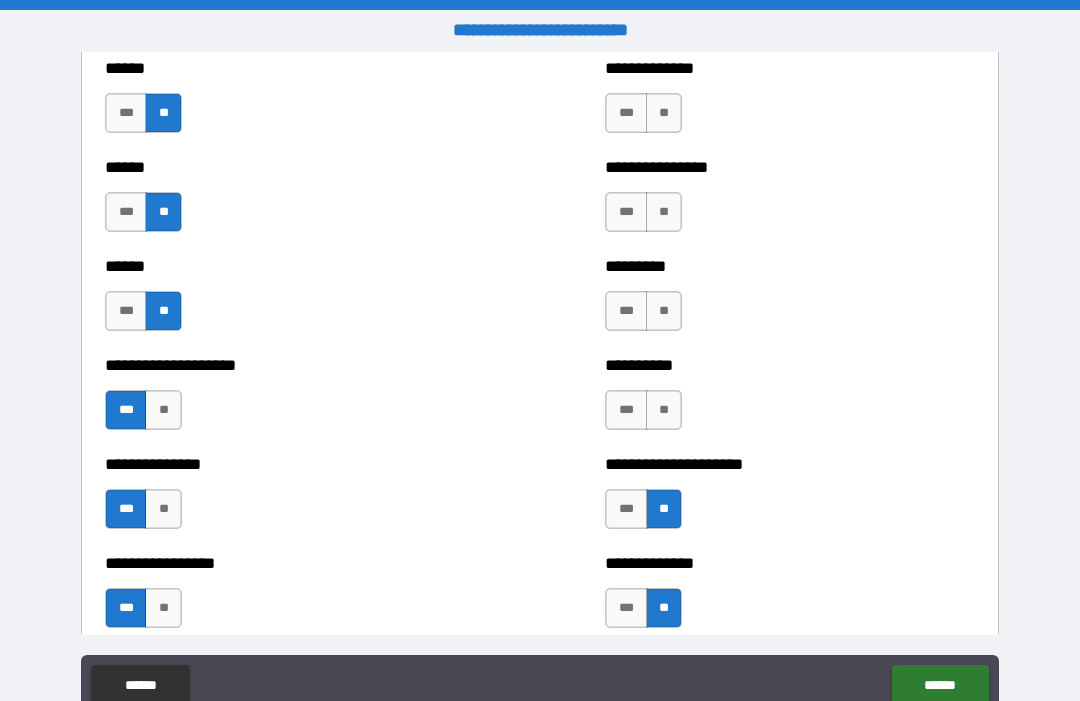 click on "**" at bounding box center [664, 410] 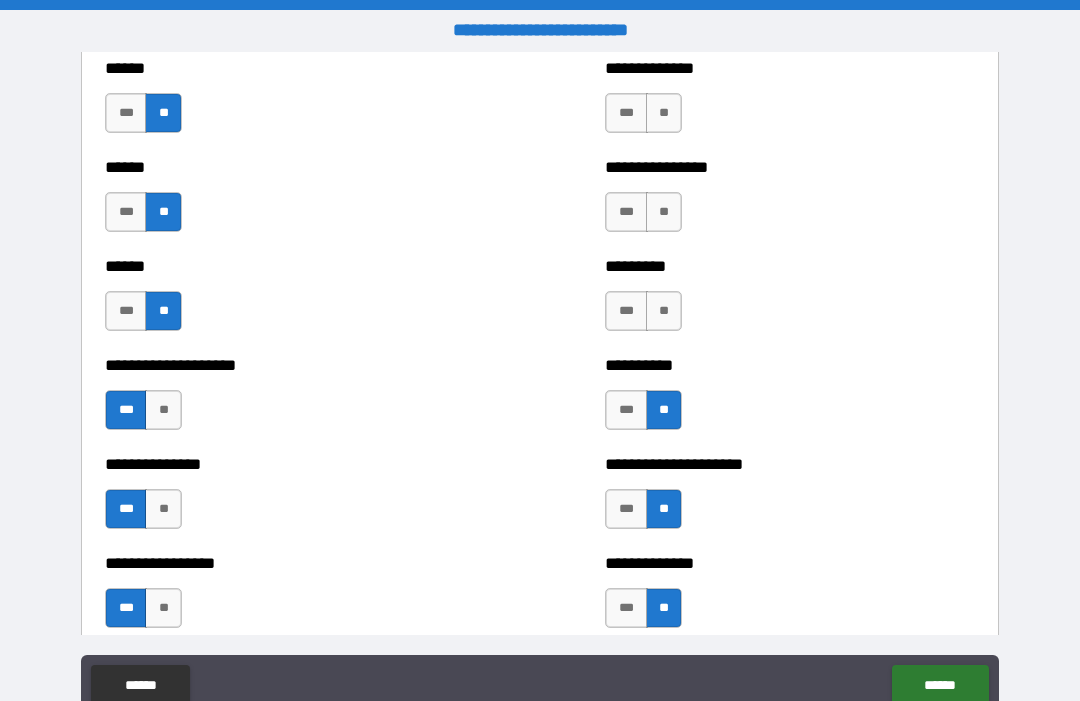 click on "**" at bounding box center [664, 311] 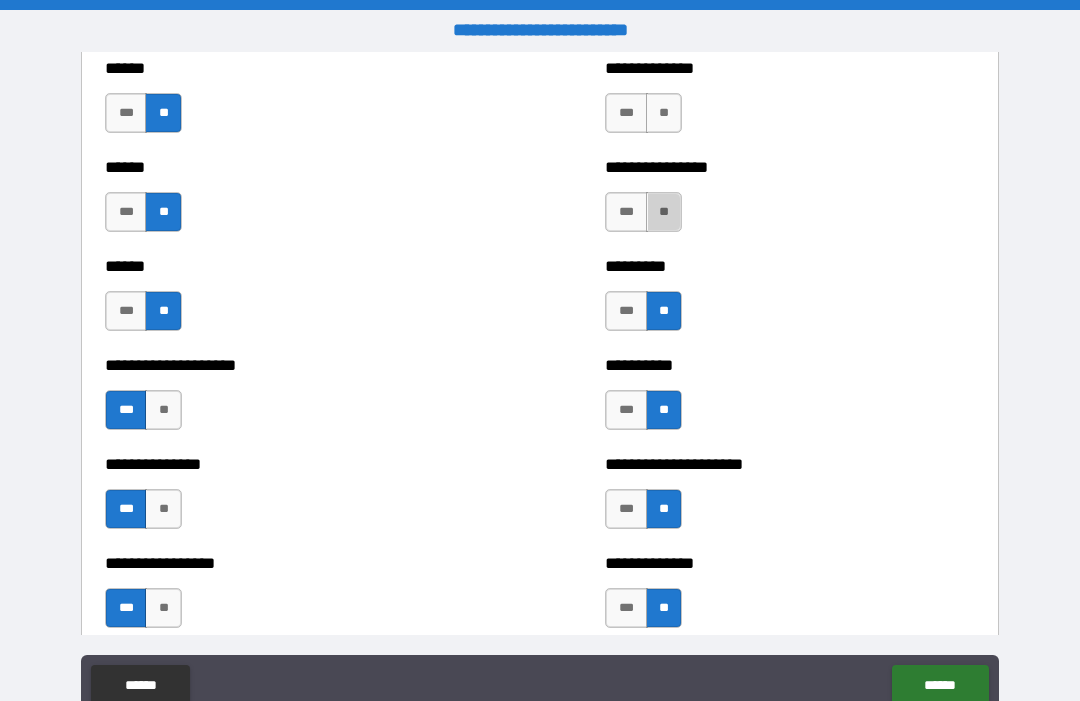 click on "**" at bounding box center [664, 212] 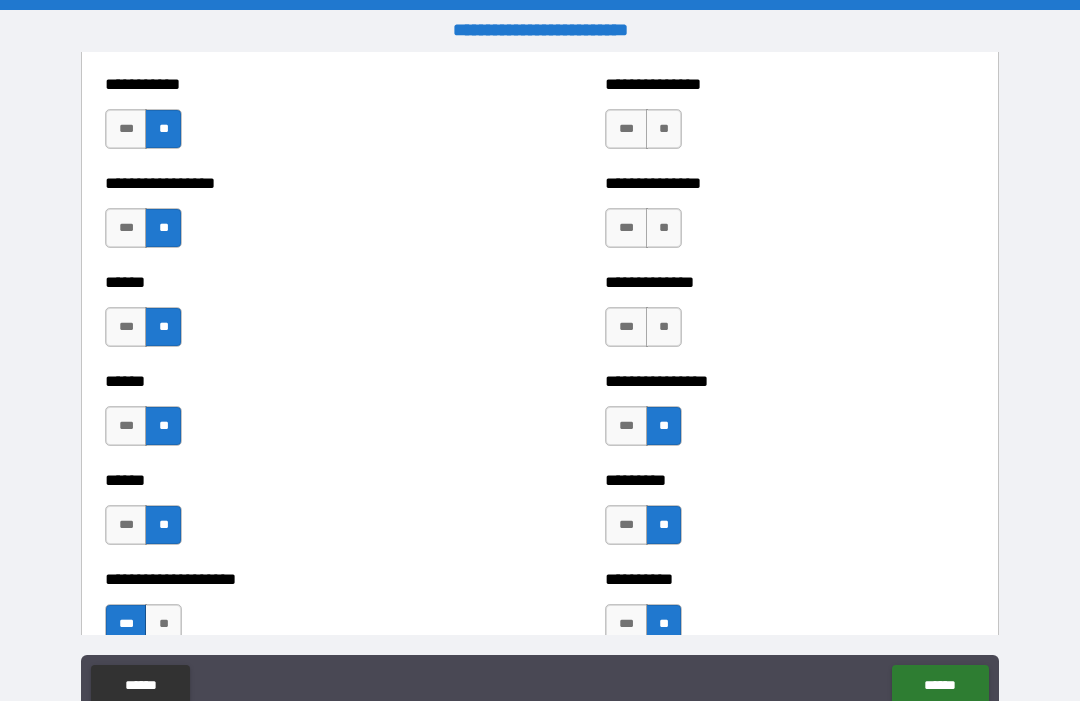 scroll, scrollTop: 2793, scrollLeft: 0, axis: vertical 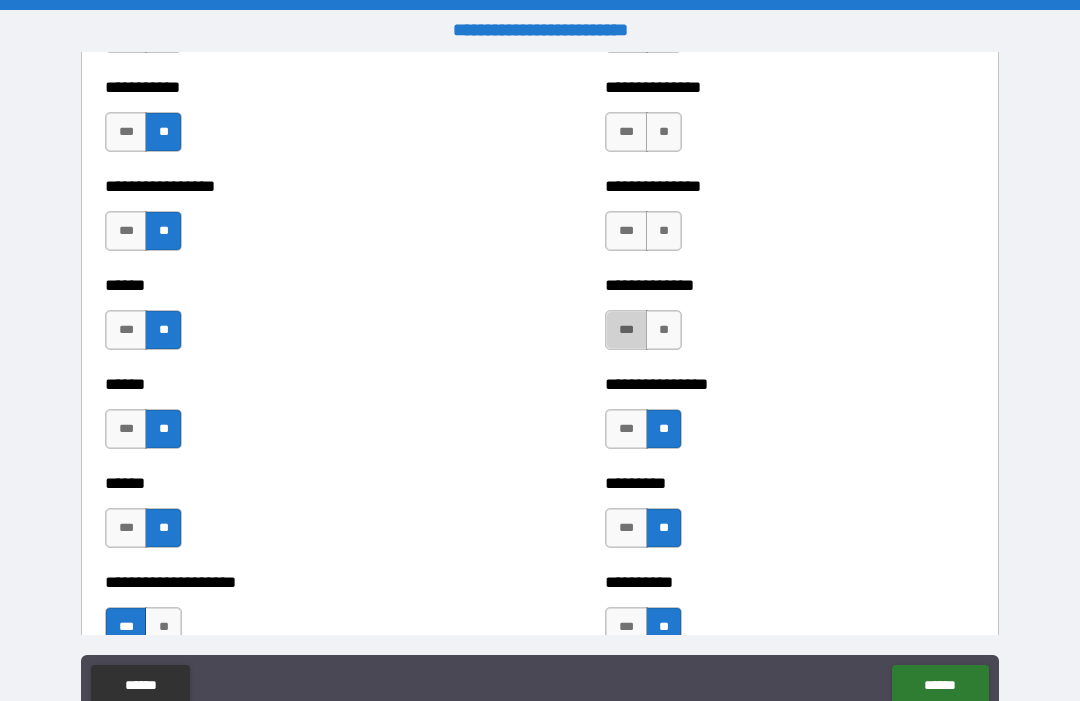 click on "***" at bounding box center [626, 330] 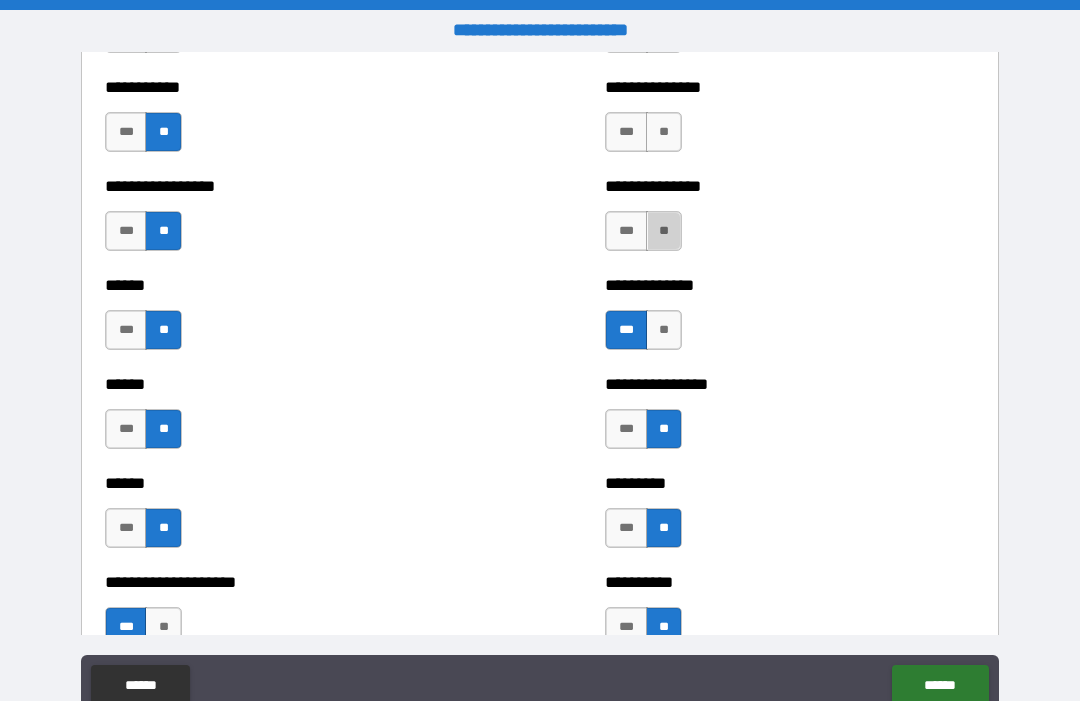 click on "**" at bounding box center [664, 231] 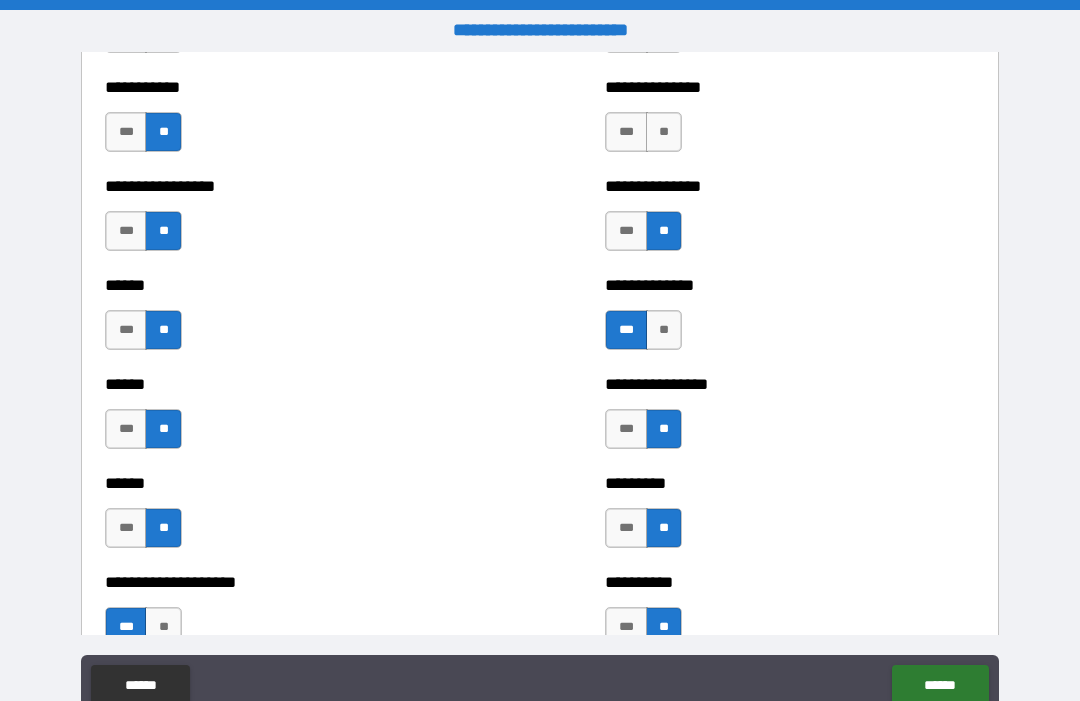 click on "**" at bounding box center (664, 132) 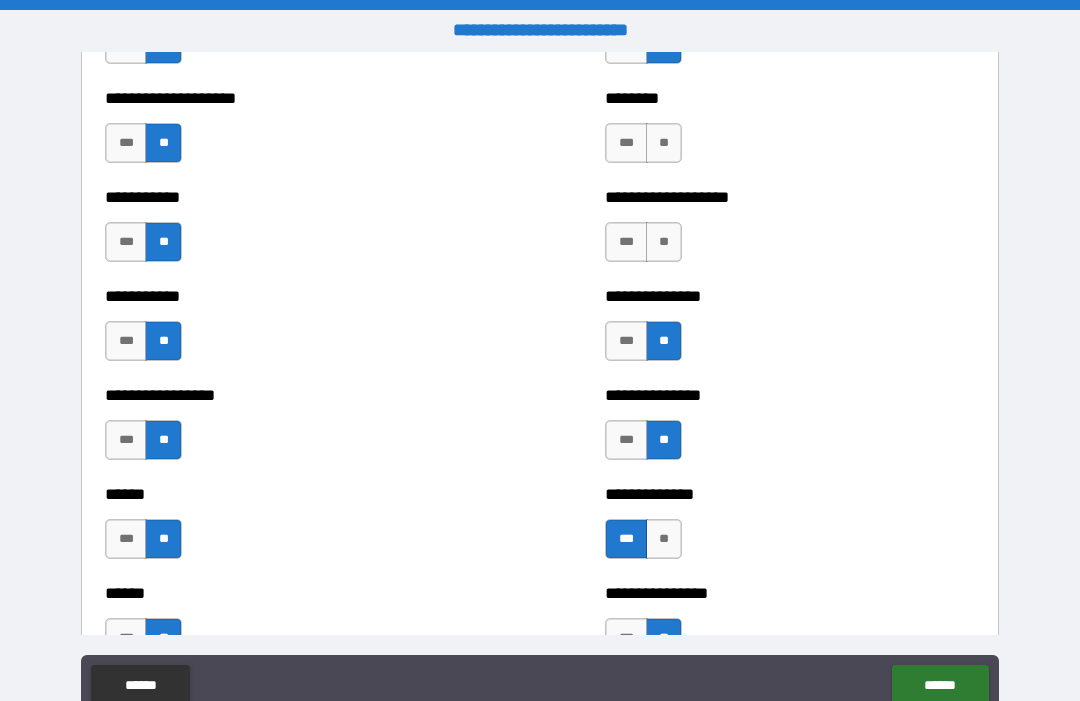 scroll, scrollTop: 2585, scrollLeft: 0, axis: vertical 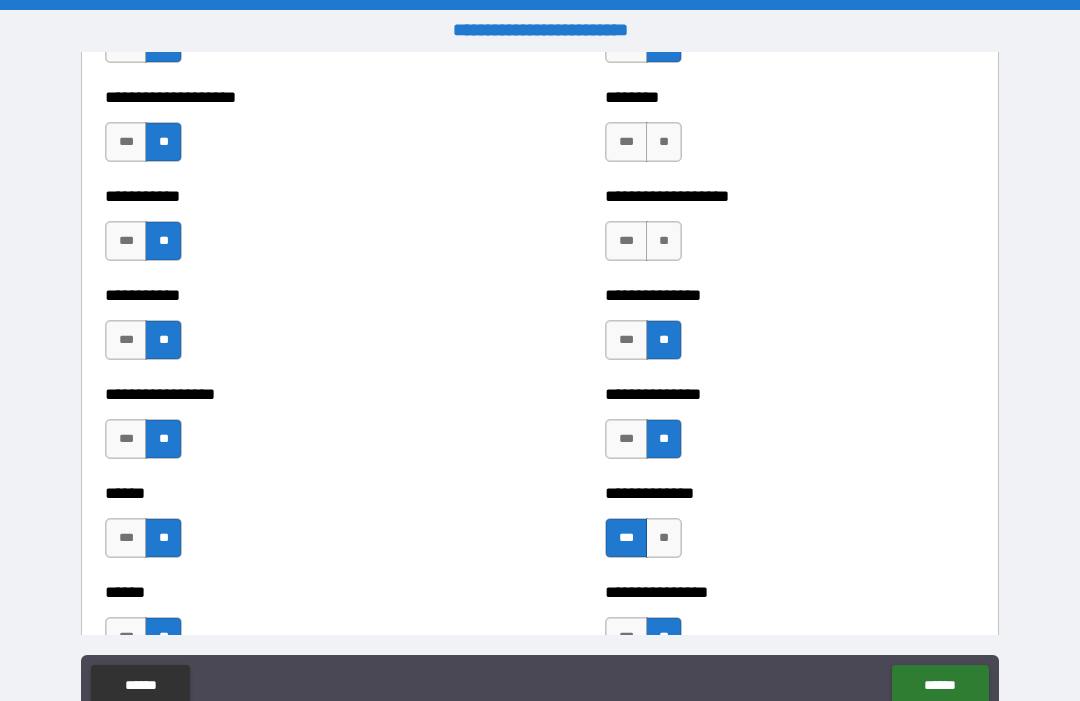 click on "**" at bounding box center [664, 241] 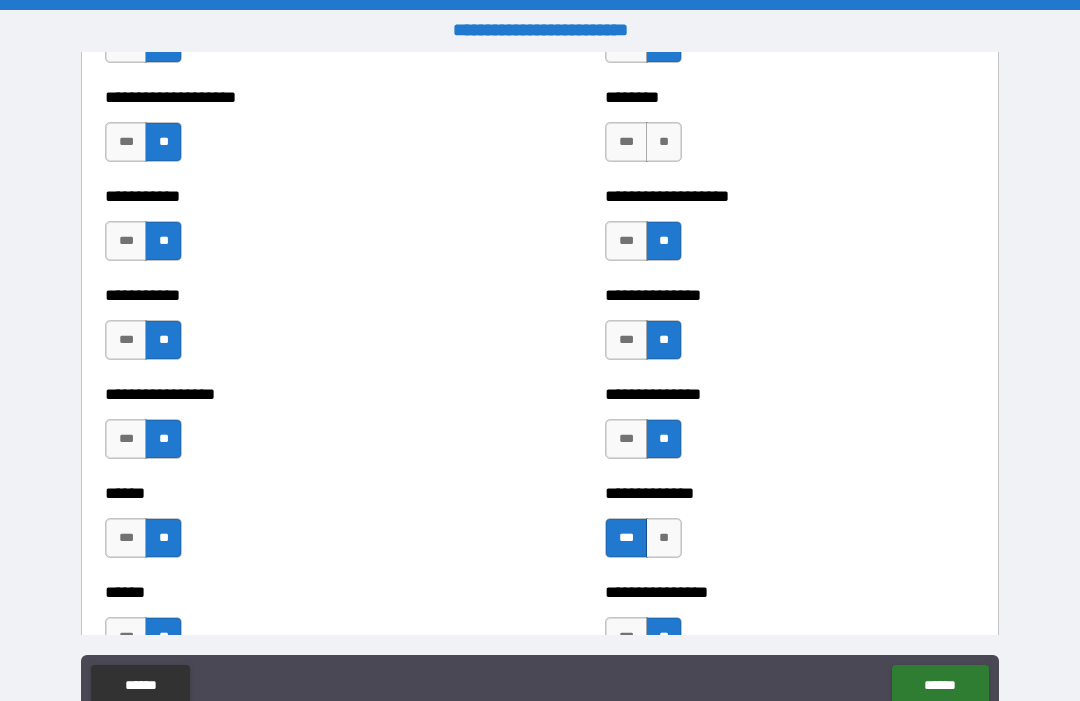click on "**" at bounding box center [664, 142] 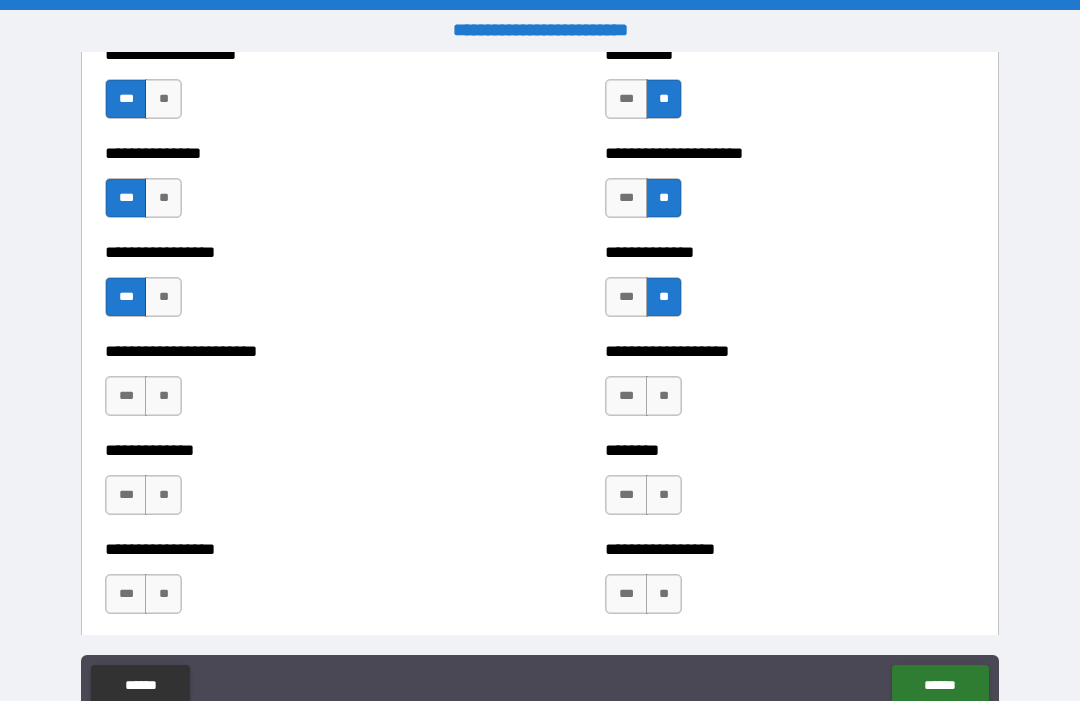 scroll, scrollTop: 3322, scrollLeft: 0, axis: vertical 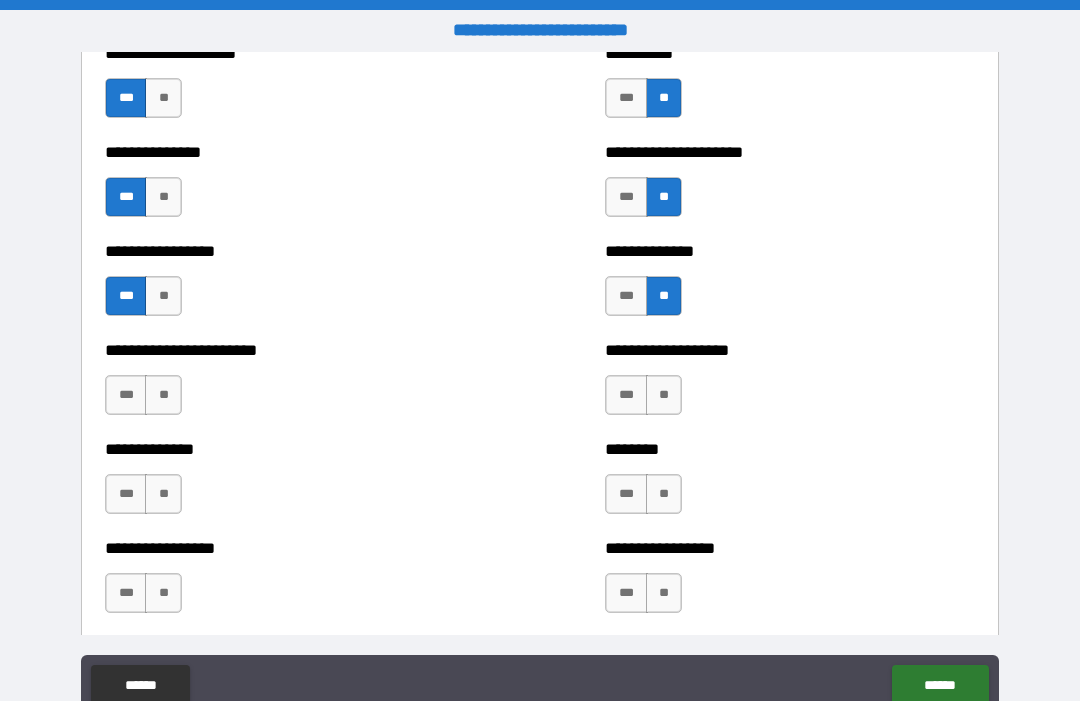 click on "**" at bounding box center (664, 395) 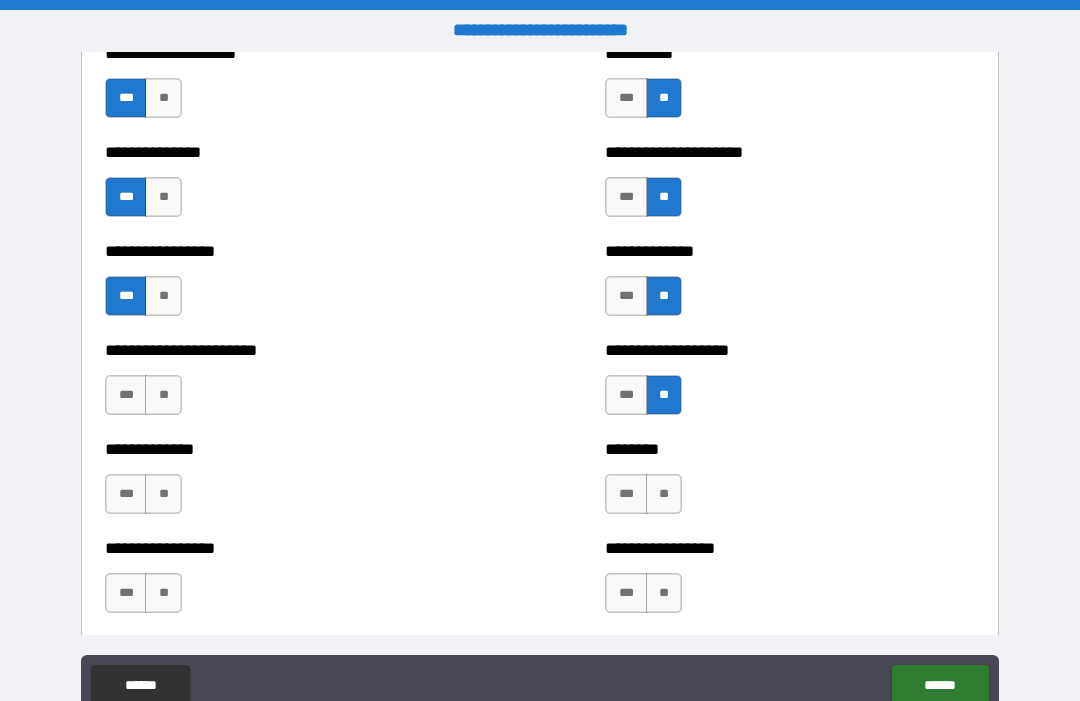 click on "**" at bounding box center (664, 494) 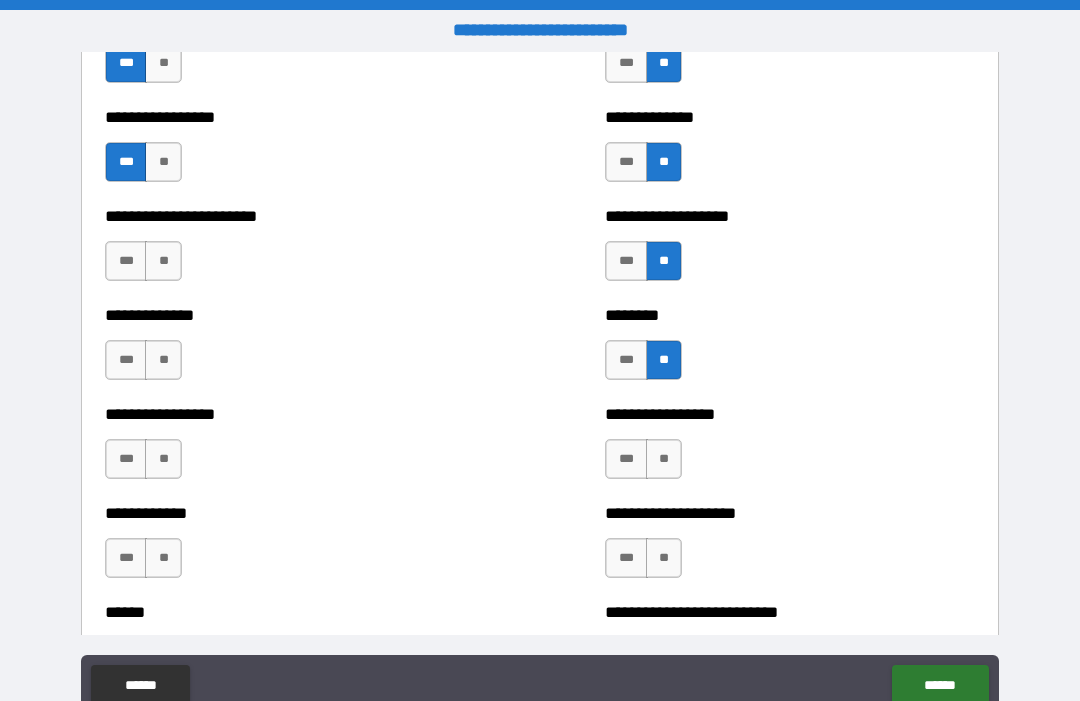 scroll, scrollTop: 3468, scrollLeft: 0, axis: vertical 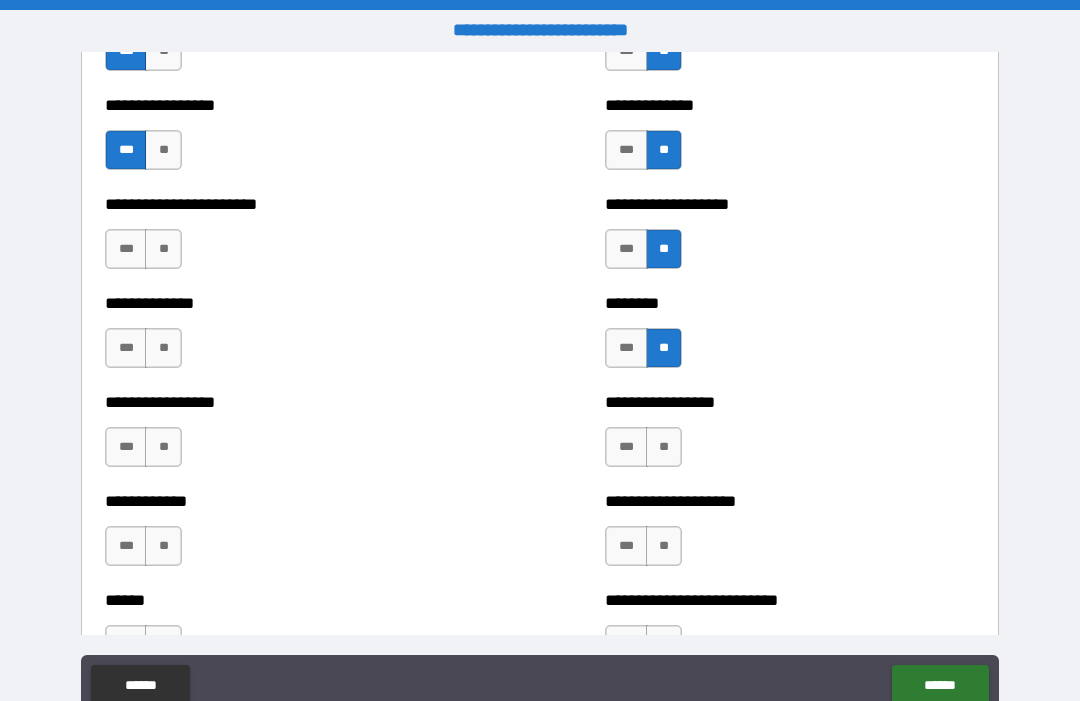 click on "**" at bounding box center (664, 447) 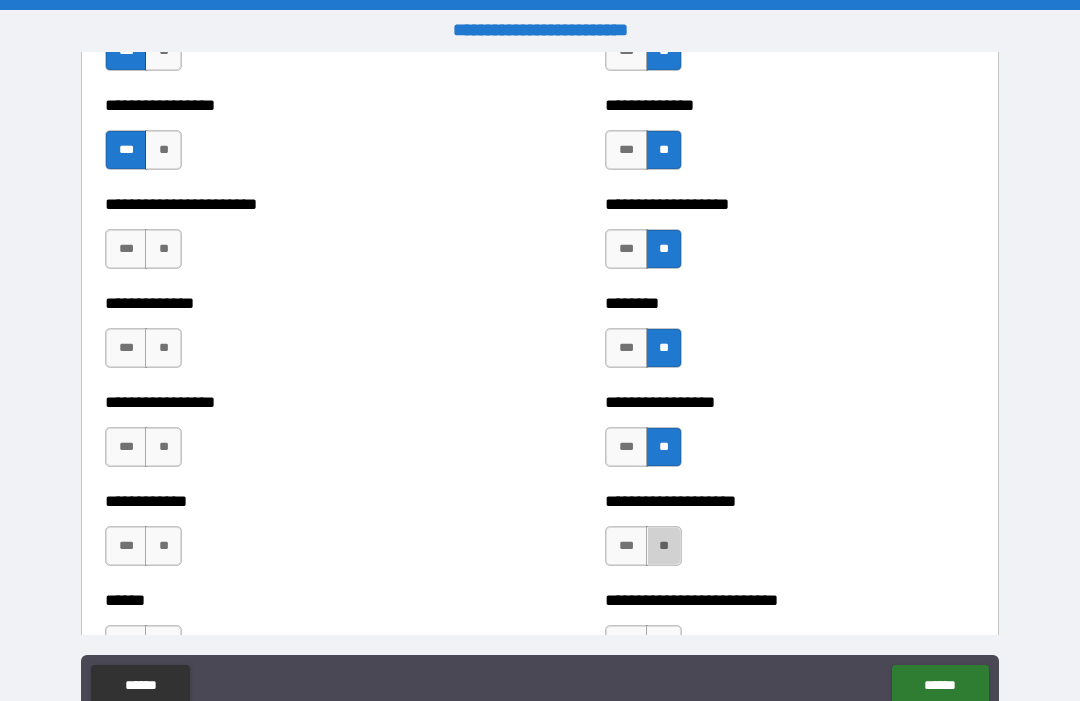 click on "**" at bounding box center (664, 546) 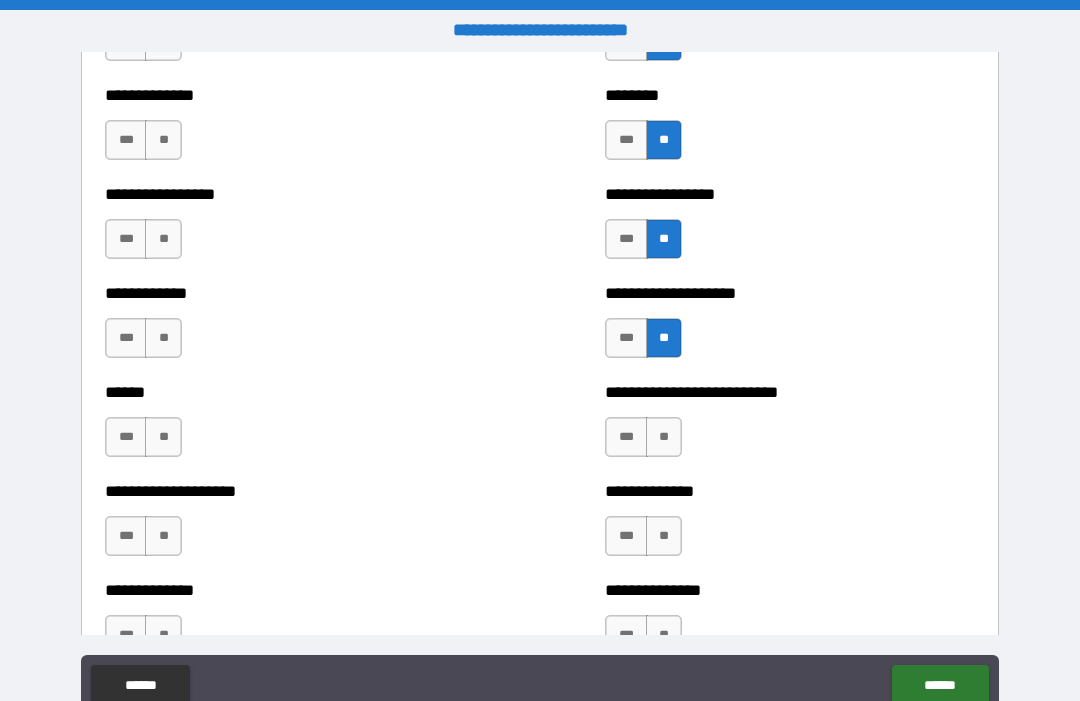 scroll, scrollTop: 3693, scrollLeft: 0, axis: vertical 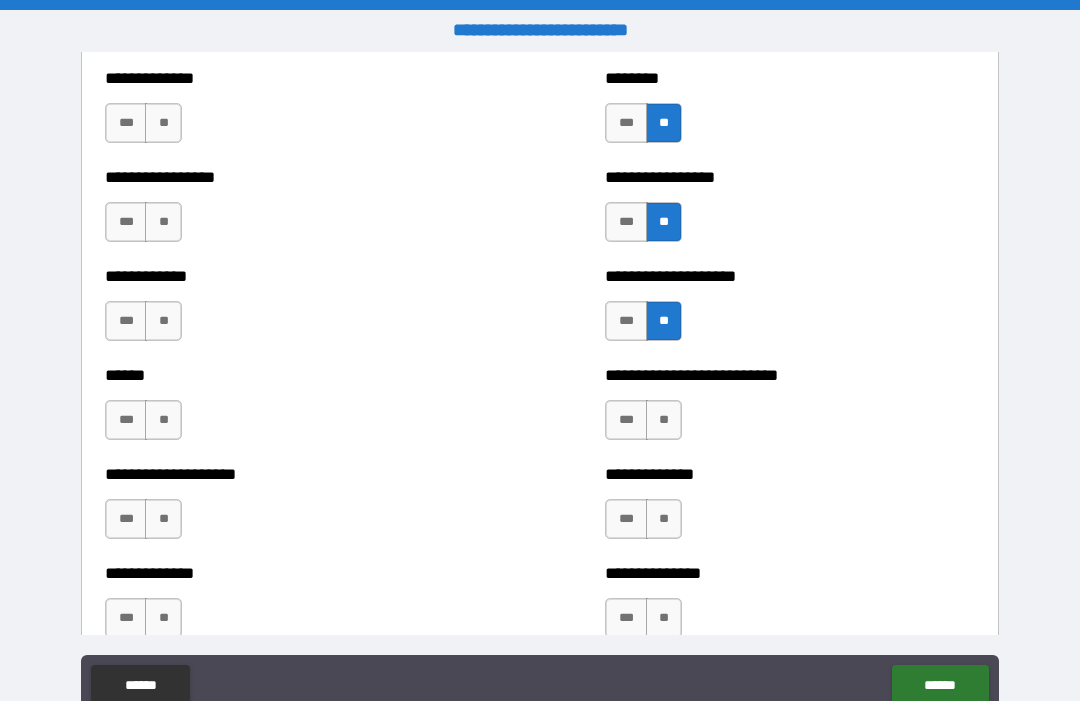 click on "**" at bounding box center [664, 420] 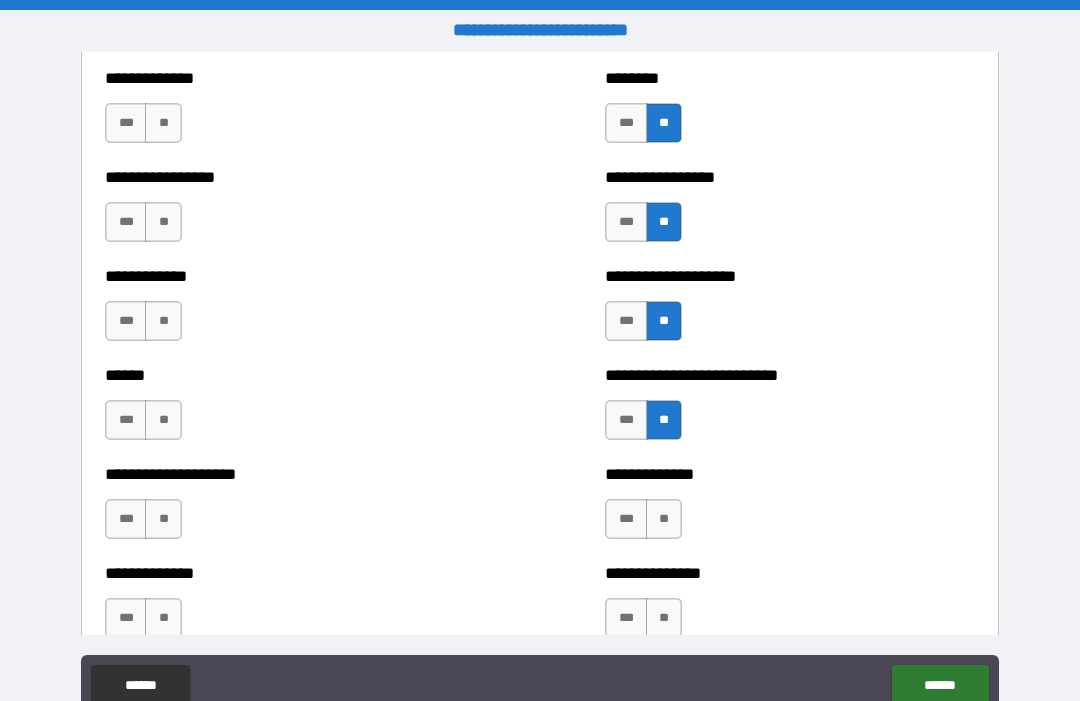 click on "**" at bounding box center [664, 519] 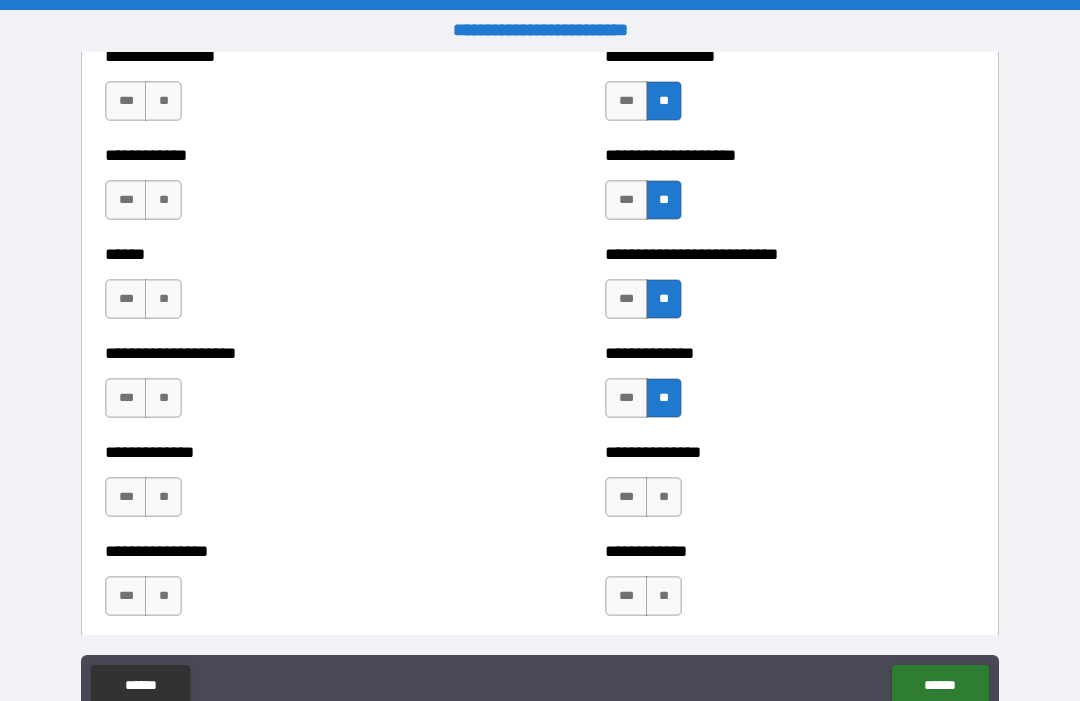 scroll, scrollTop: 3851, scrollLeft: 0, axis: vertical 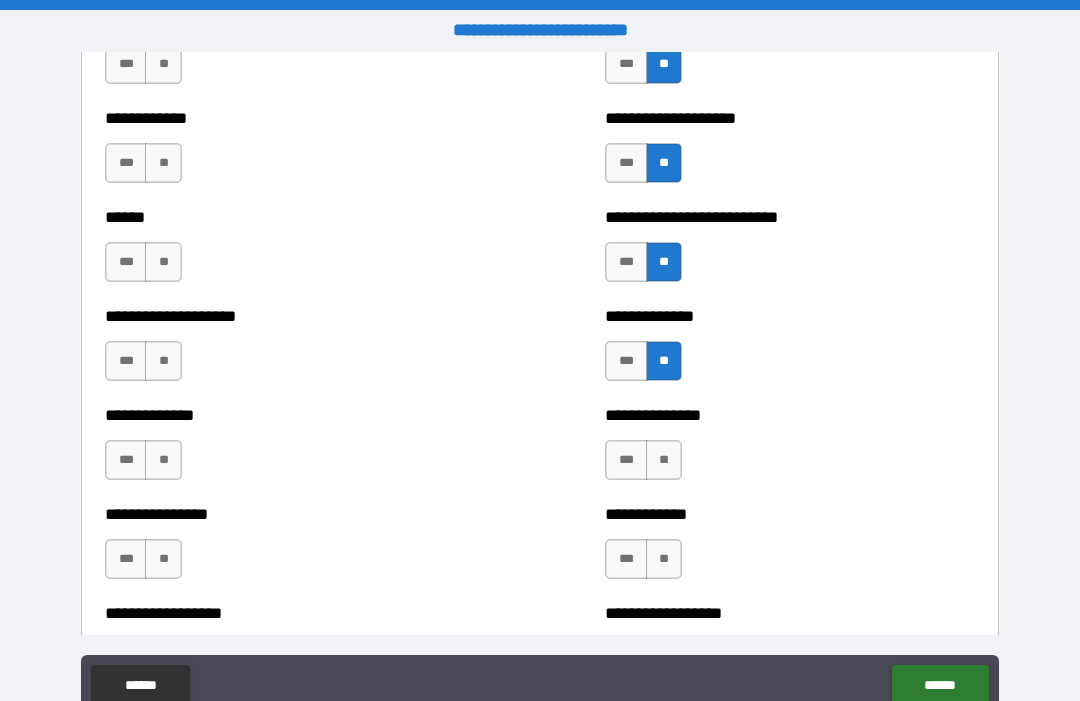 click on "**" at bounding box center [664, 460] 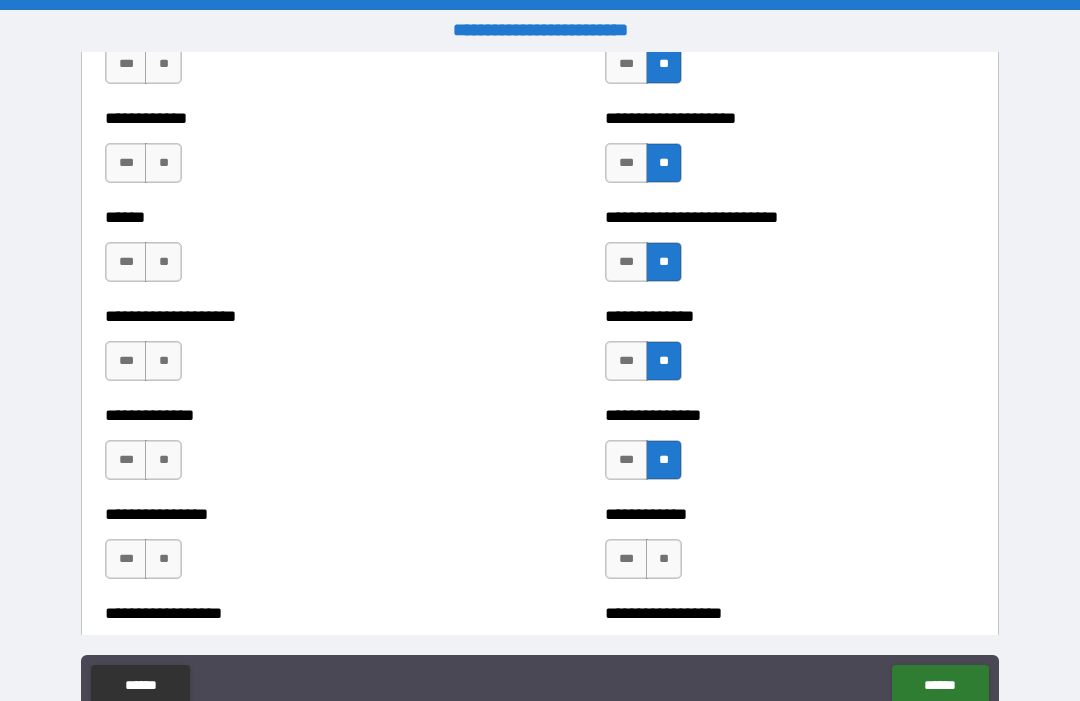 click on "**" at bounding box center [664, 559] 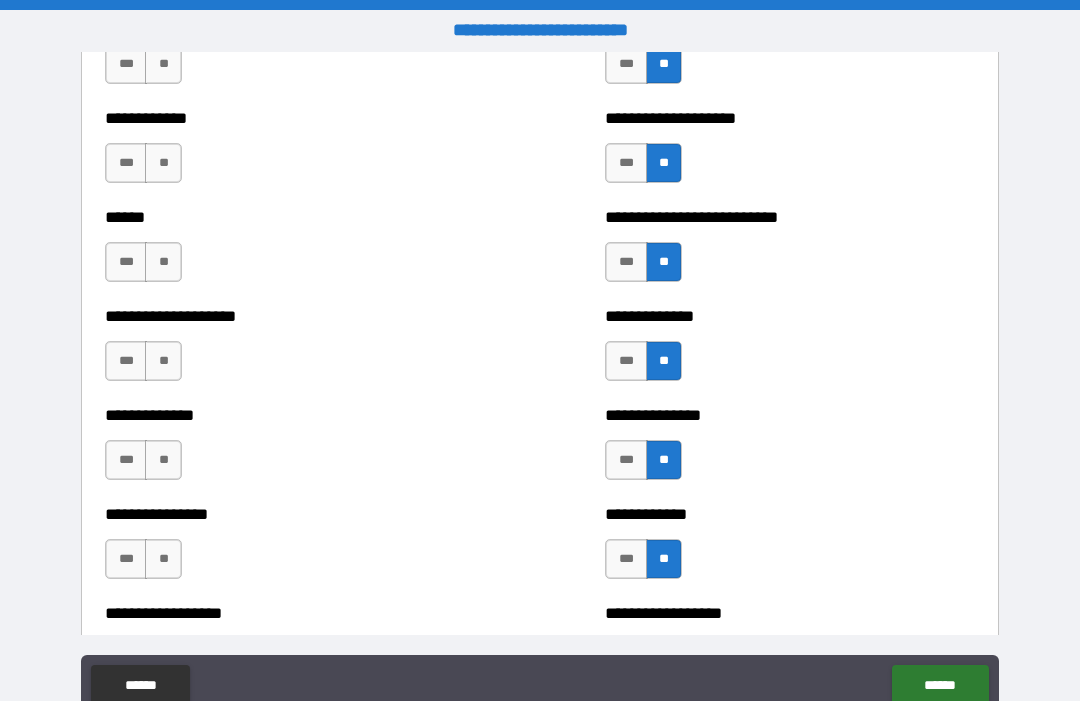 click on "**" at bounding box center (163, 559) 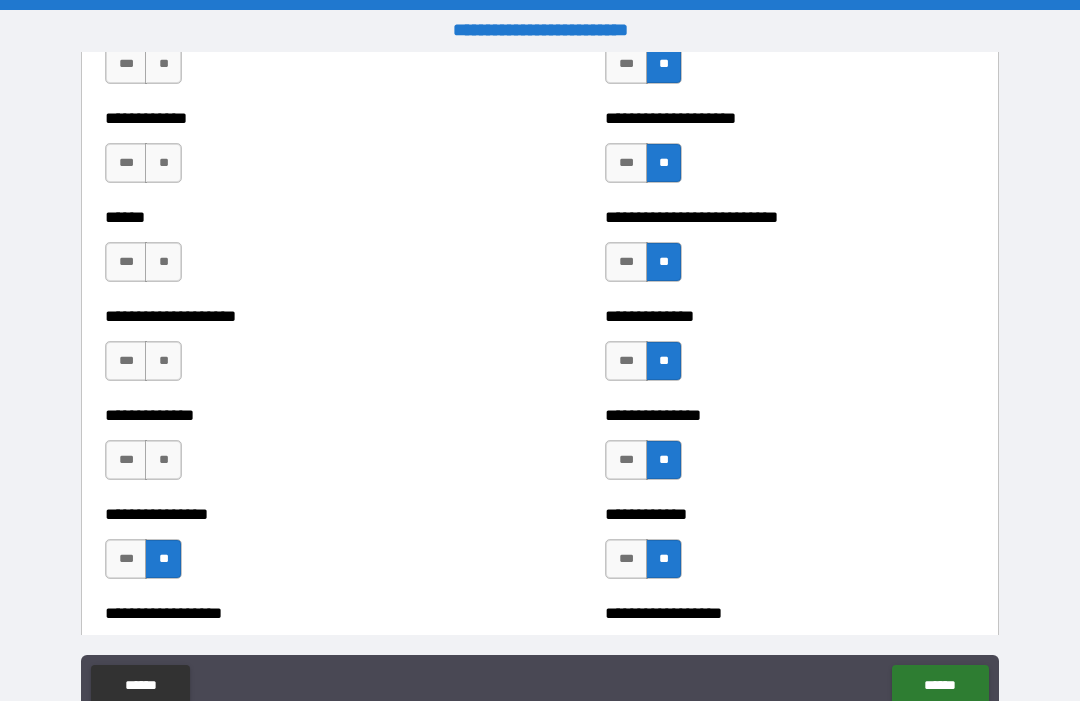 click on "**" at bounding box center [163, 460] 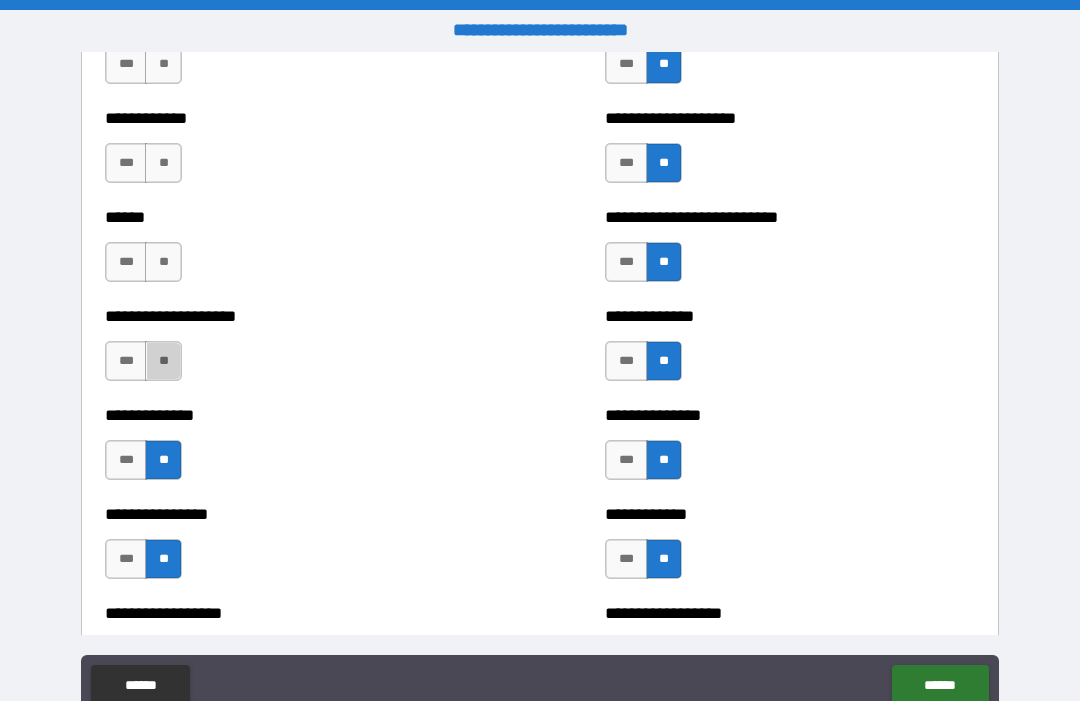 click on "**" at bounding box center (163, 361) 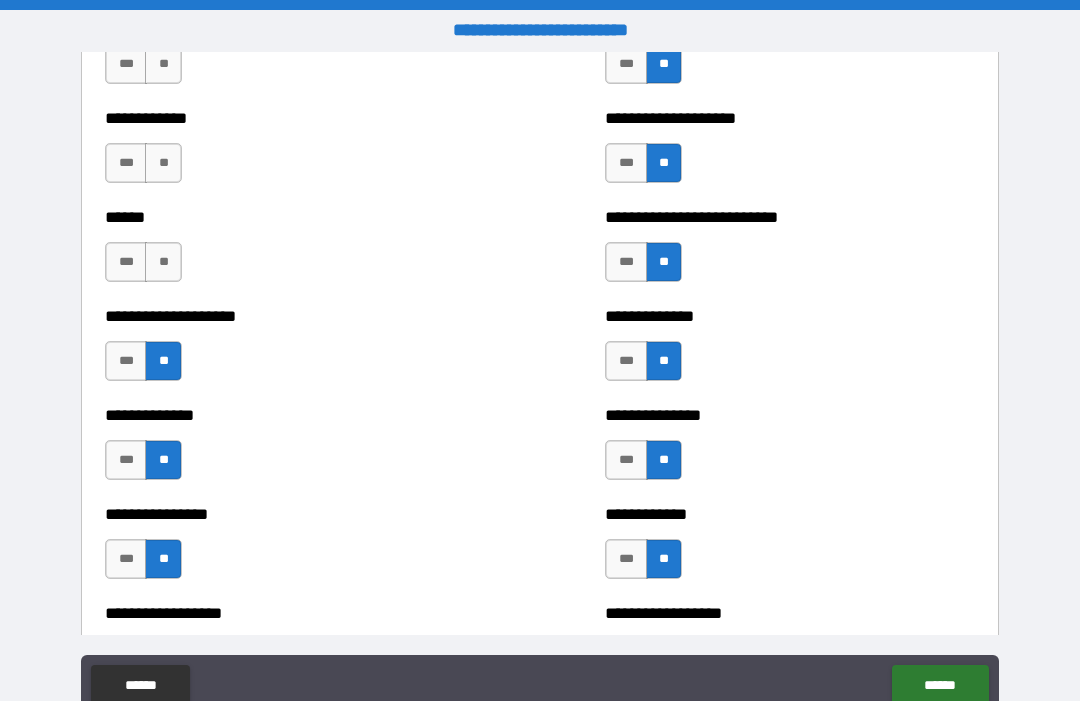 click on "**" at bounding box center (163, 262) 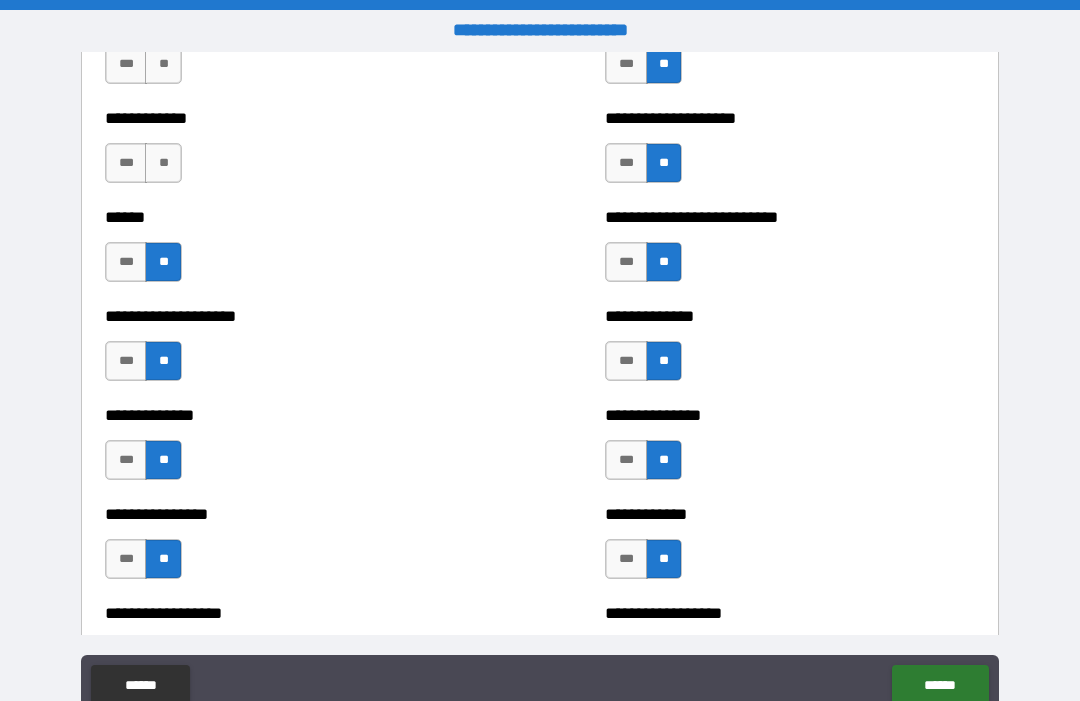 click on "**" at bounding box center (163, 163) 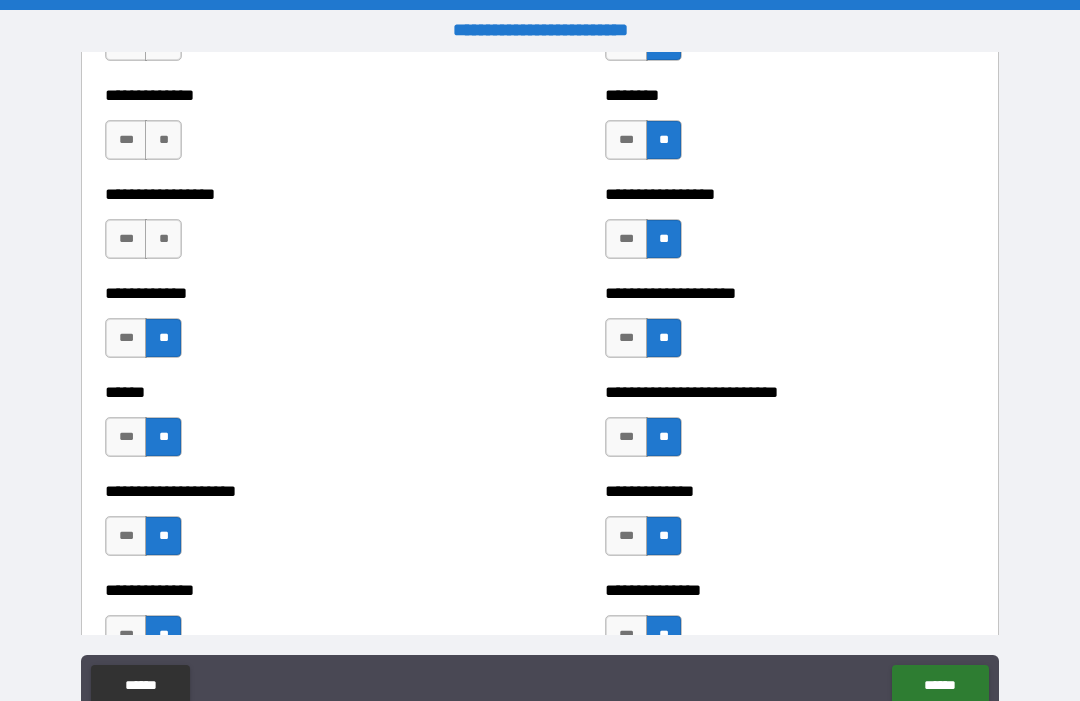 scroll, scrollTop: 3680, scrollLeft: 0, axis: vertical 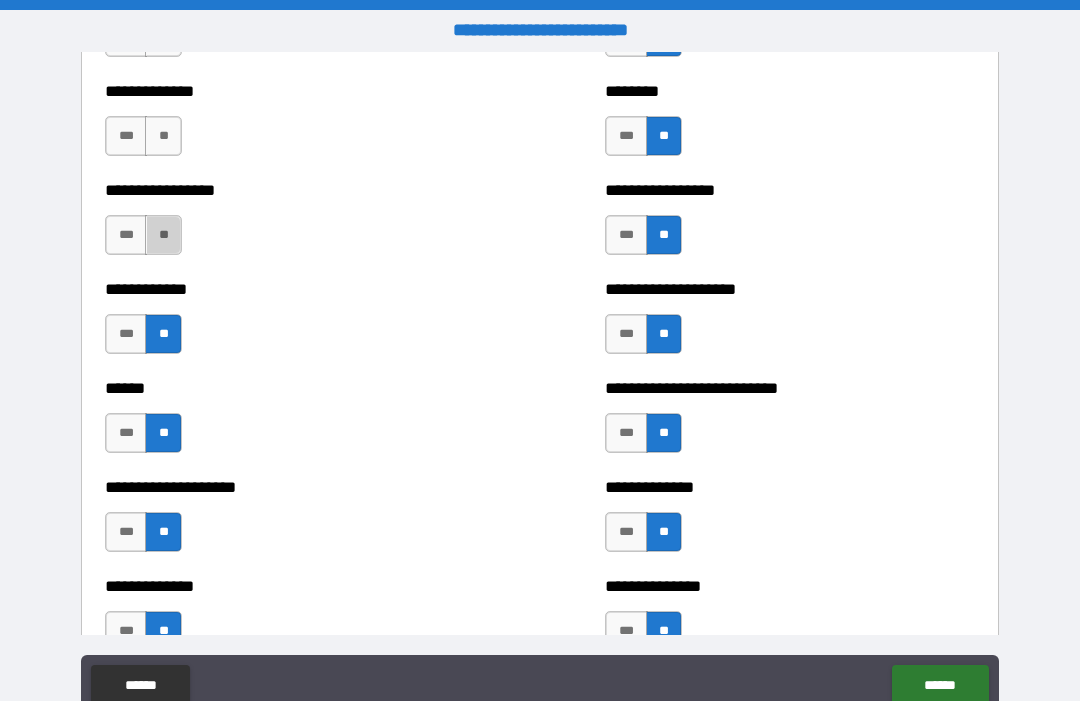 click on "**" at bounding box center (163, 235) 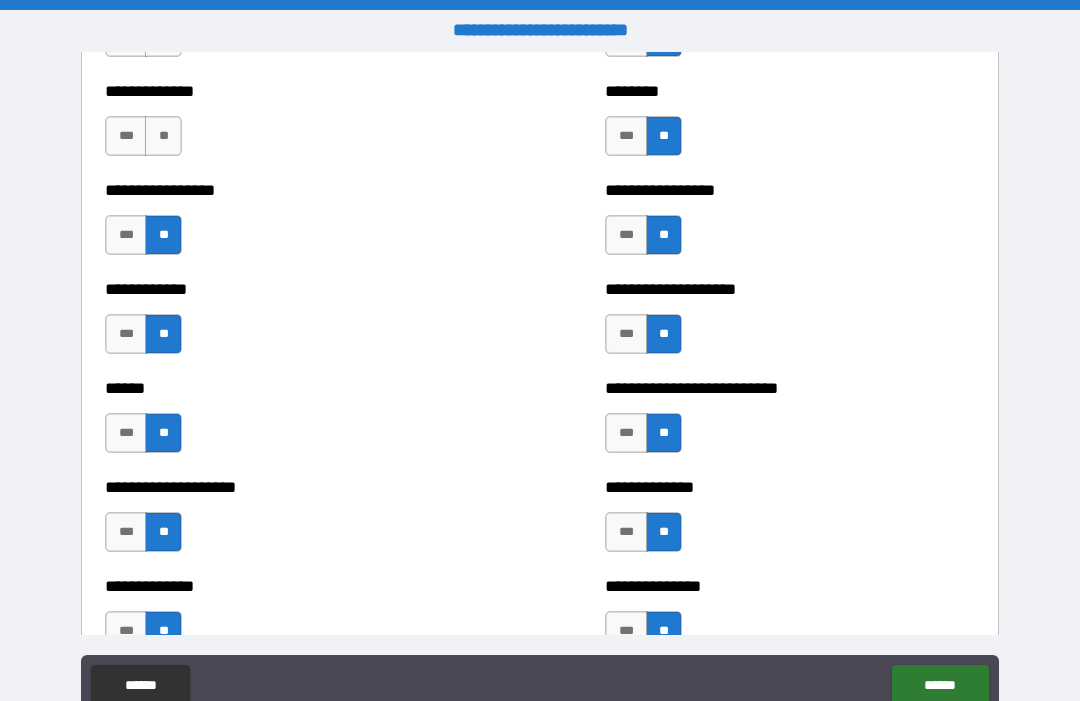 click on "***" at bounding box center (126, 136) 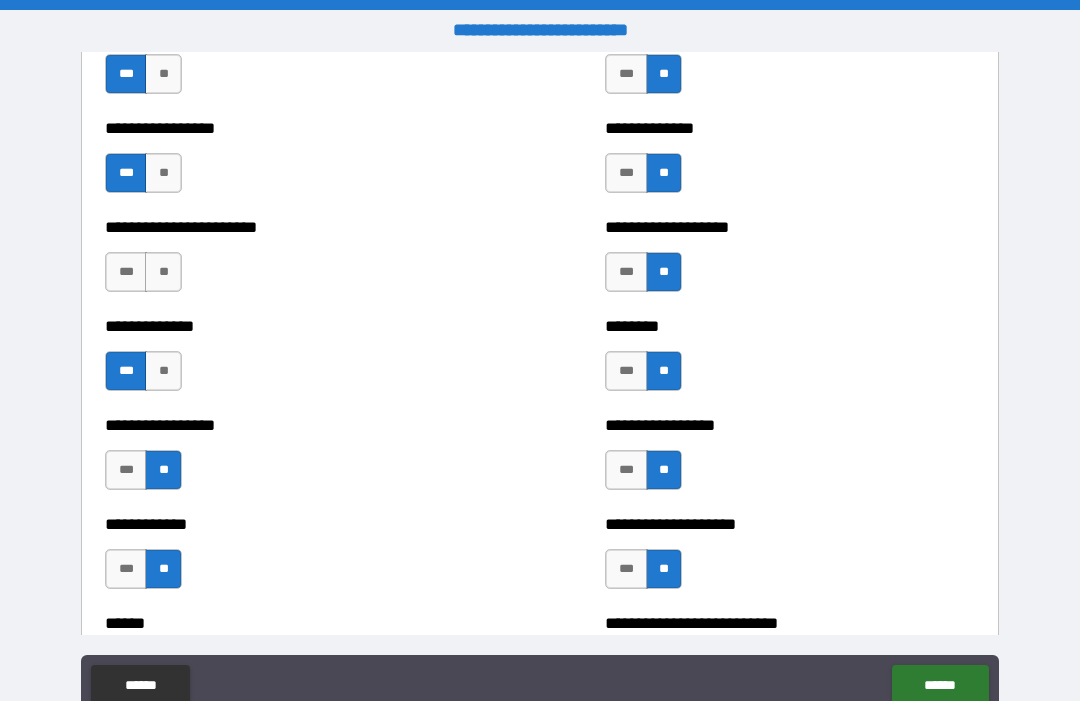 scroll, scrollTop: 3451, scrollLeft: 0, axis: vertical 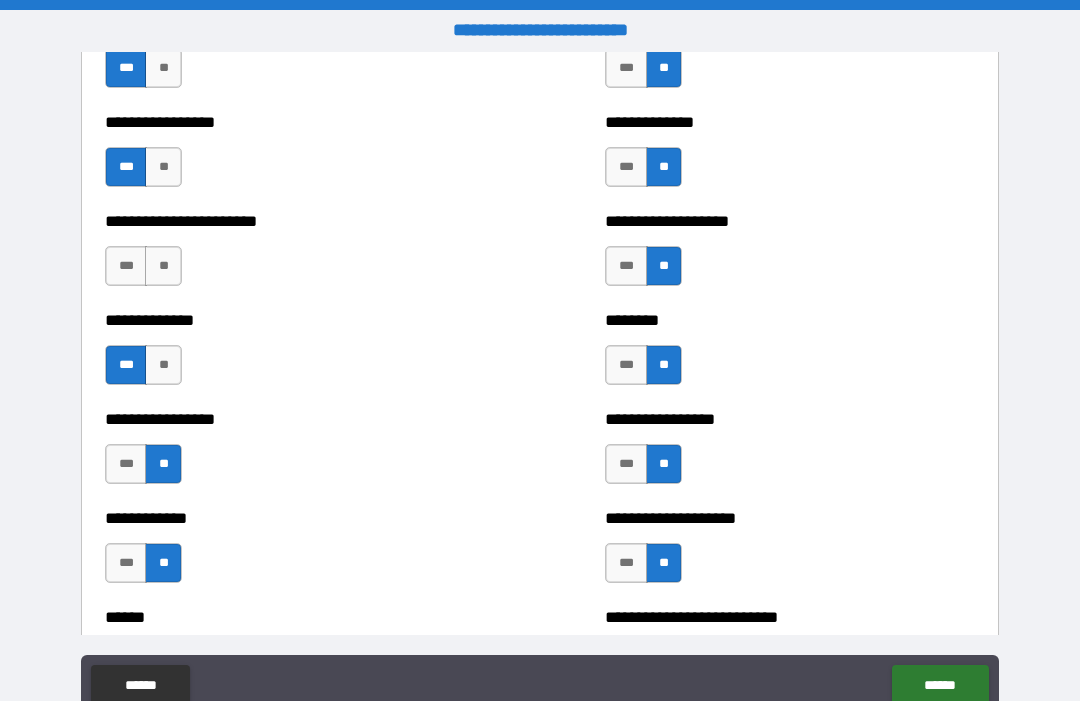 click on "**" at bounding box center (163, 266) 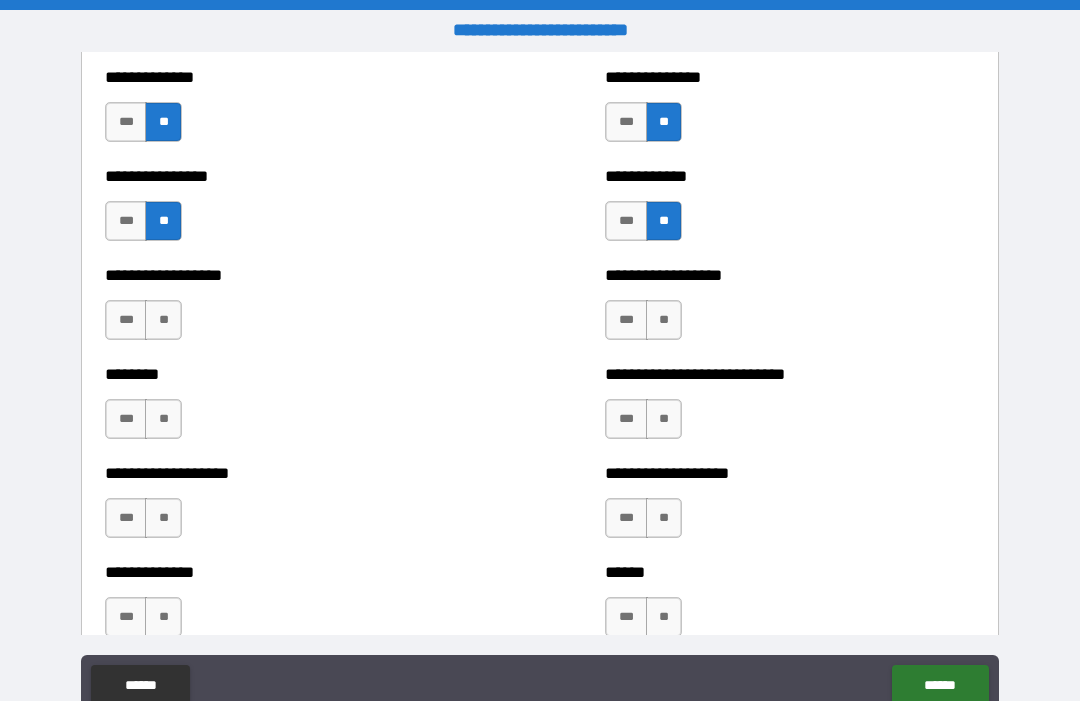 scroll, scrollTop: 4196, scrollLeft: 0, axis: vertical 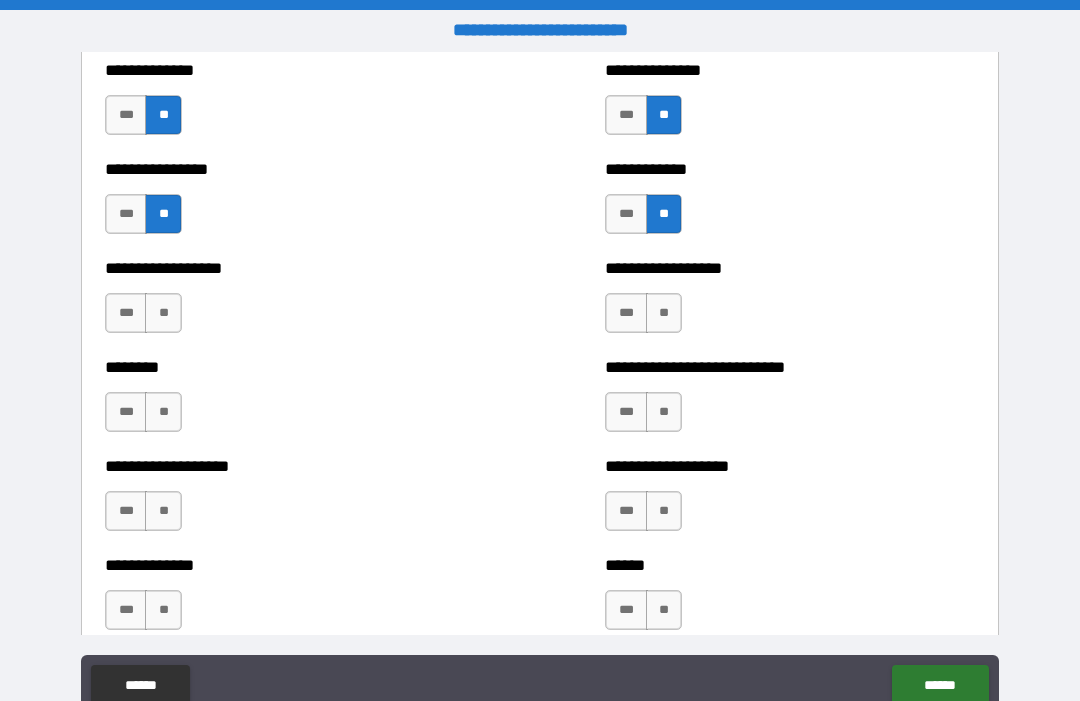 click on "**" at bounding box center [664, 313] 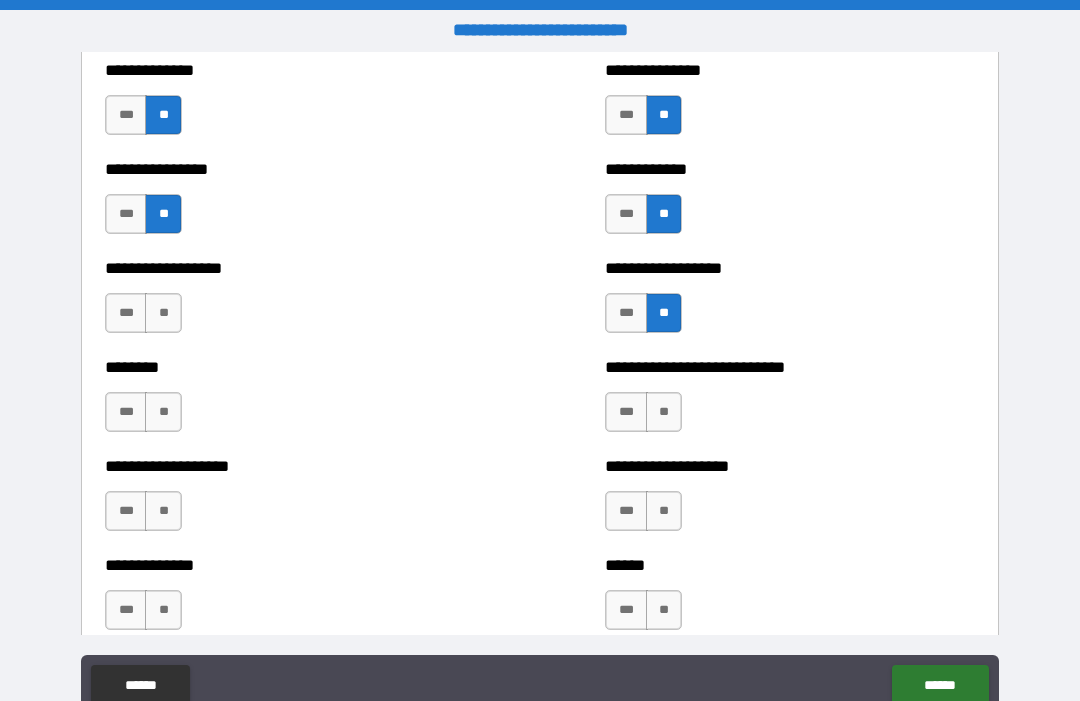 click on "**" at bounding box center (664, 412) 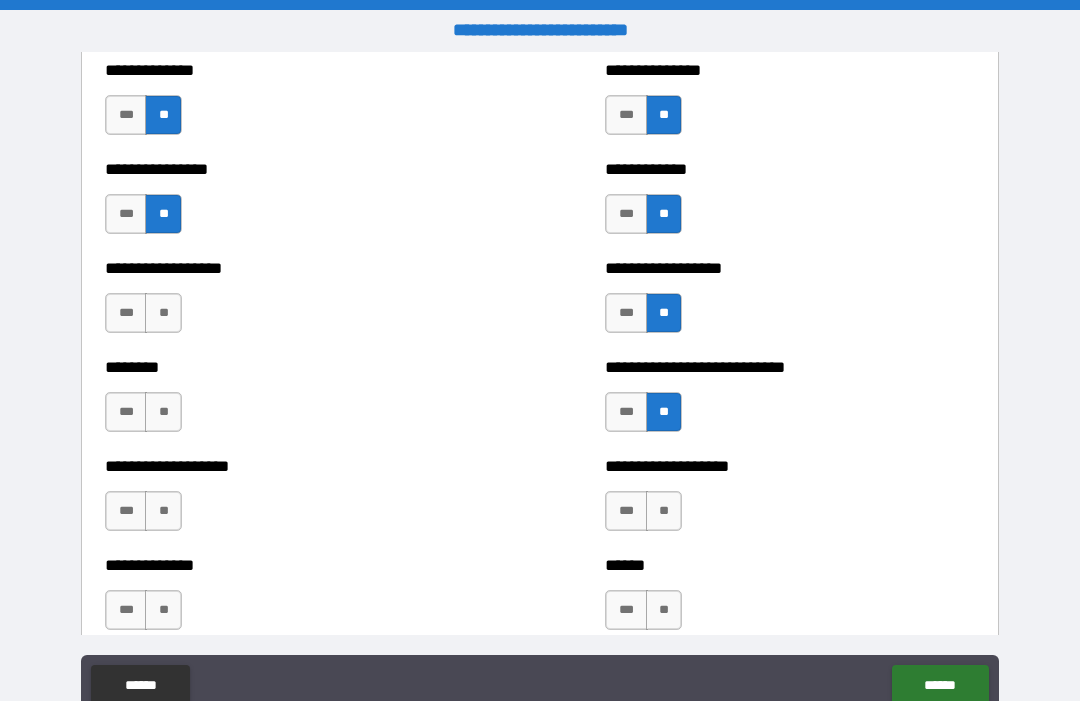 click on "**" at bounding box center [664, 511] 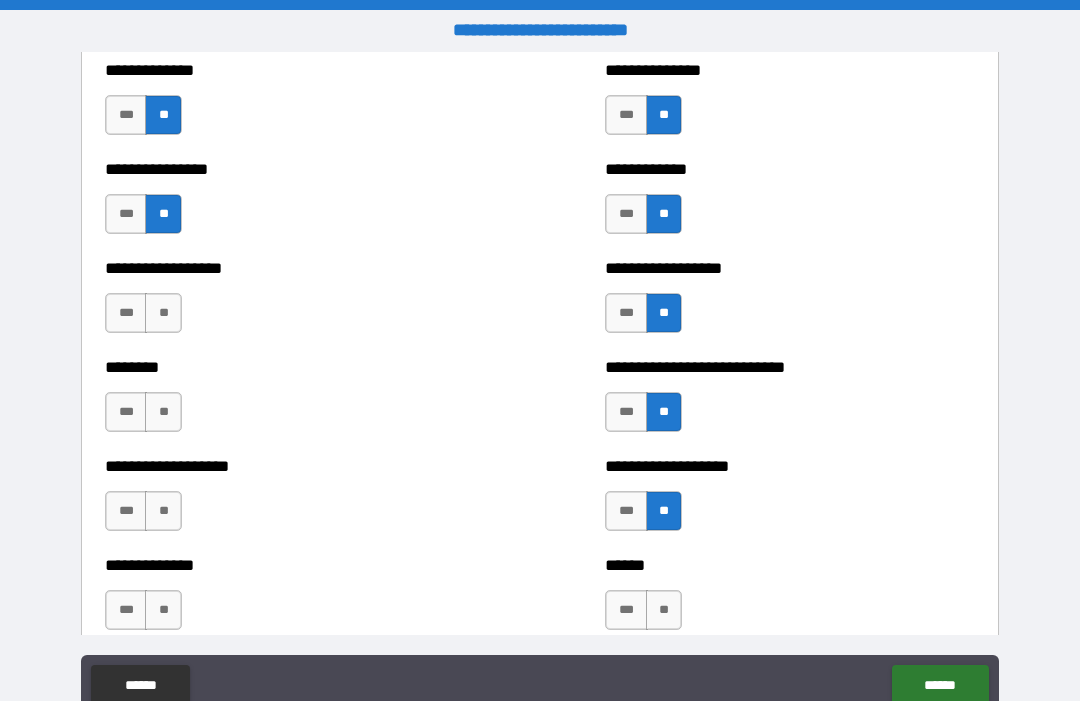 click on "**" at bounding box center [664, 511] 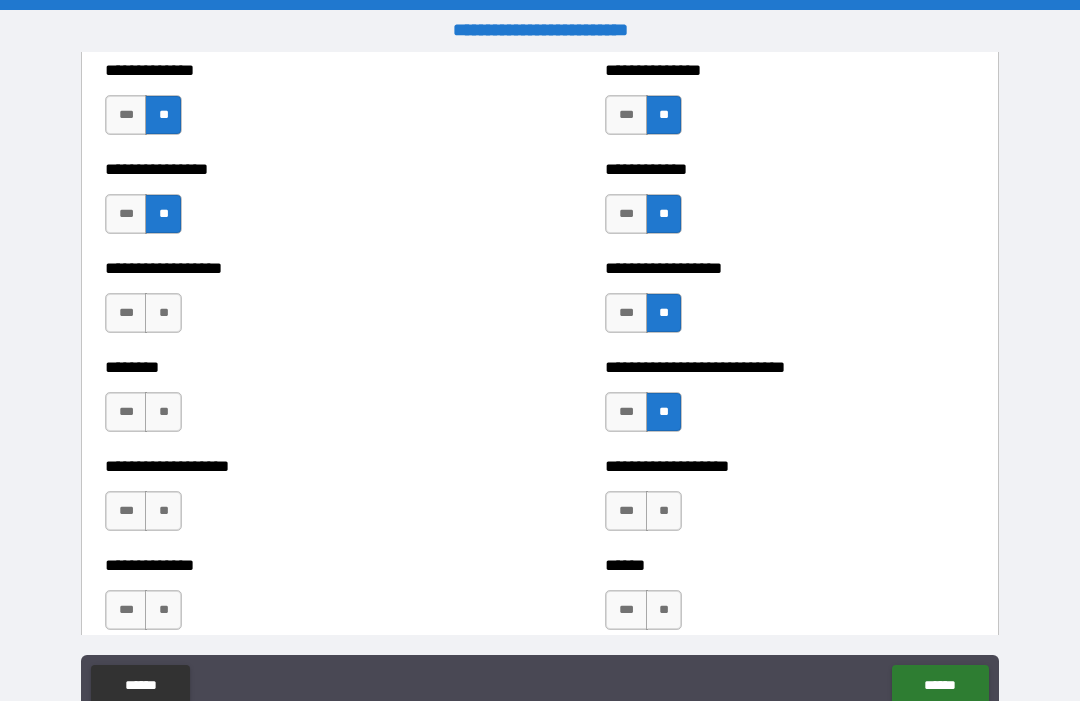 click on "**" at bounding box center [664, 511] 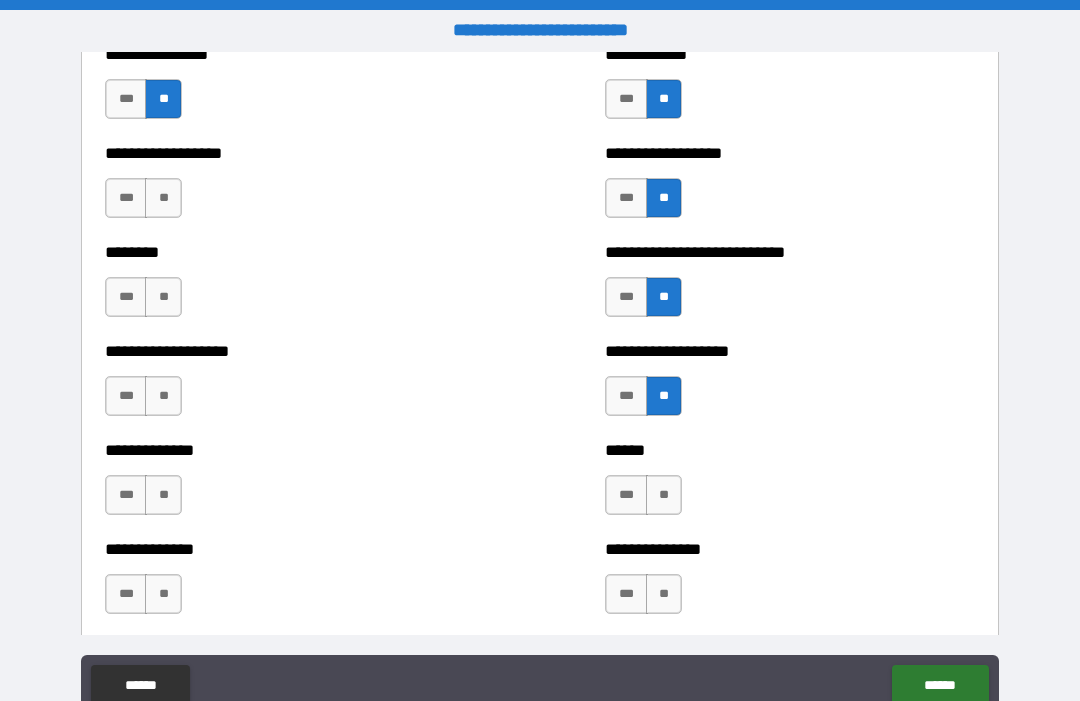scroll, scrollTop: 4338, scrollLeft: 0, axis: vertical 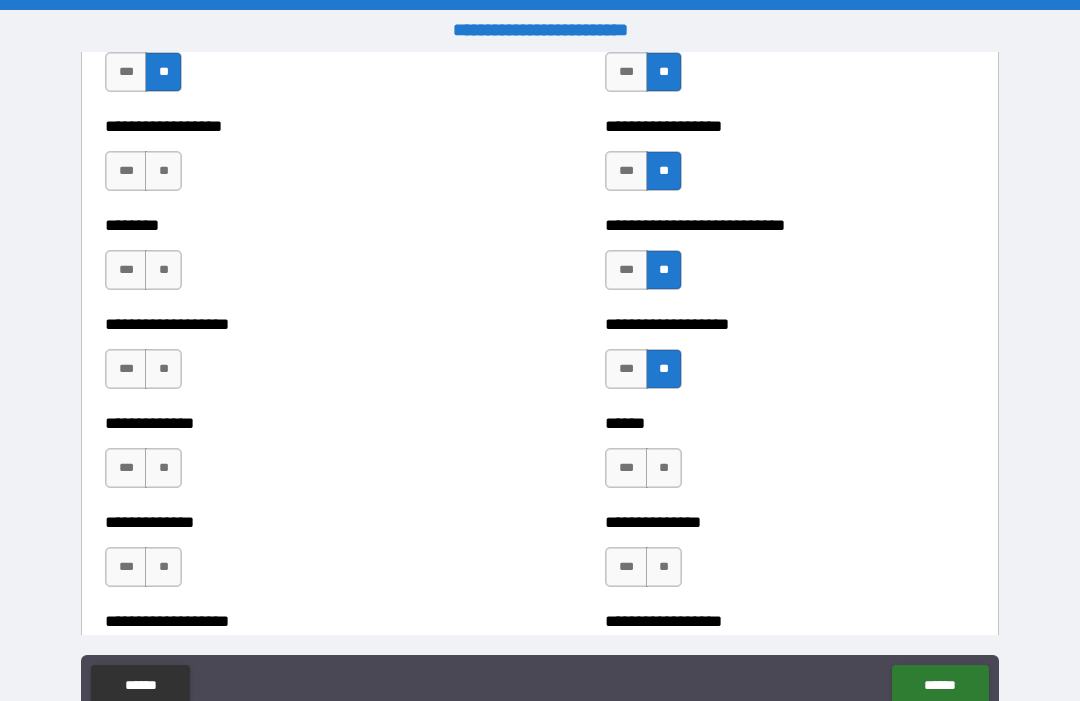 click on "**" at bounding box center [664, 468] 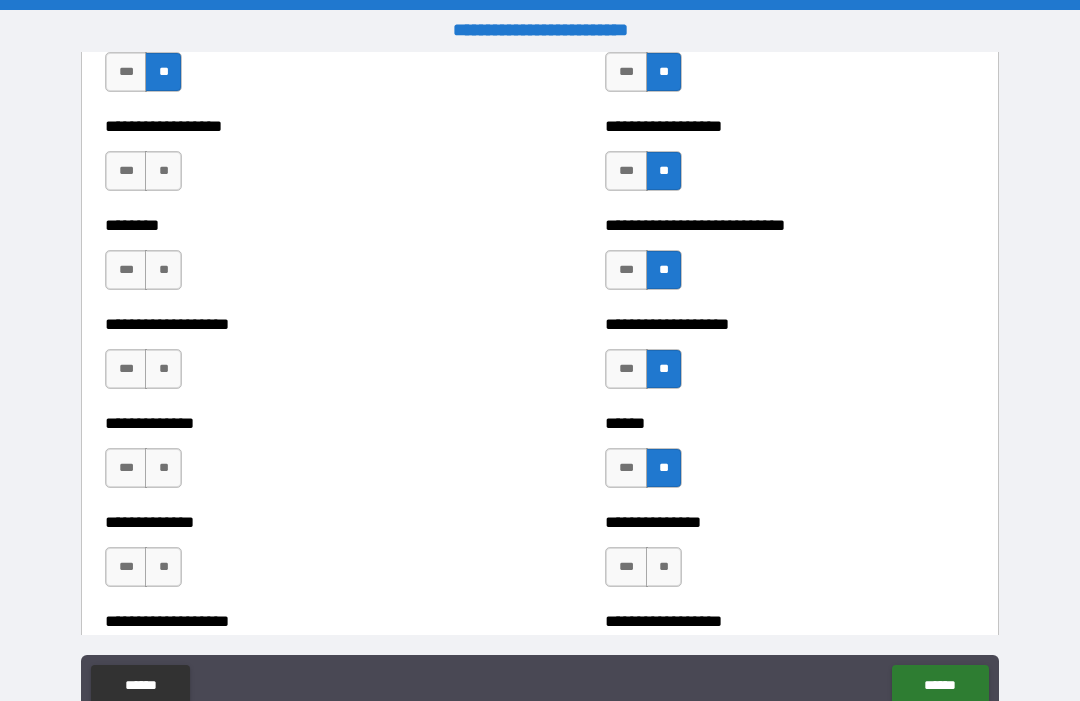 click on "**" at bounding box center (664, 567) 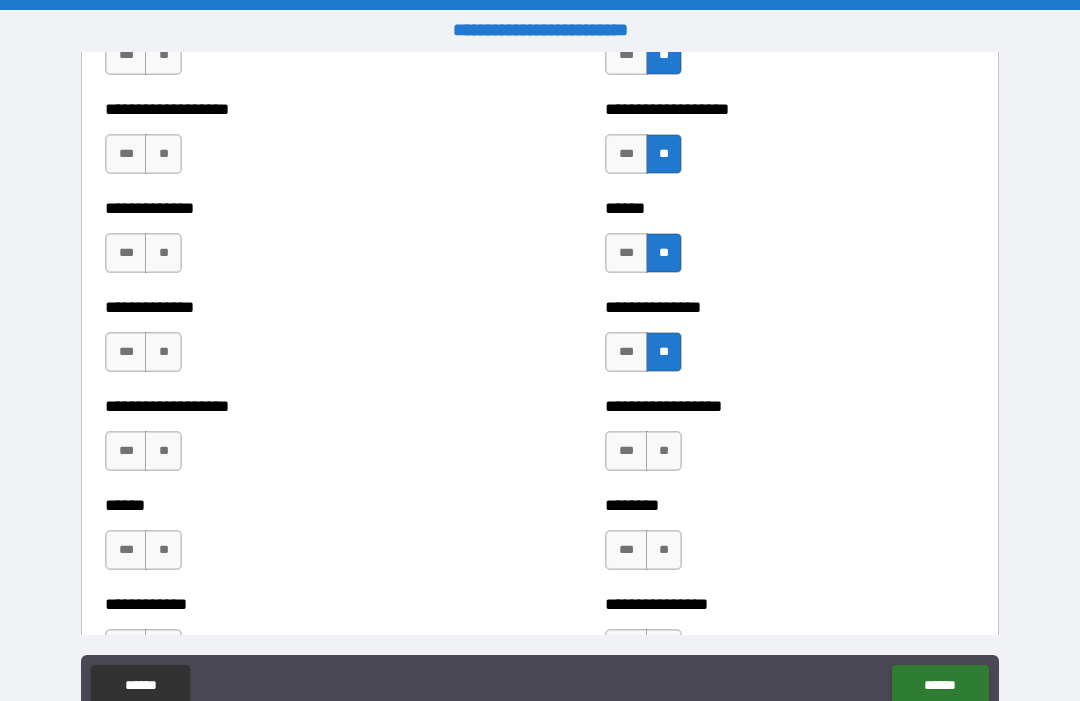 scroll, scrollTop: 4570, scrollLeft: 0, axis: vertical 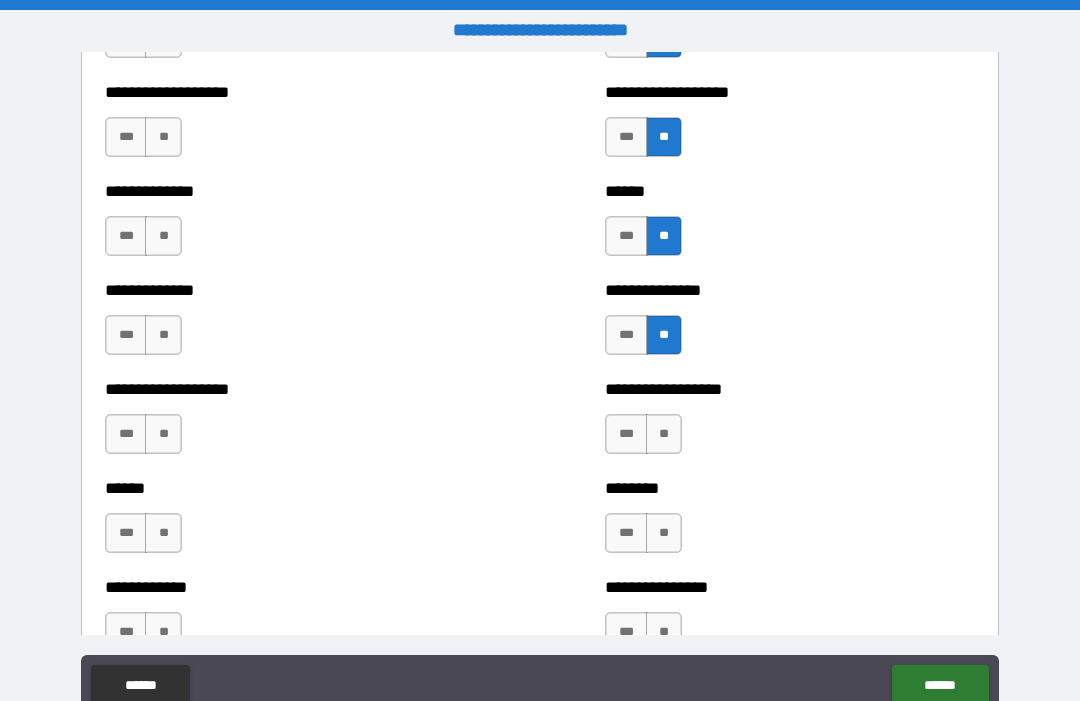 click on "**" at bounding box center [664, 434] 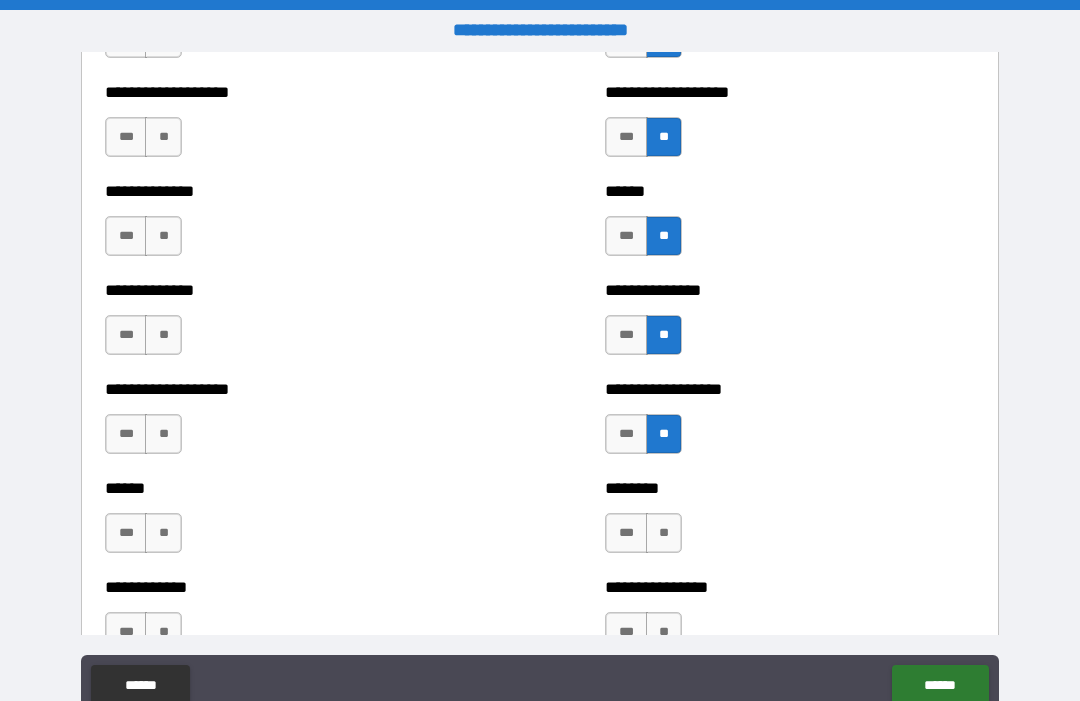 click on "***" at bounding box center (626, 533) 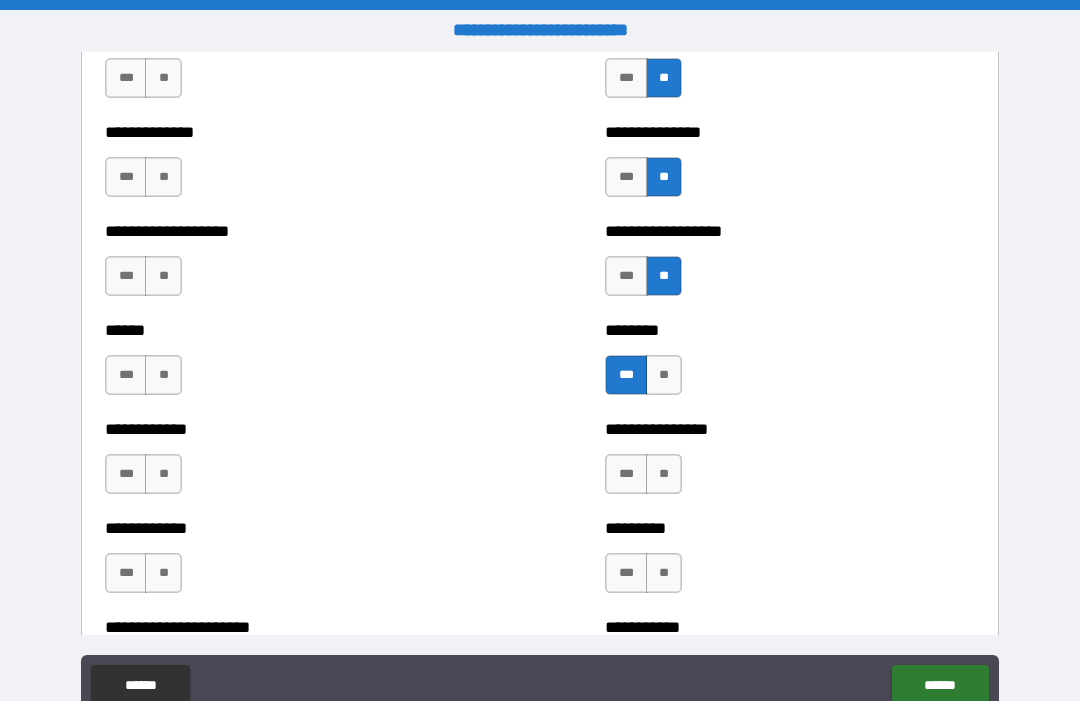 scroll, scrollTop: 4733, scrollLeft: 0, axis: vertical 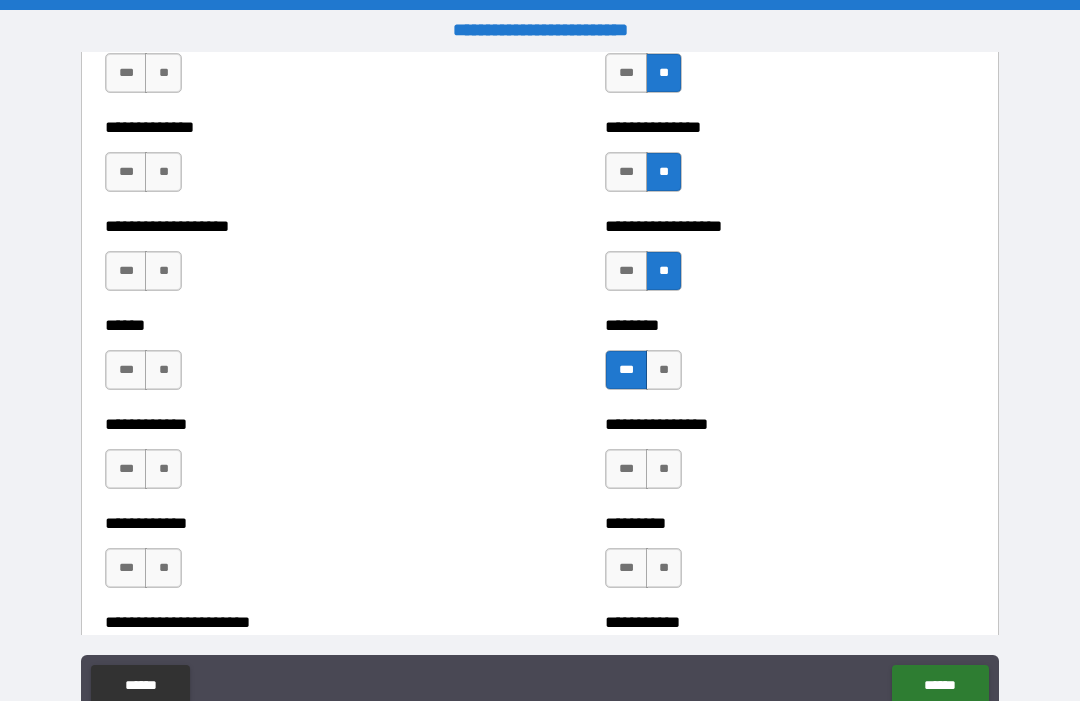 click on "***" at bounding box center (626, 469) 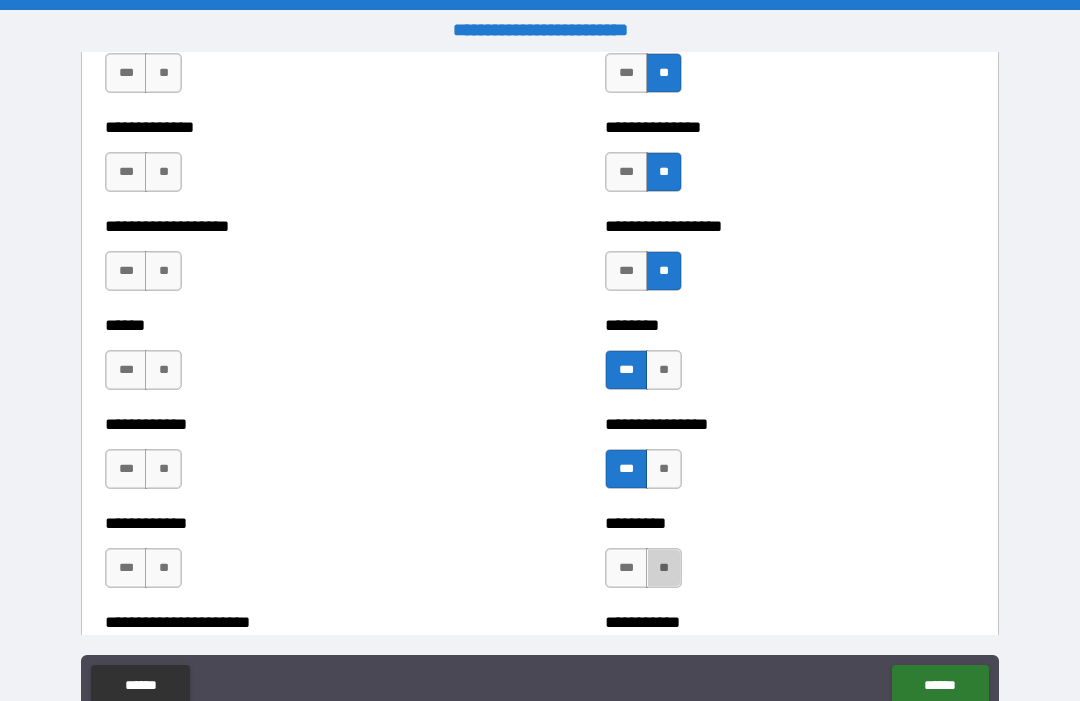 click on "**" at bounding box center [664, 568] 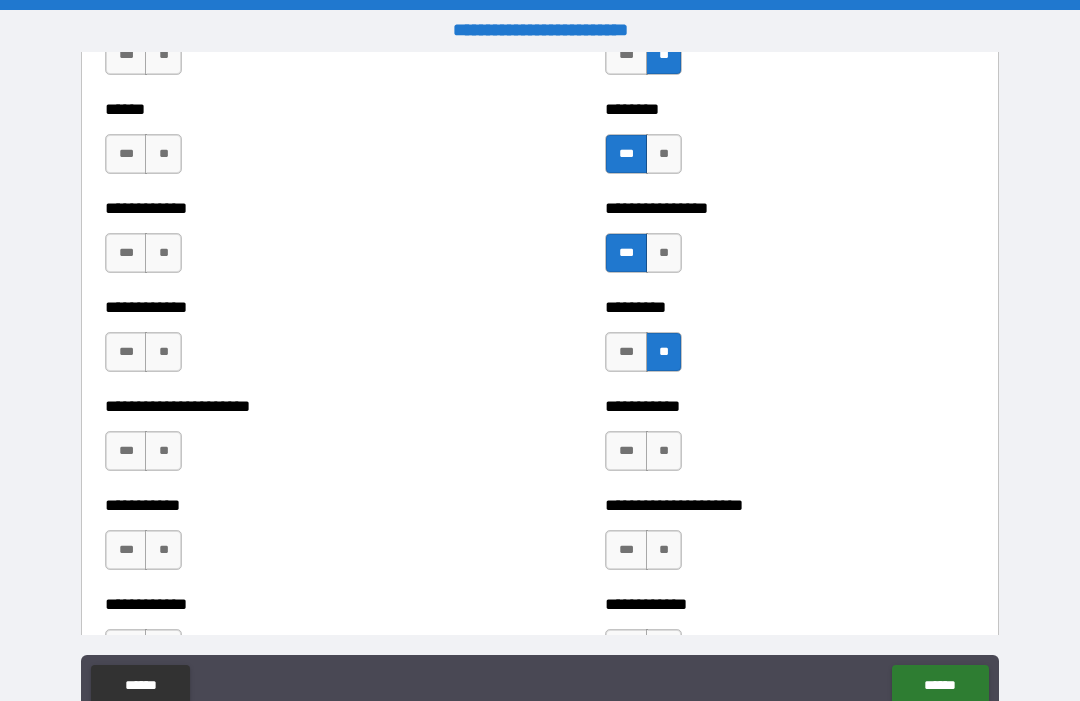 scroll, scrollTop: 4950, scrollLeft: 0, axis: vertical 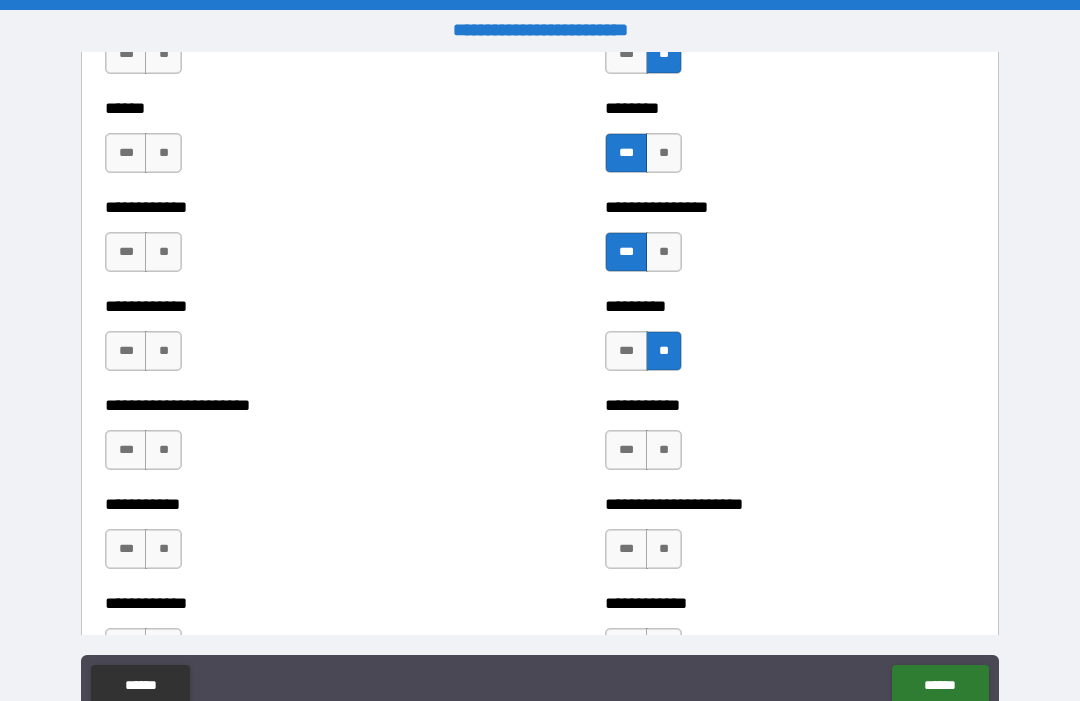 click on "**" at bounding box center (664, 450) 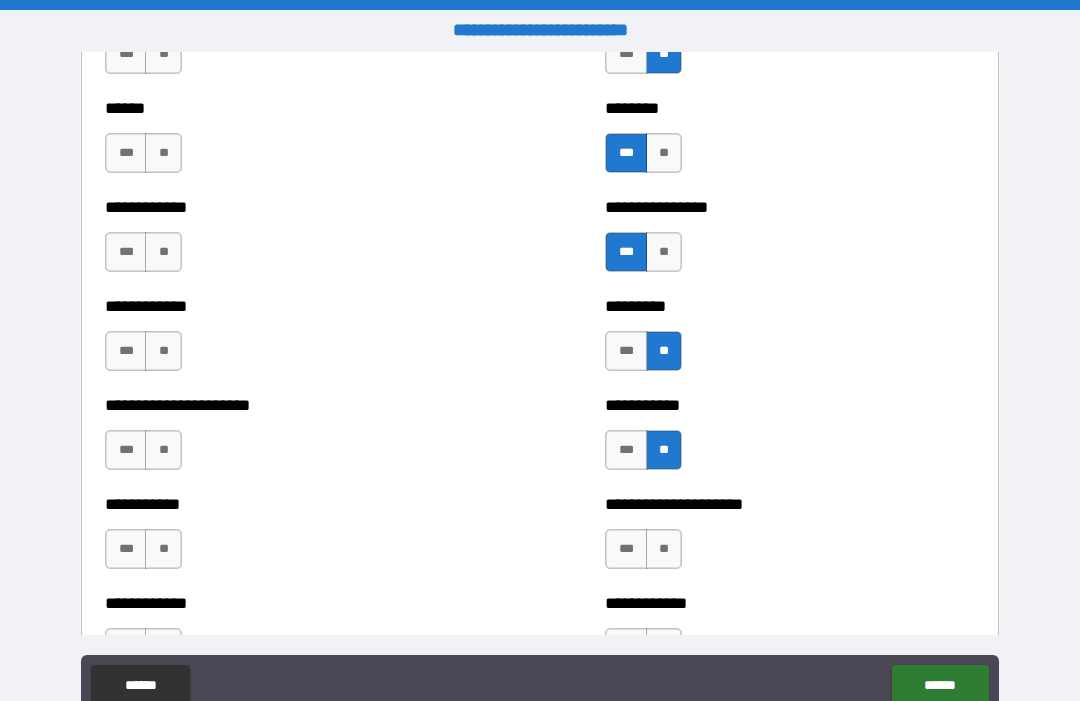 click on "**" at bounding box center [664, 549] 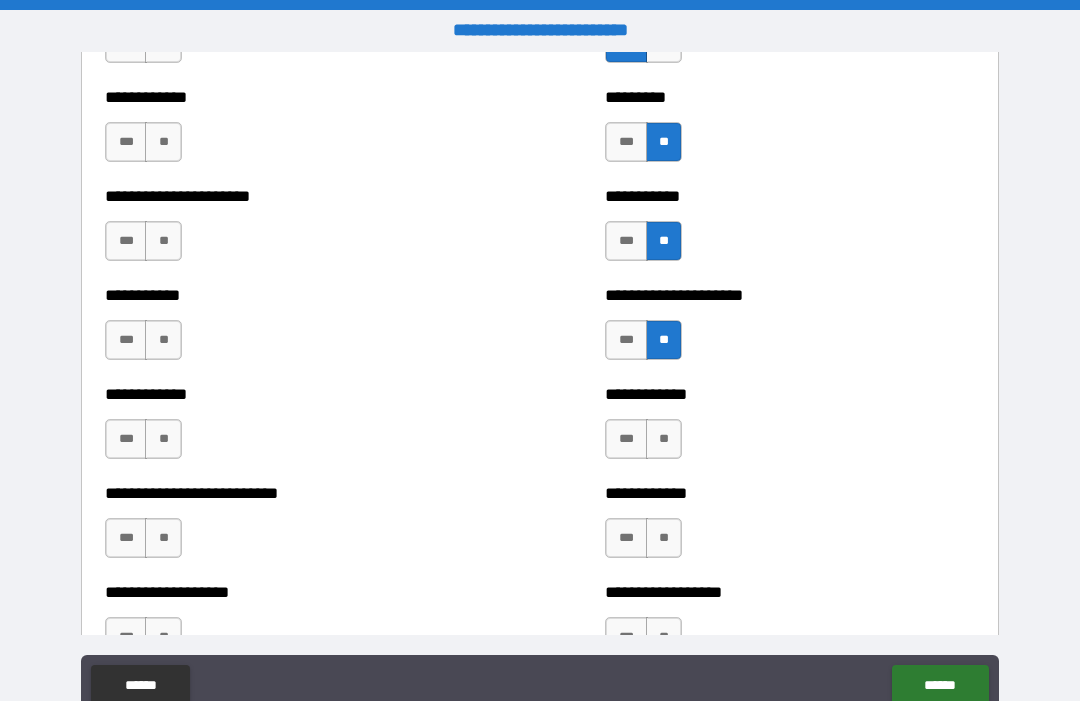 scroll, scrollTop: 5160, scrollLeft: 0, axis: vertical 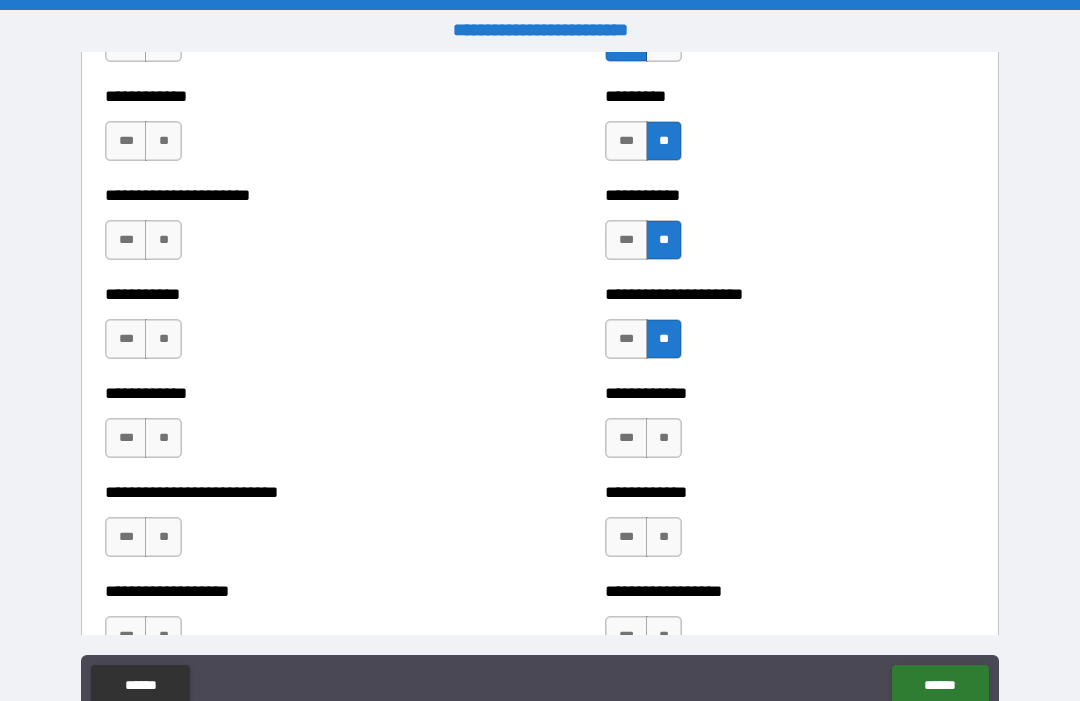 click on "**" at bounding box center (664, 438) 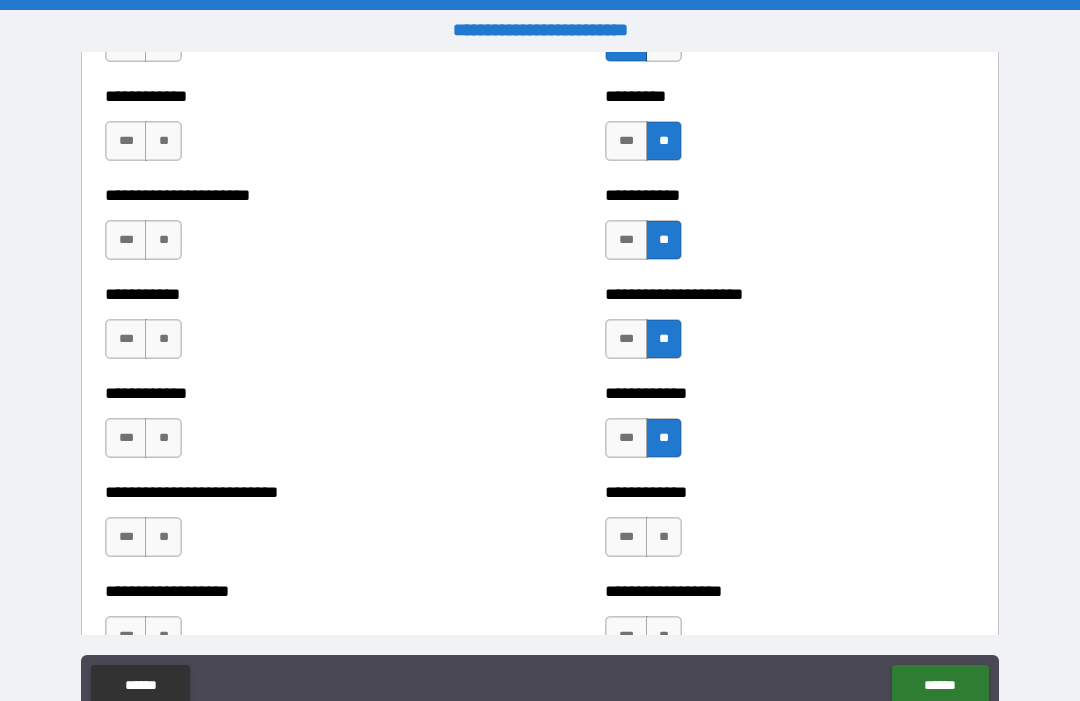 click on "**" at bounding box center (664, 537) 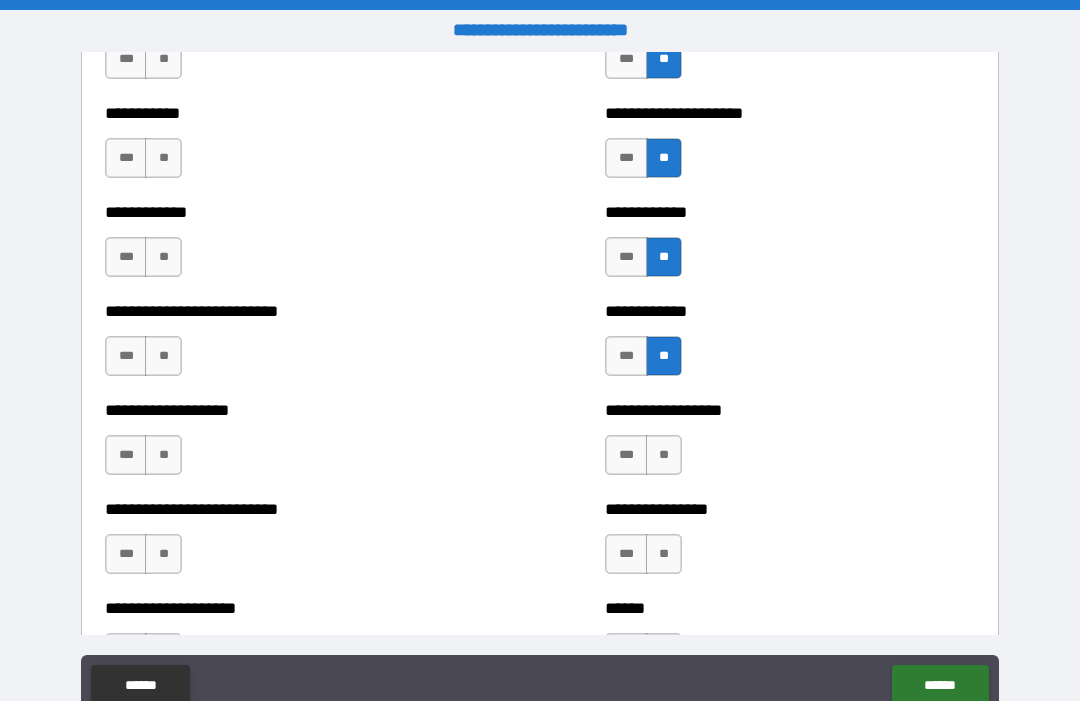 scroll, scrollTop: 5343, scrollLeft: 0, axis: vertical 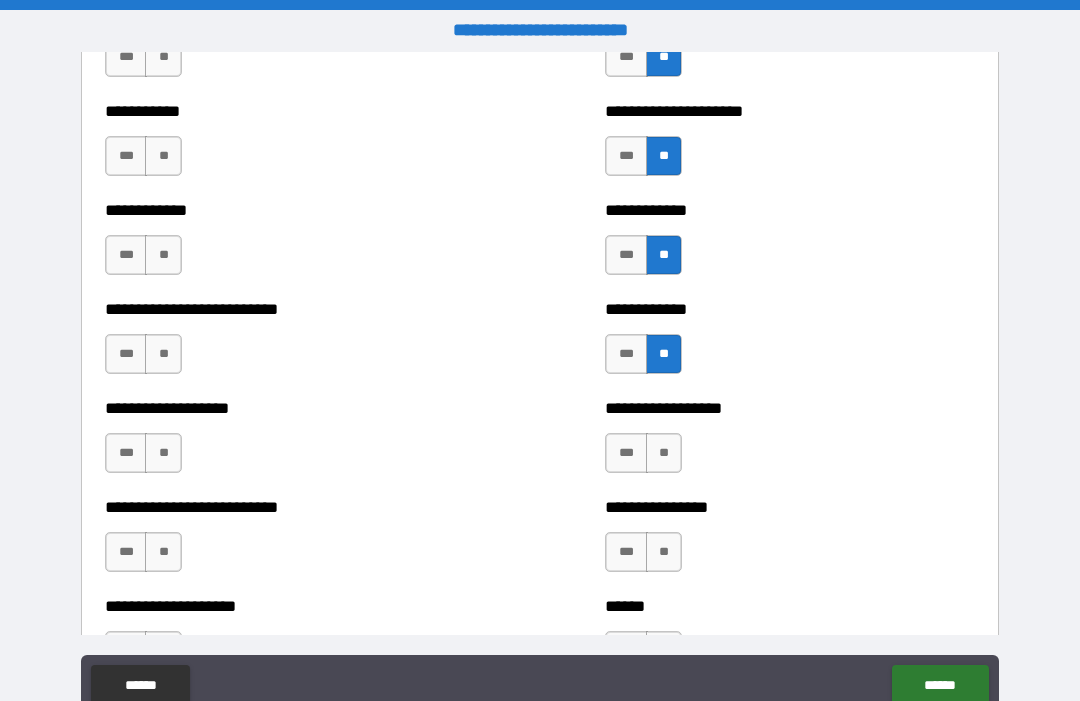 click on "**" at bounding box center [664, 453] 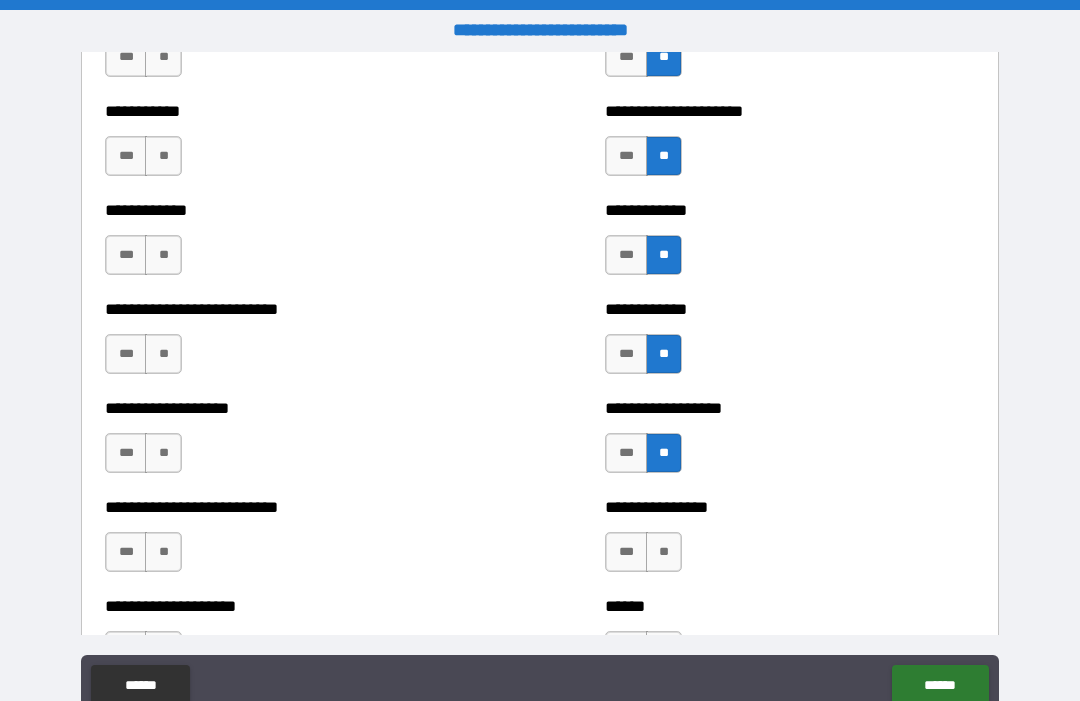 click on "**" at bounding box center (664, 552) 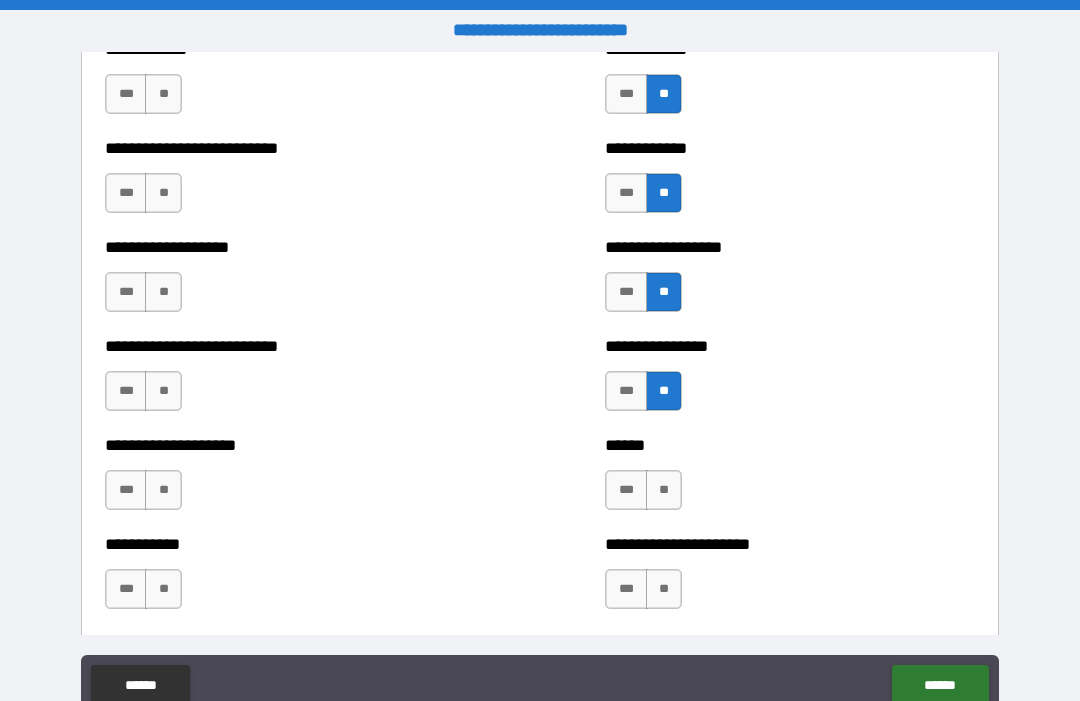 scroll, scrollTop: 5528, scrollLeft: 0, axis: vertical 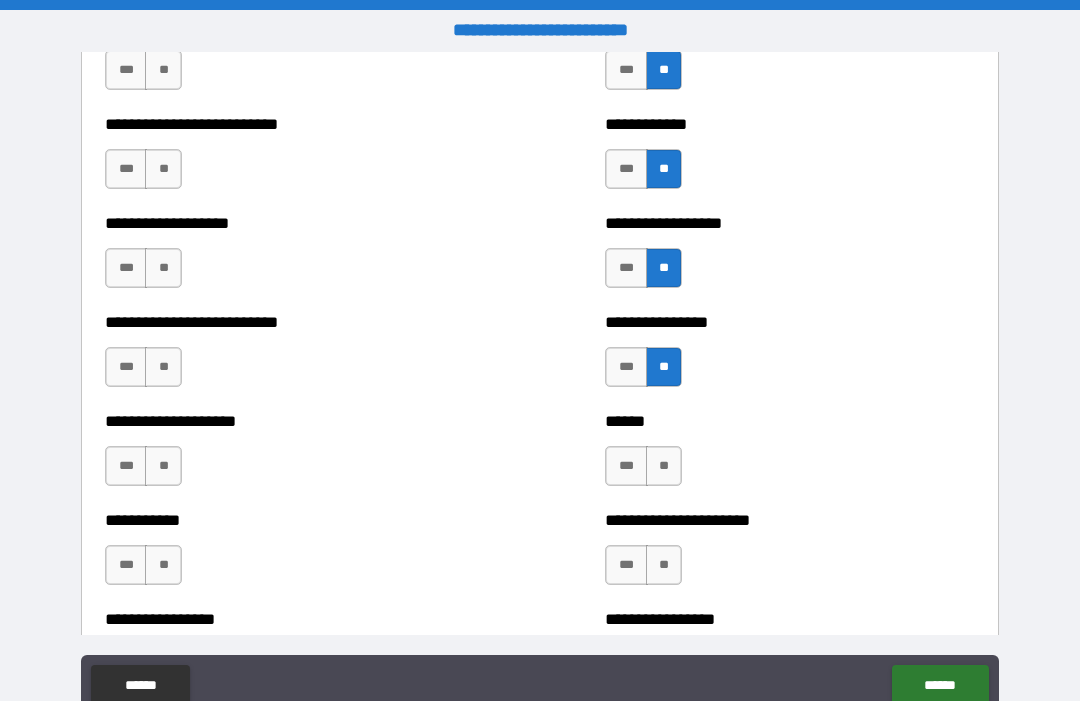 click on "**" at bounding box center (664, 466) 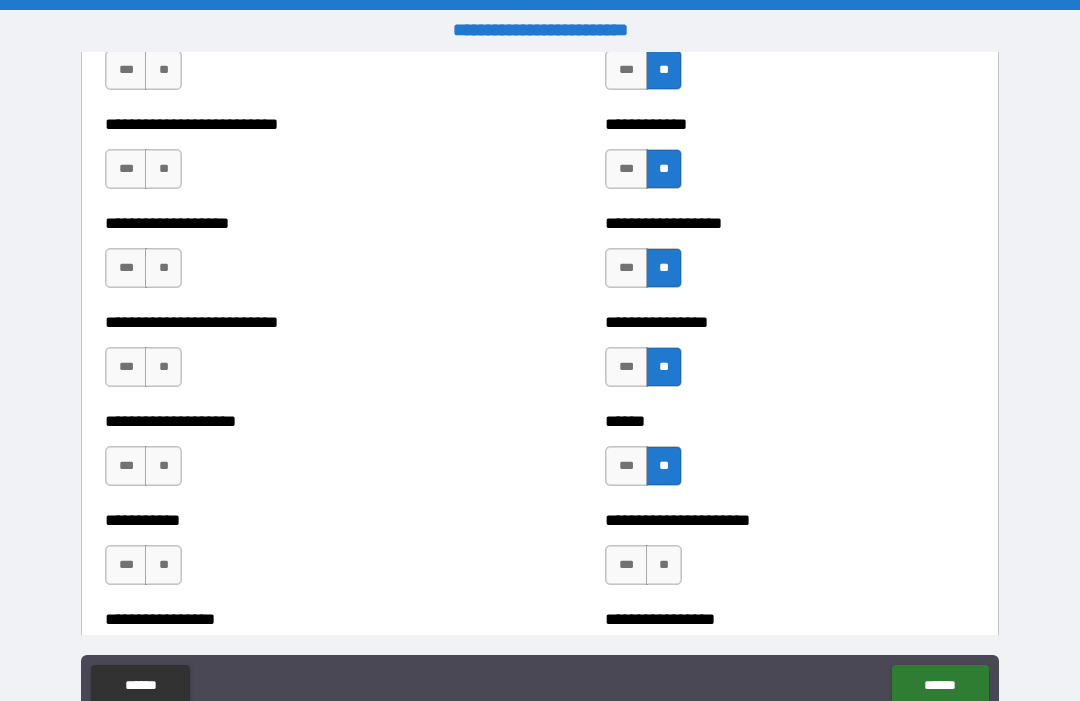 click on "**" at bounding box center [664, 565] 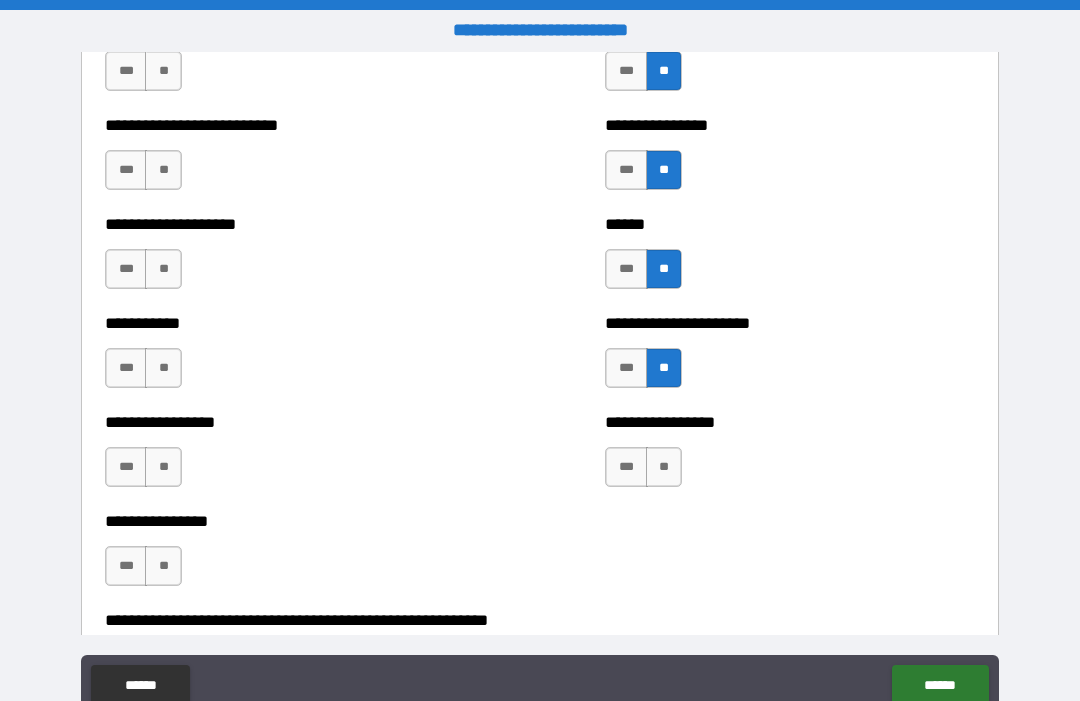 scroll, scrollTop: 5737, scrollLeft: 0, axis: vertical 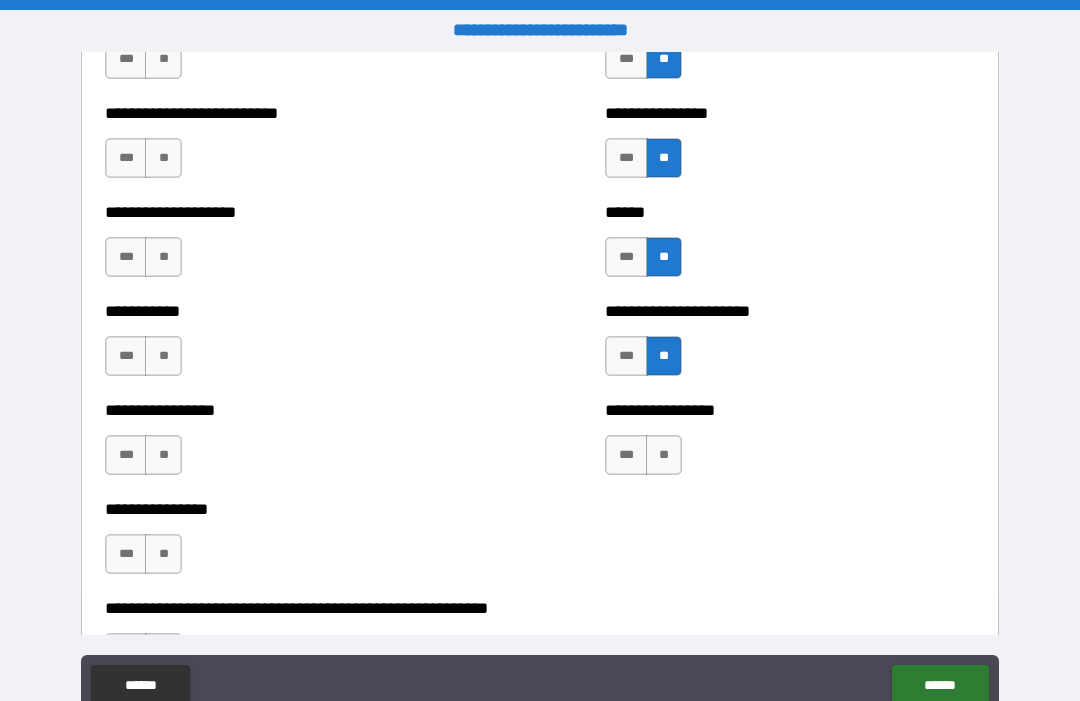 click on "**" at bounding box center (664, 455) 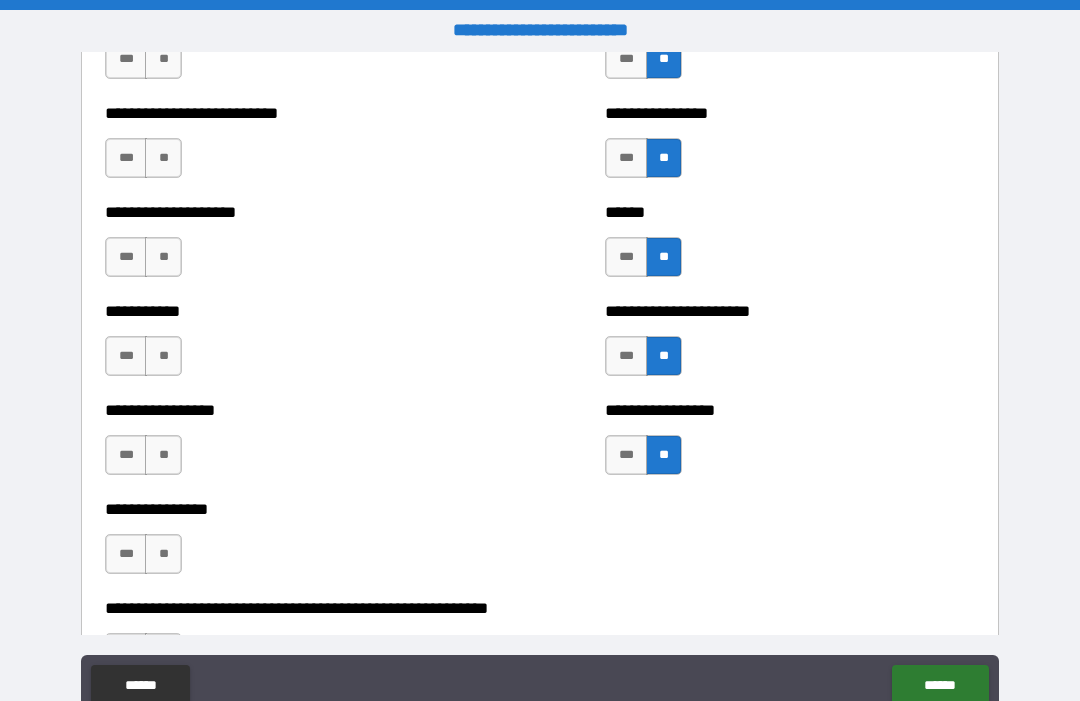 click on "**" at bounding box center (163, 554) 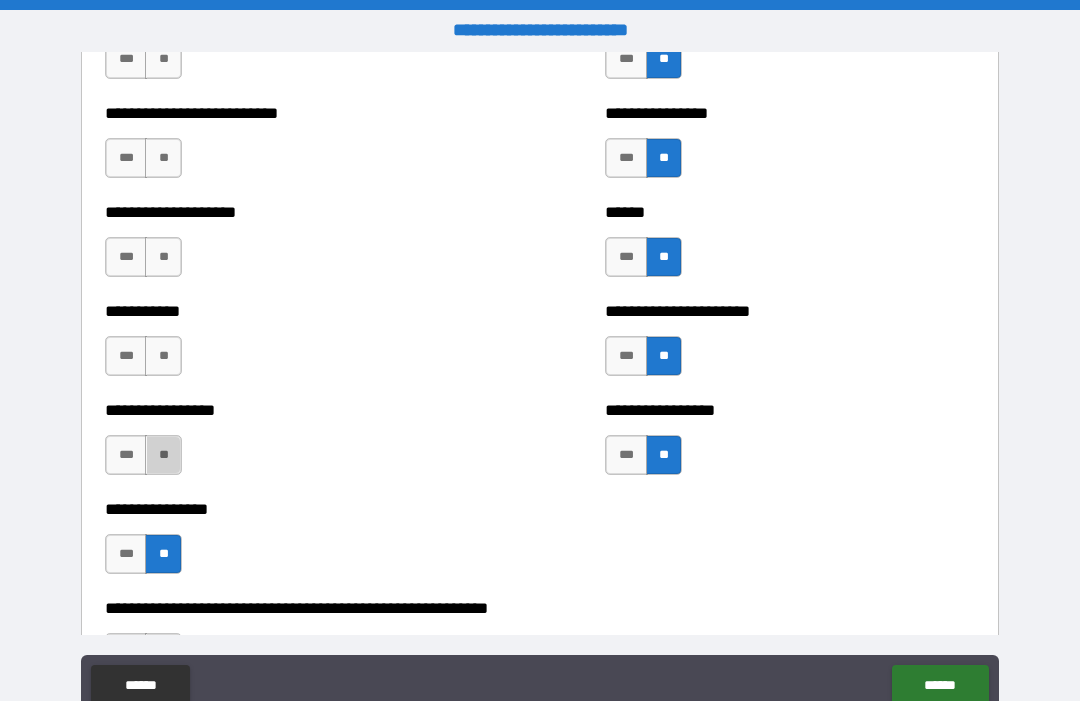 click on "**" at bounding box center [163, 455] 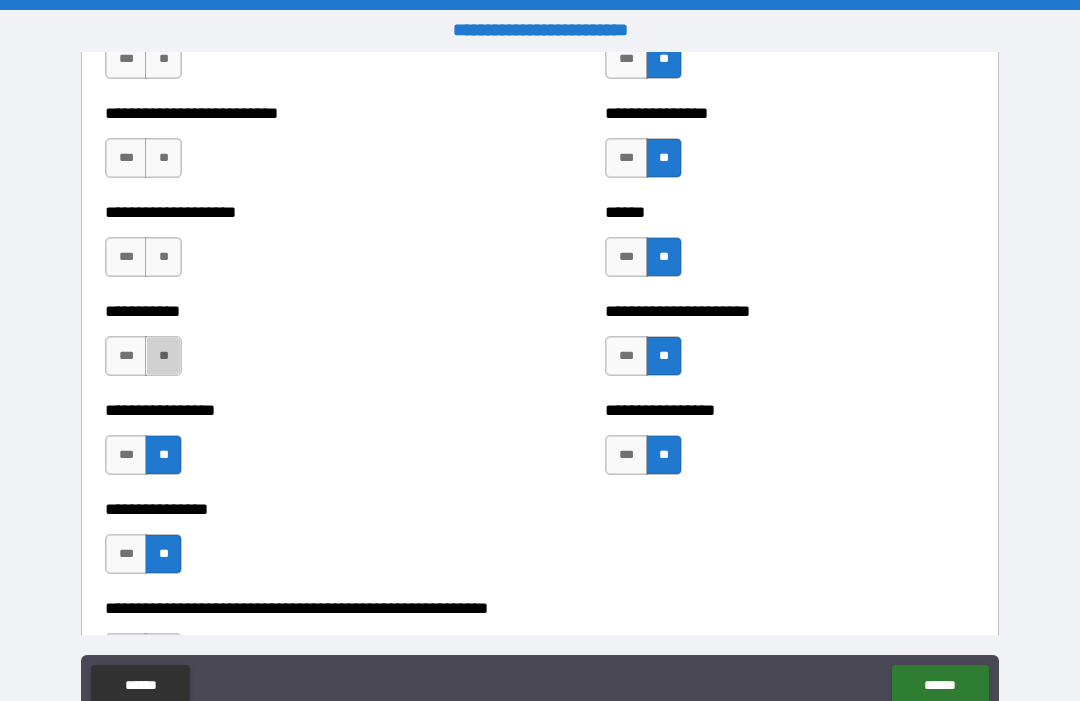 click on "**" at bounding box center (163, 356) 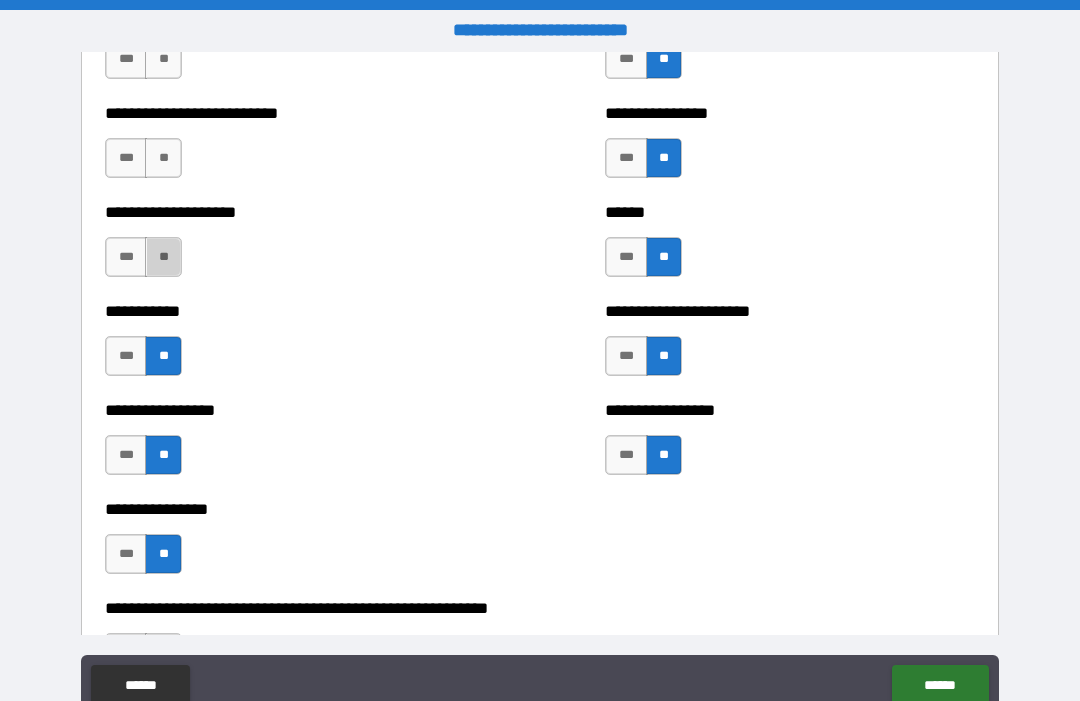 click on "**" at bounding box center [163, 257] 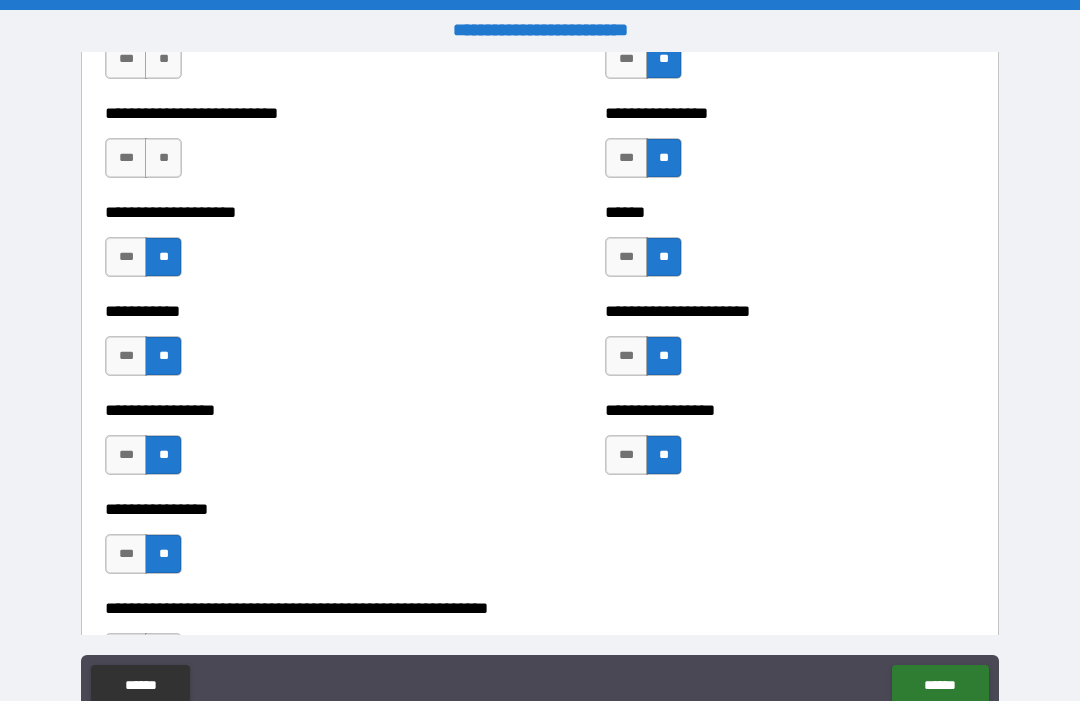 click on "**" at bounding box center (163, 158) 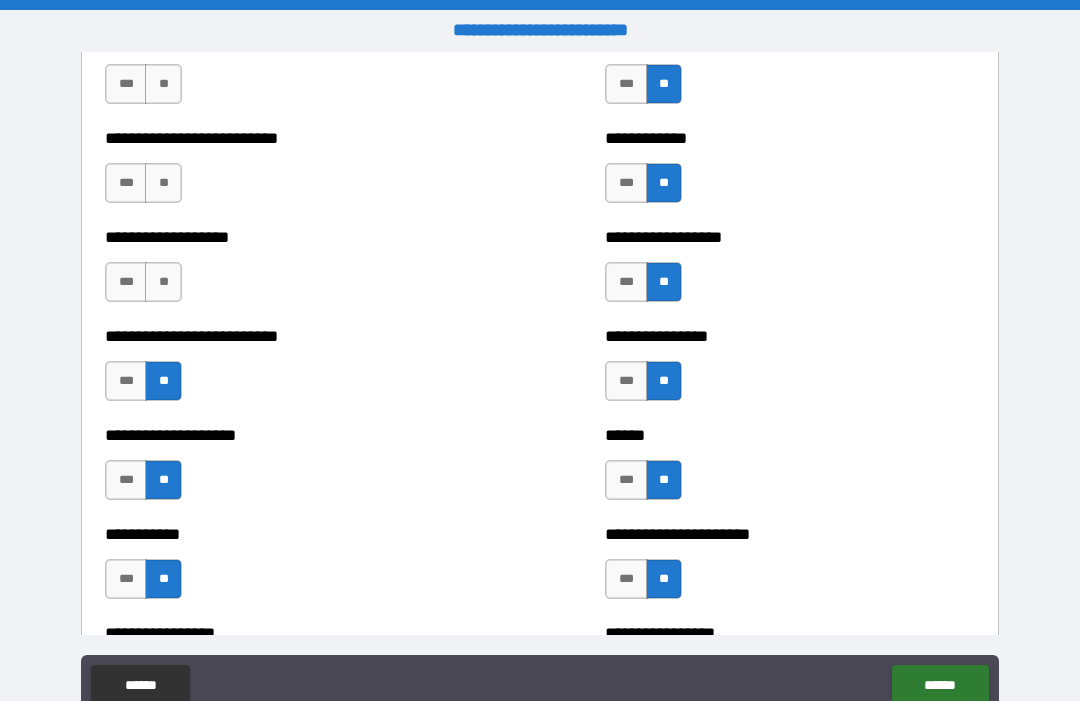 scroll, scrollTop: 5520, scrollLeft: 0, axis: vertical 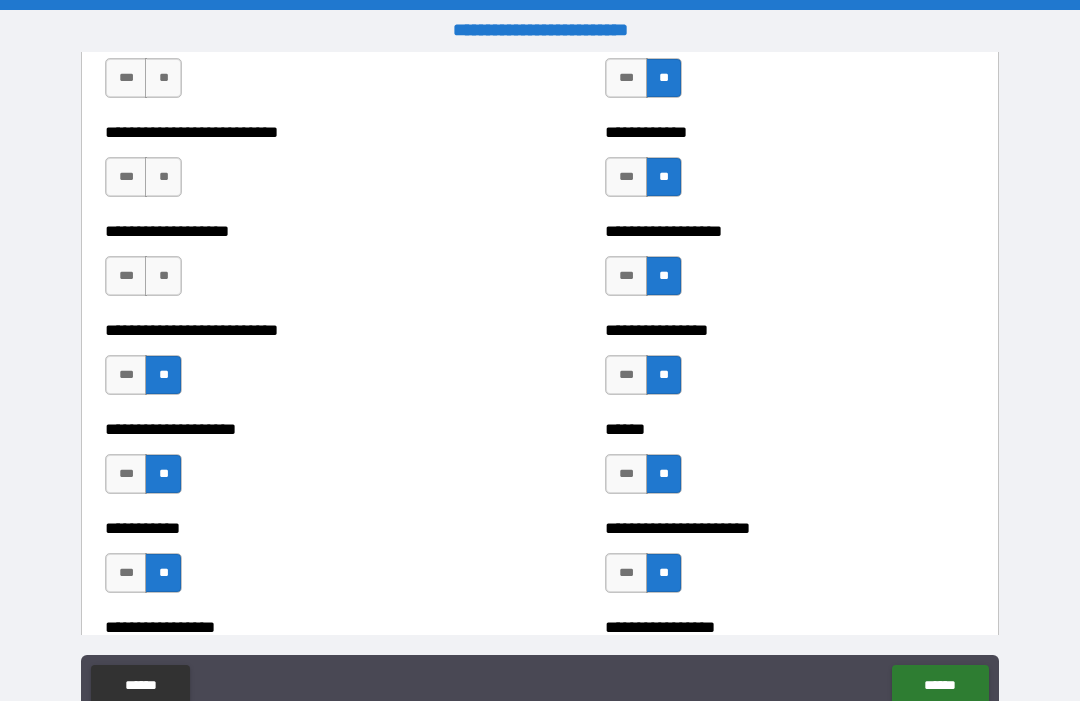 click on "**" at bounding box center (163, 276) 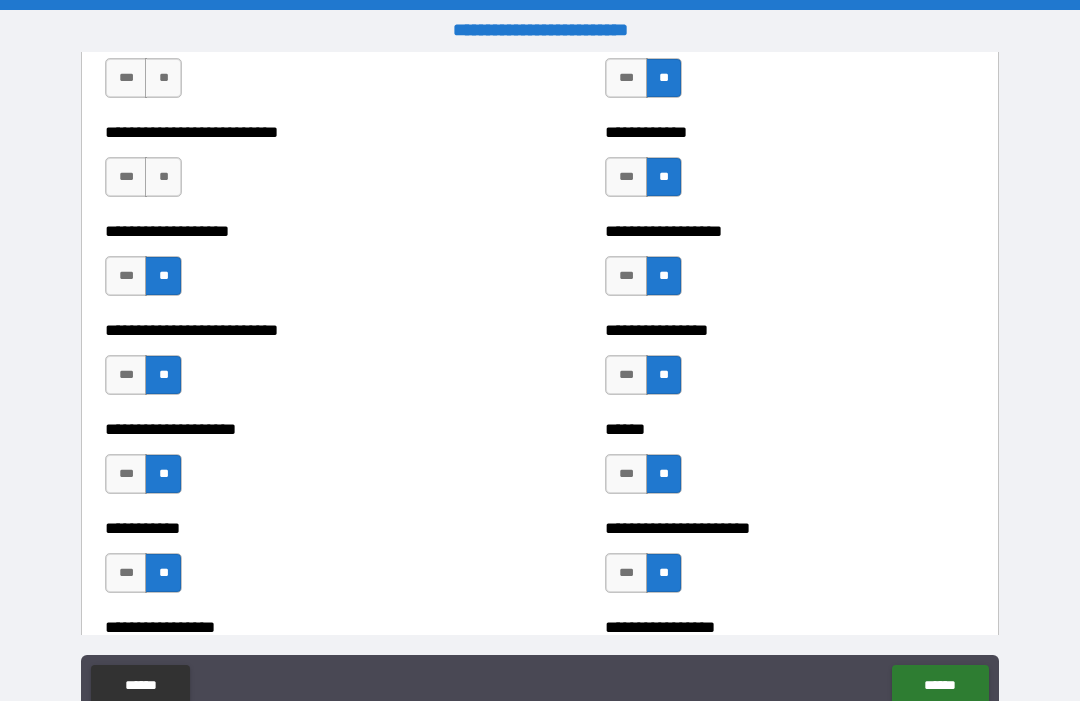 click on "**" at bounding box center (163, 177) 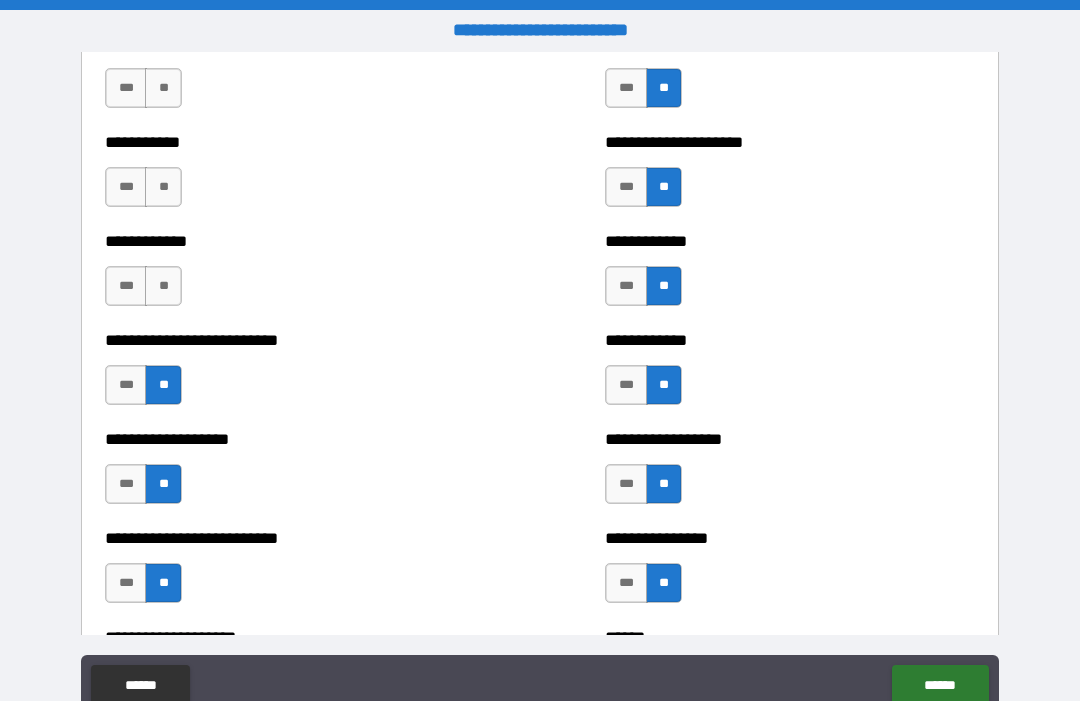 scroll, scrollTop: 5318, scrollLeft: 0, axis: vertical 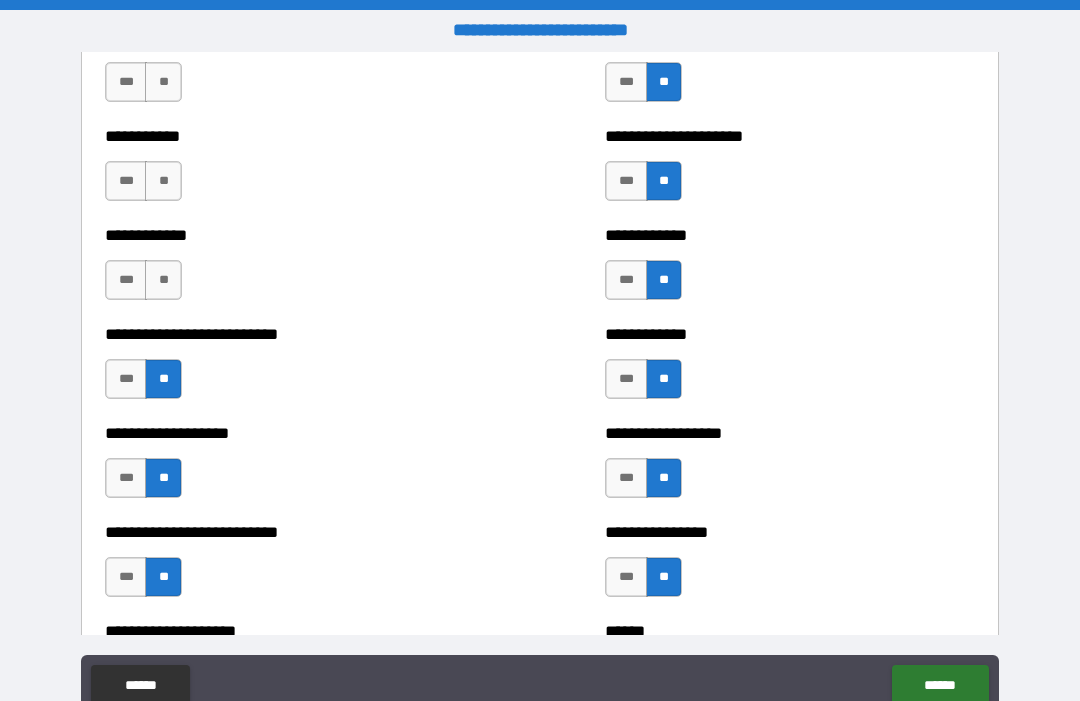 click on "**" at bounding box center [163, 280] 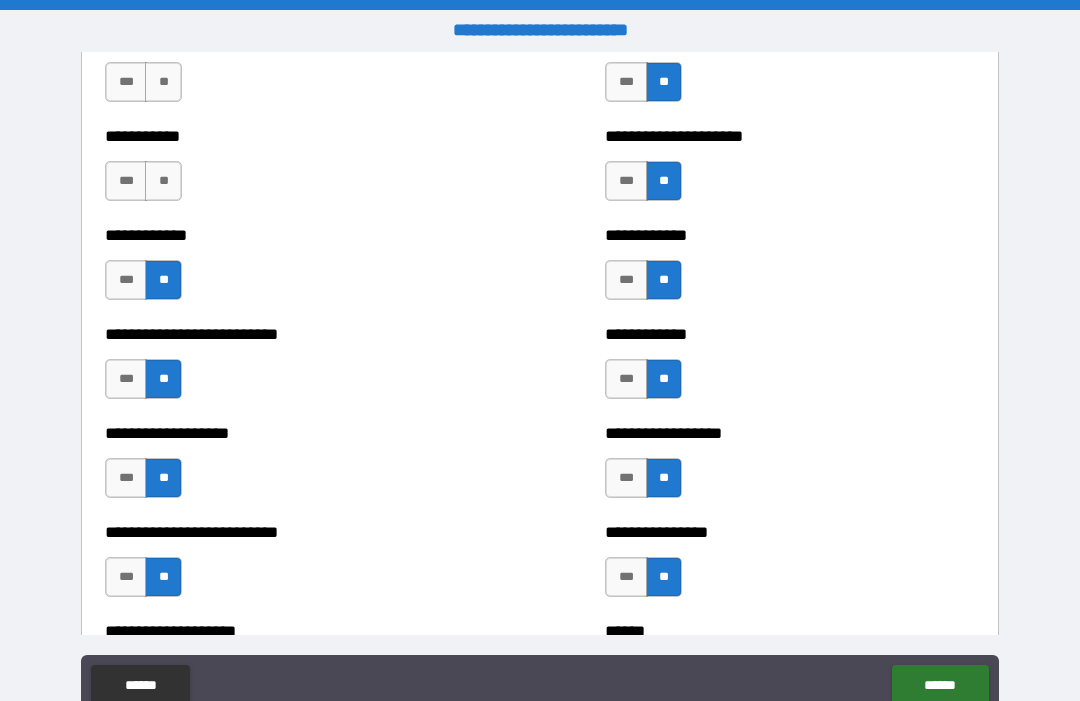 click on "**" at bounding box center [163, 181] 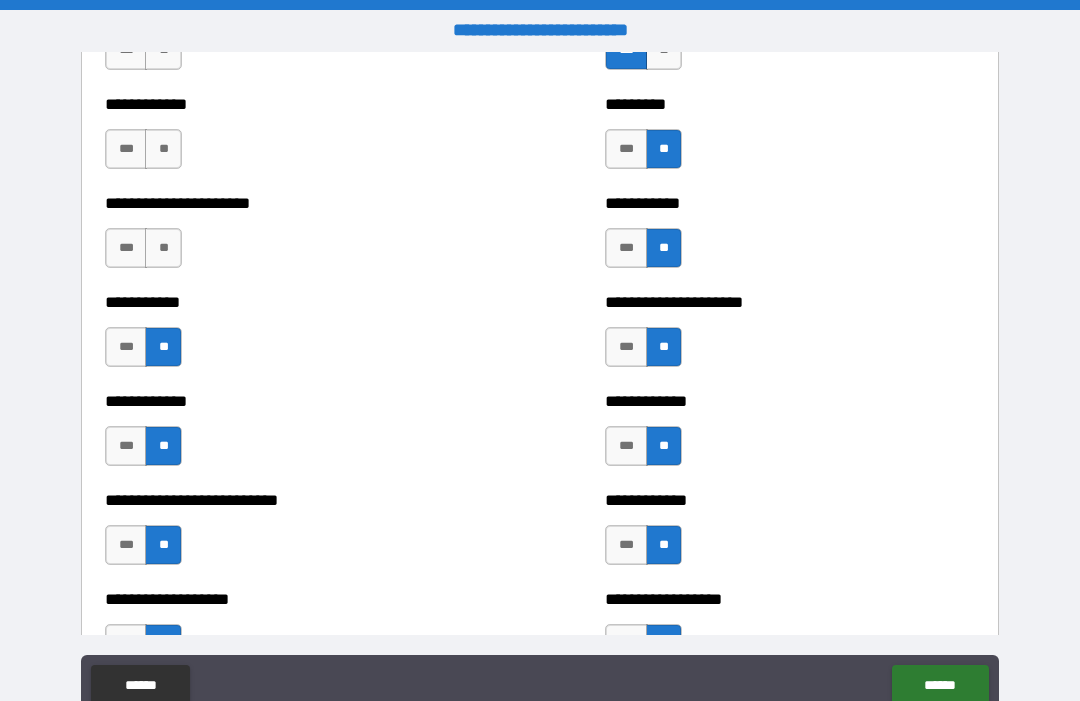scroll, scrollTop: 5154, scrollLeft: 0, axis: vertical 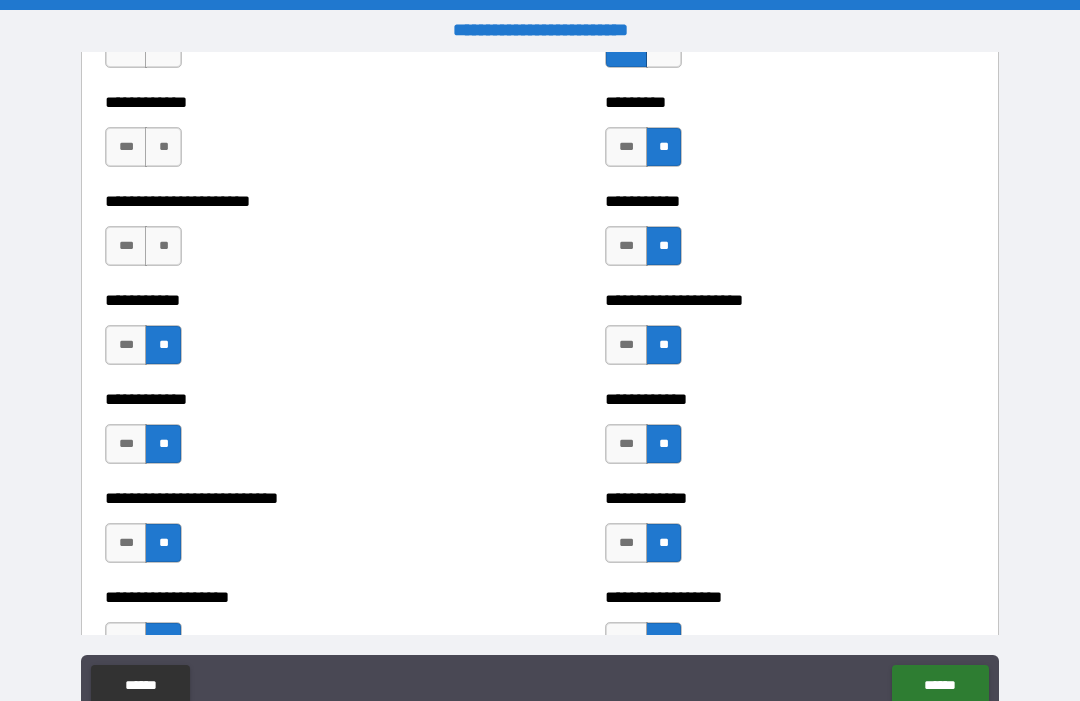 click on "**" at bounding box center [163, 246] 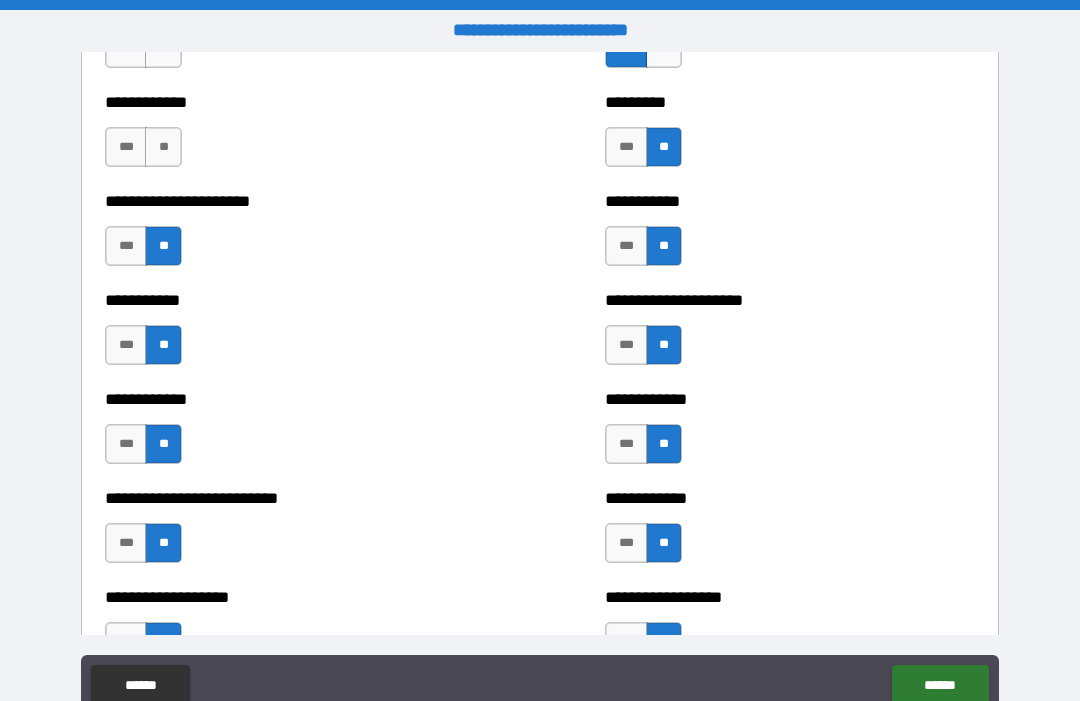 click on "**" at bounding box center [163, 147] 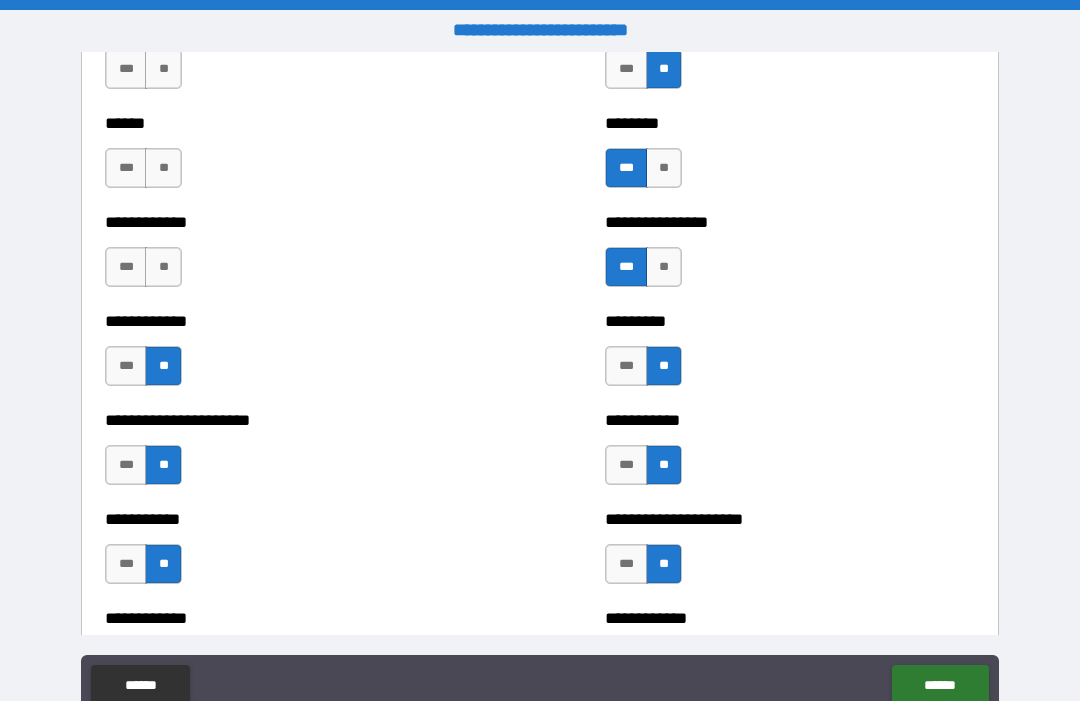 scroll, scrollTop: 4938, scrollLeft: 0, axis: vertical 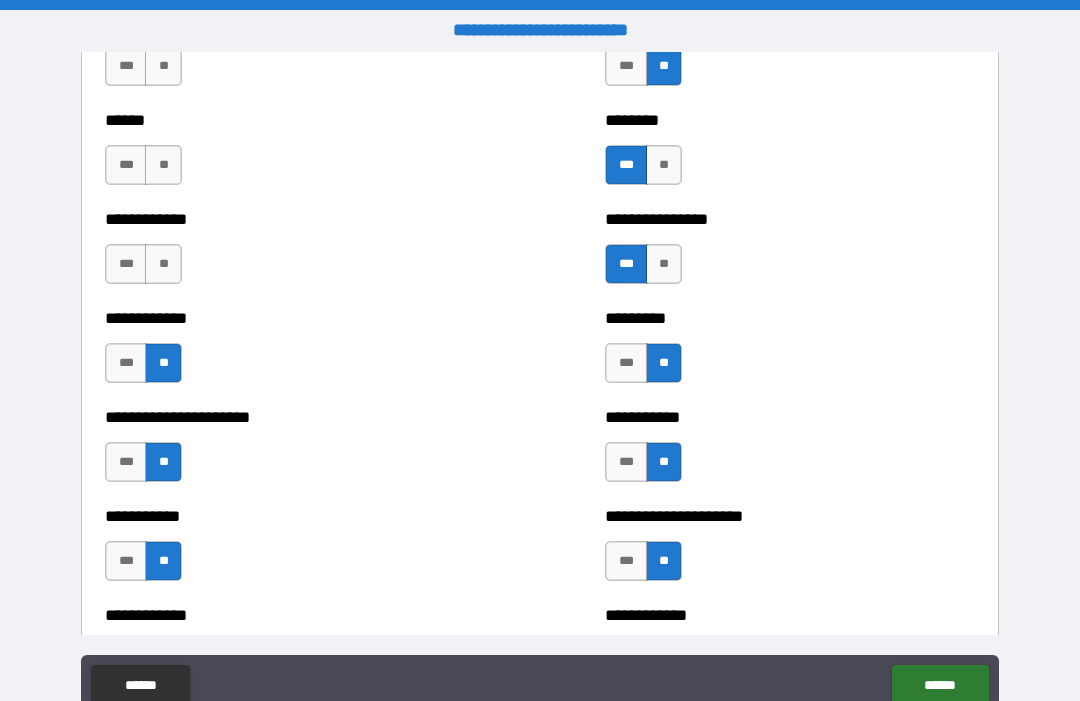 click on "**" at bounding box center [163, 264] 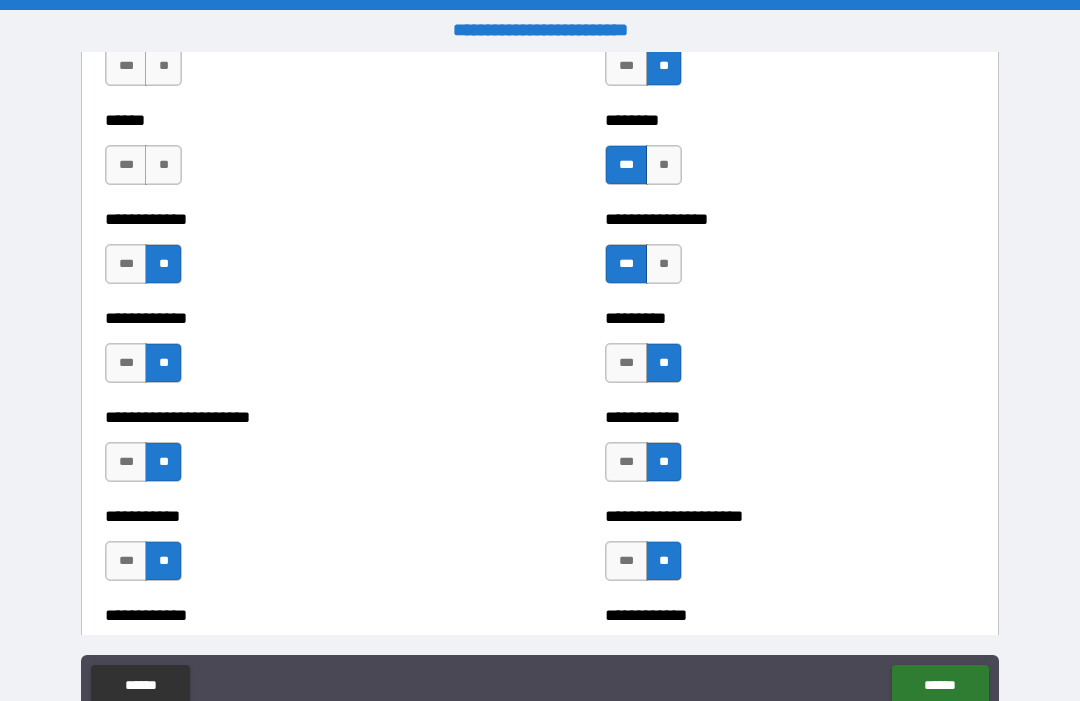 click on "**" at bounding box center [163, 165] 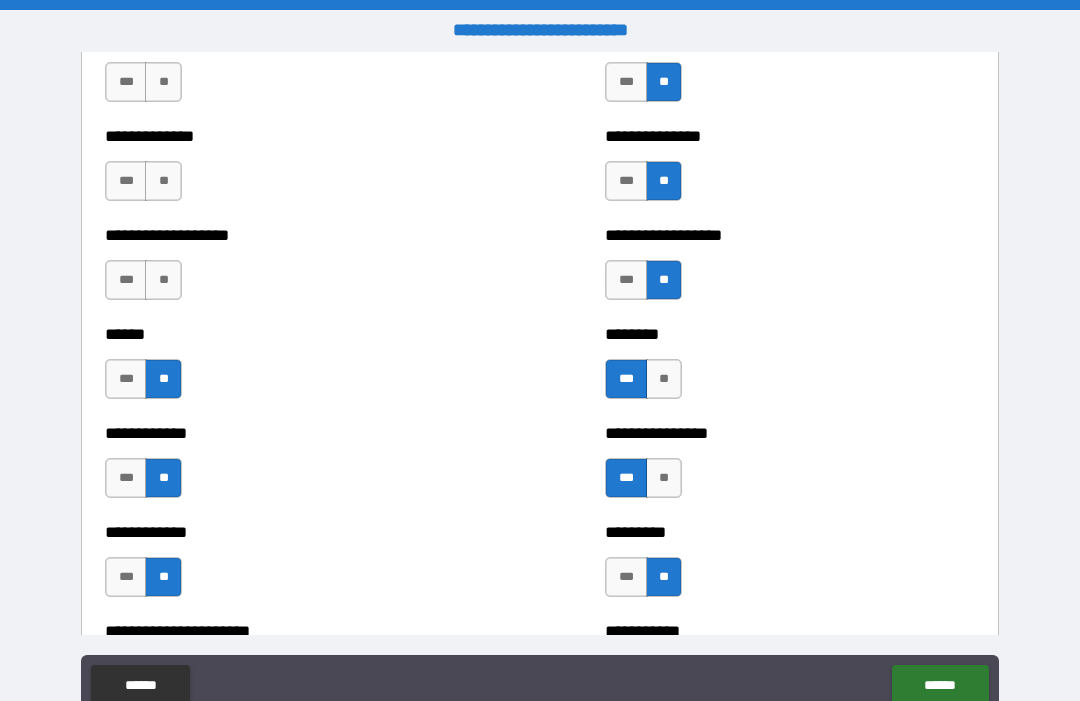 scroll, scrollTop: 4728, scrollLeft: 0, axis: vertical 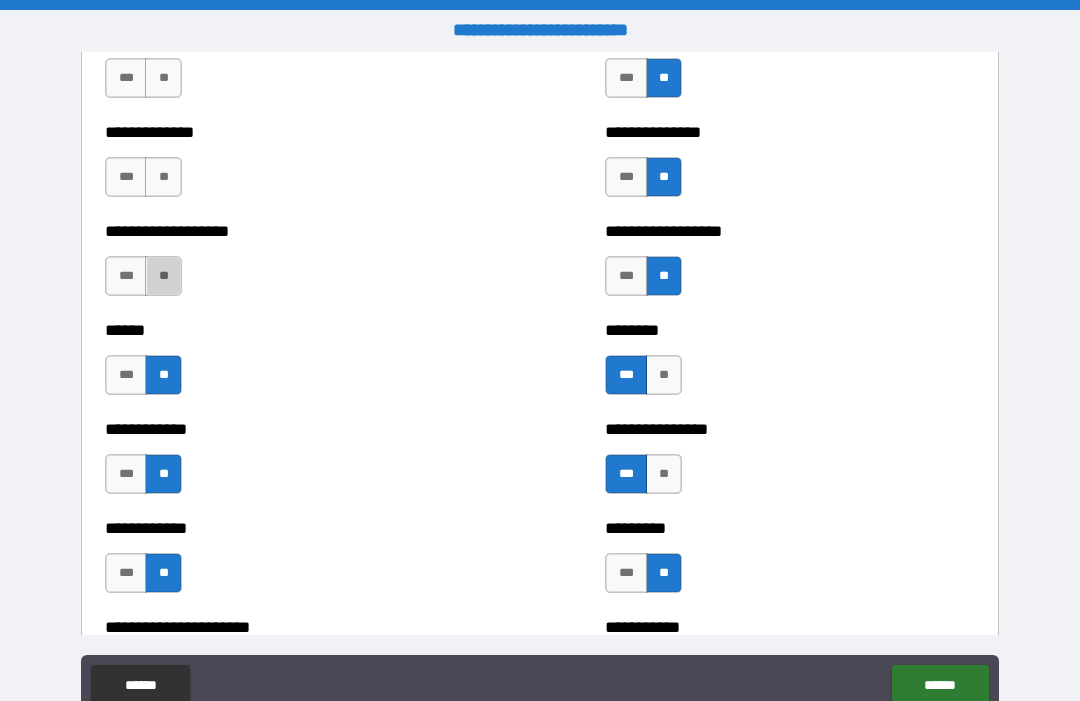 click on "**" at bounding box center (163, 276) 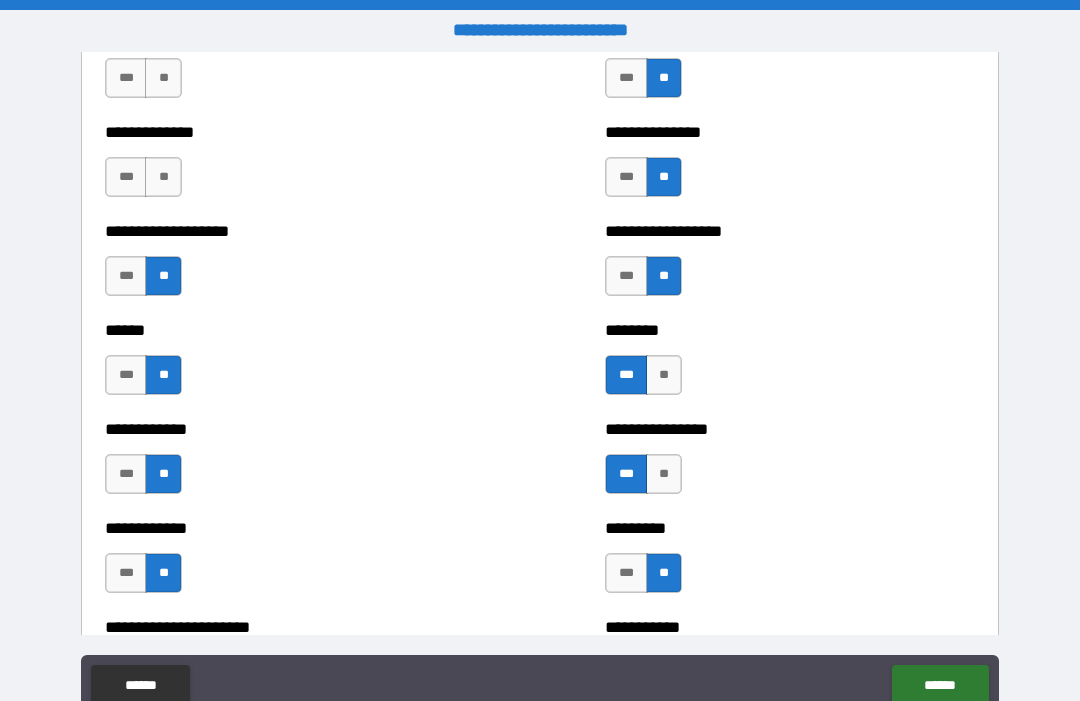 click on "***" at bounding box center (126, 177) 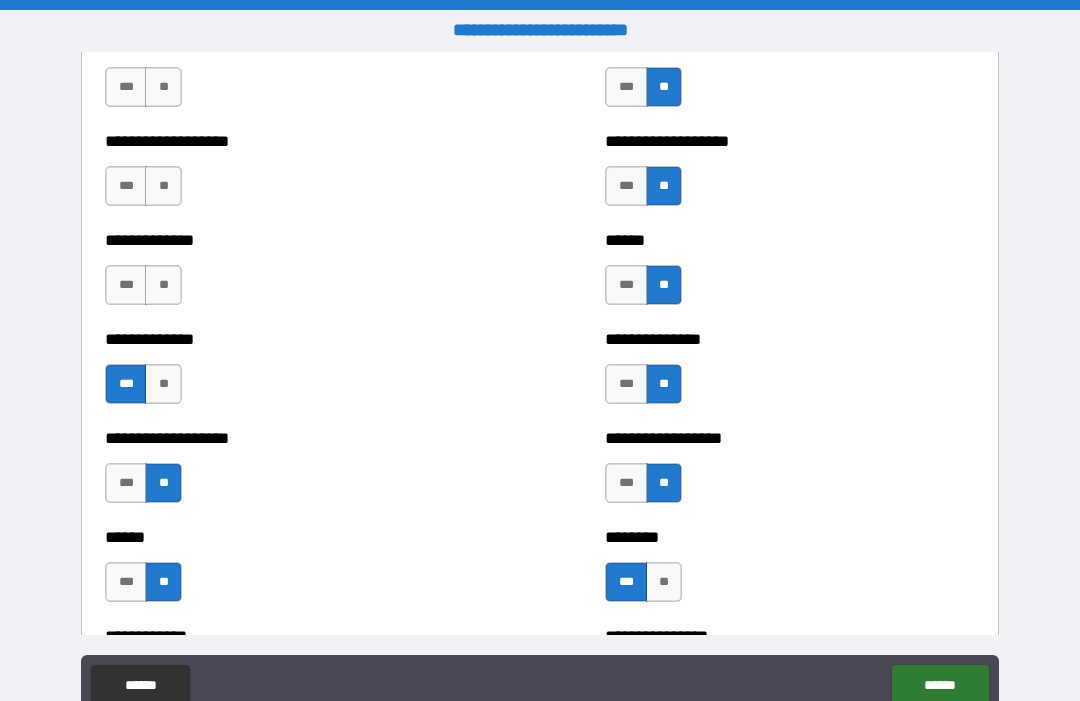scroll, scrollTop: 4525, scrollLeft: 0, axis: vertical 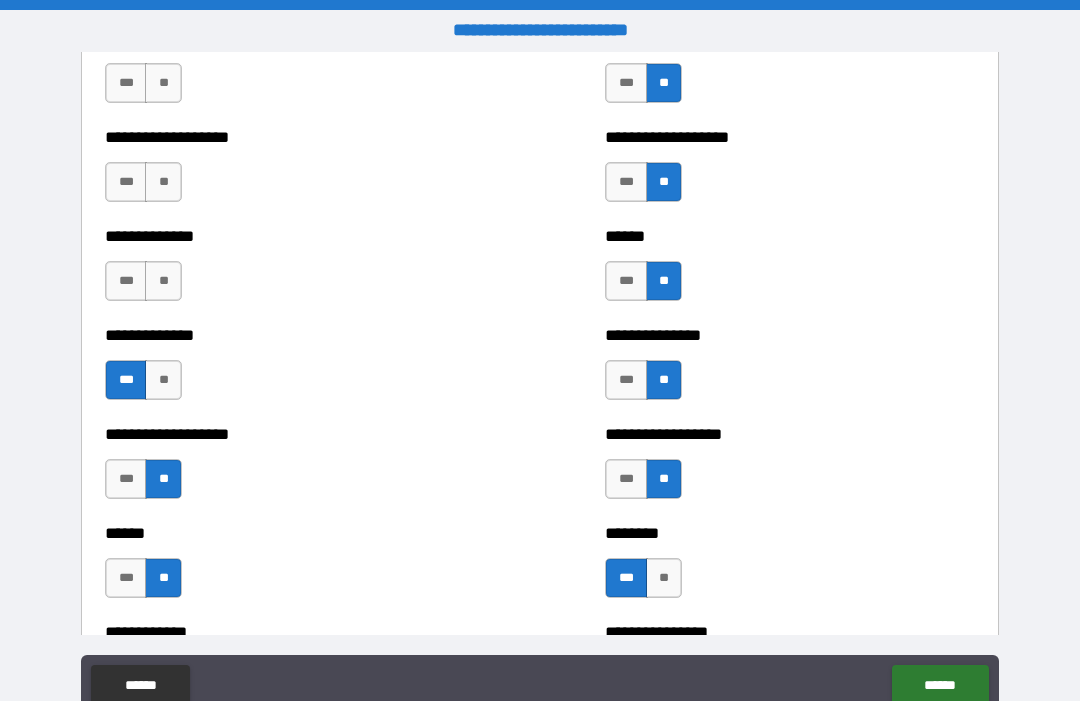 click on "**" at bounding box center (163, 281) 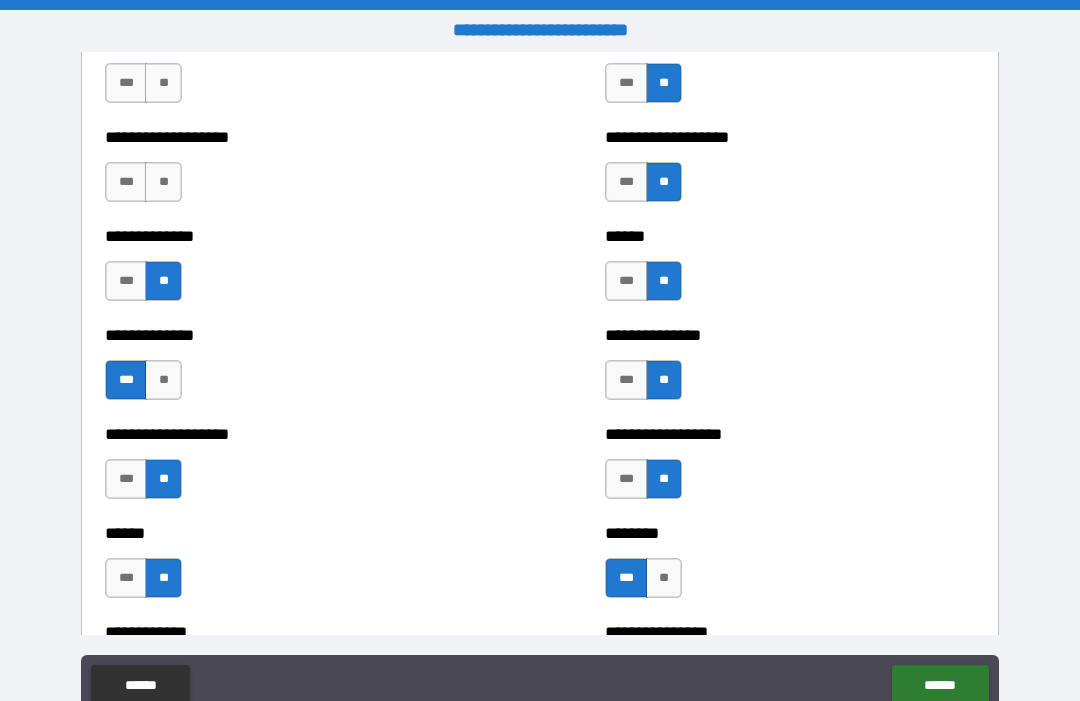 click on "**" at bounding box center (163, 182) 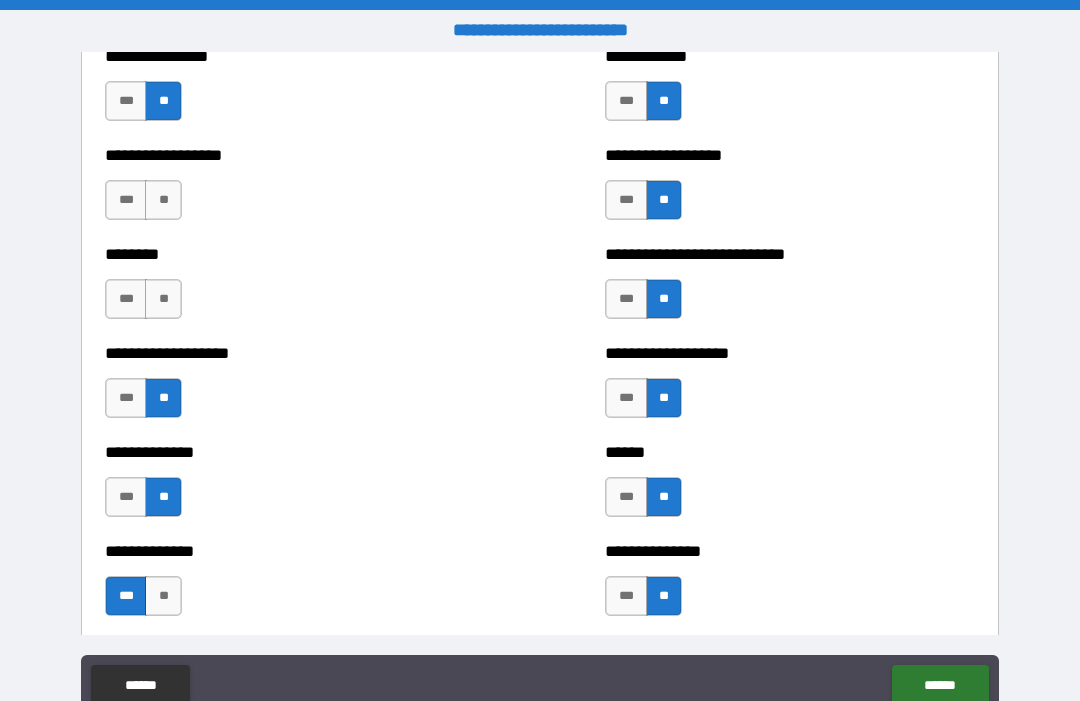 scroll, scrollTop: 4314, scrollLeft: 0, axis: vertical 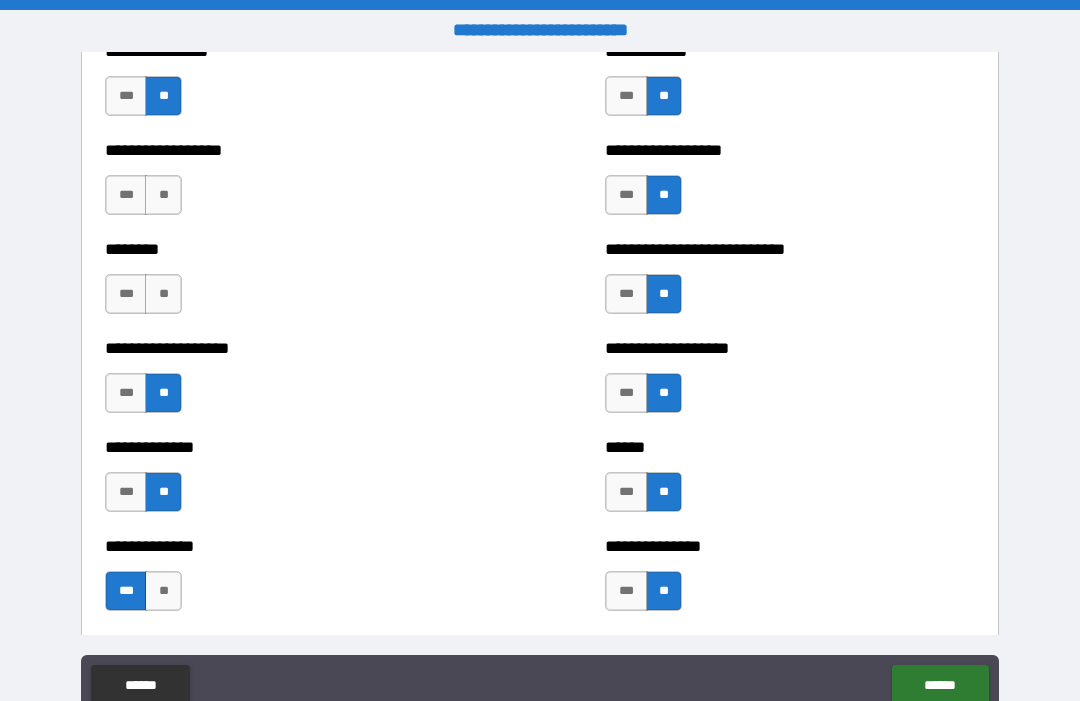 click on "**" at bounding box center (163, 294) 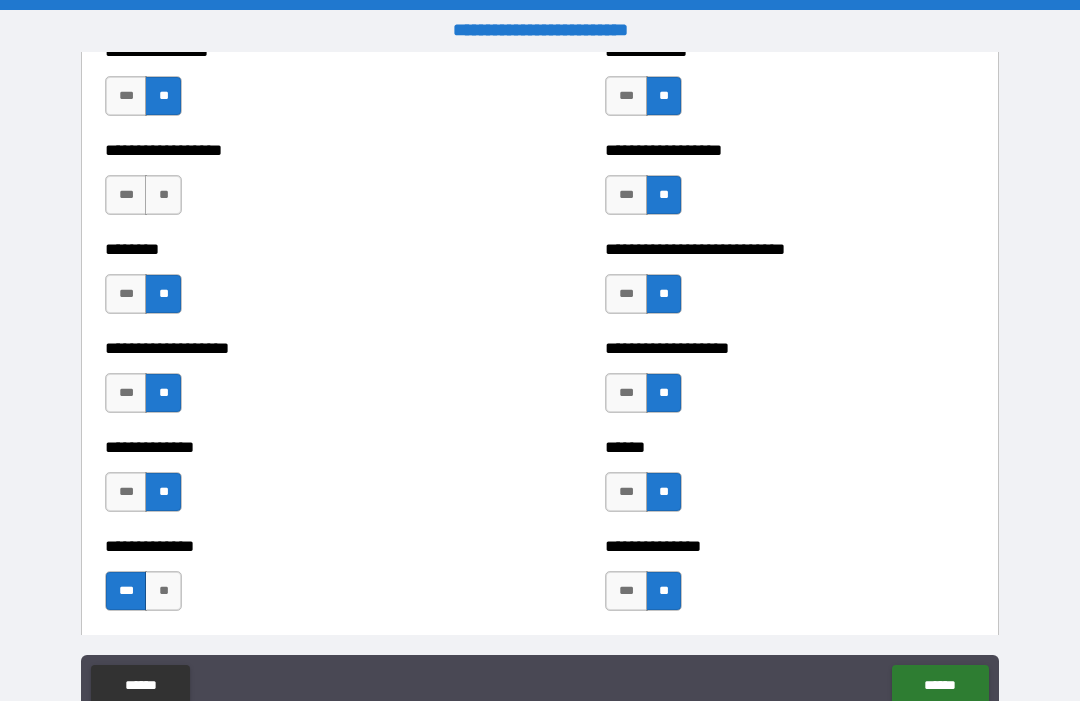 click on "**" at bounding box center (163, 195) 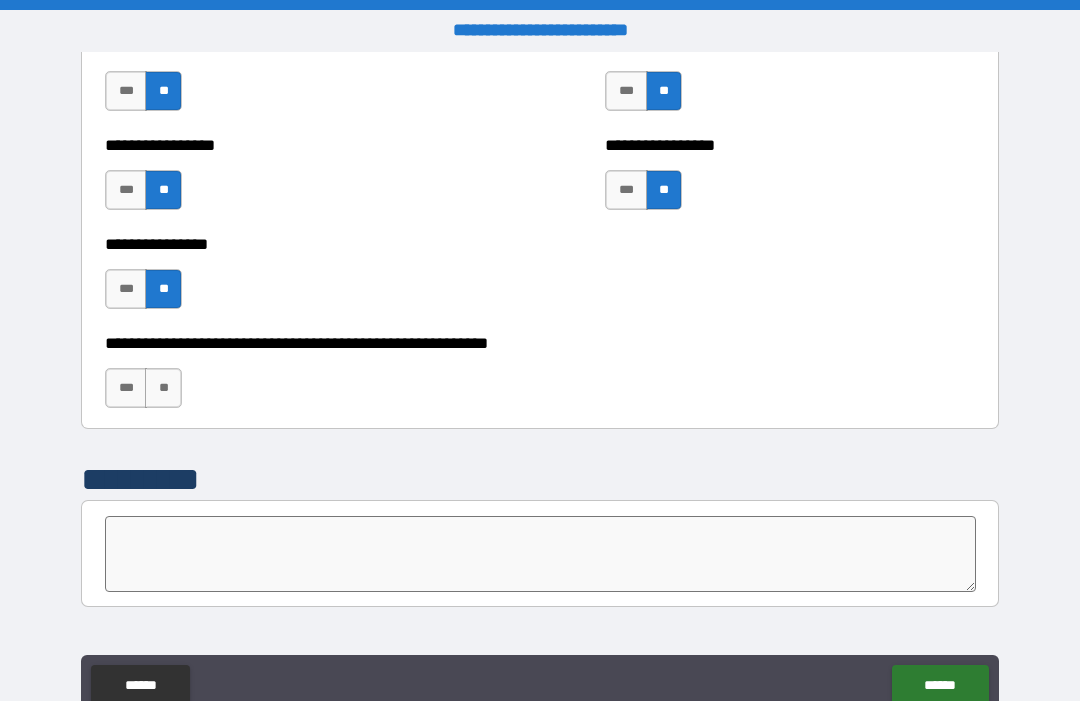 scroll, scrollTop: 6006, scrollLeft: 0, axis: vertical 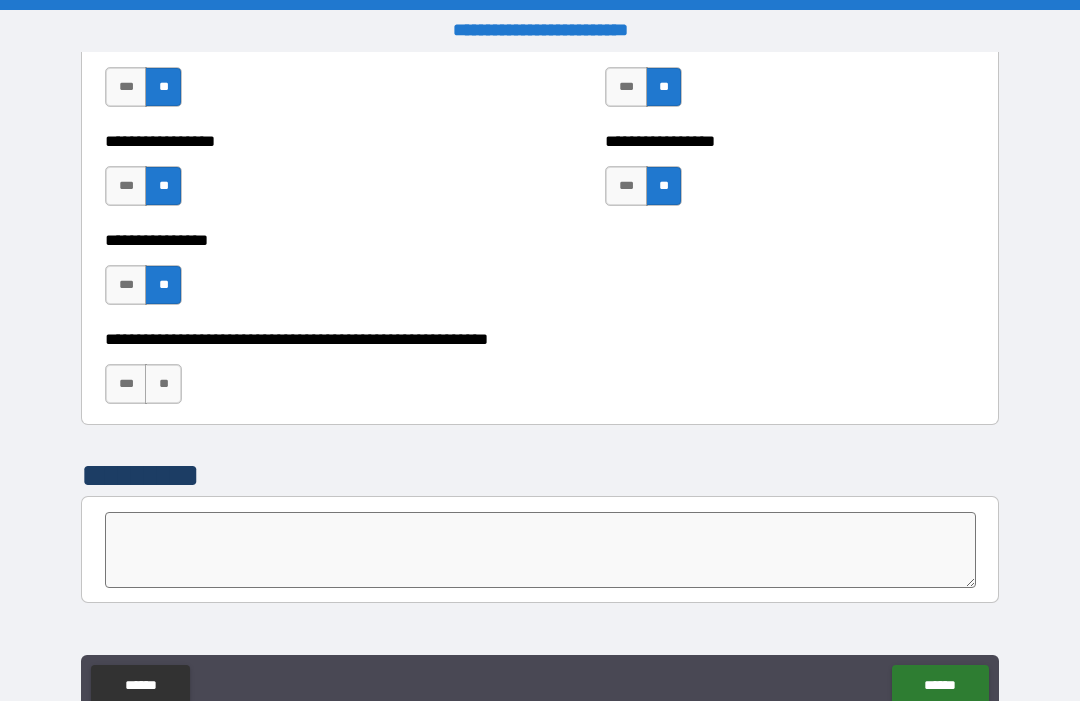 click on "**" at bounding box center (163, 384) 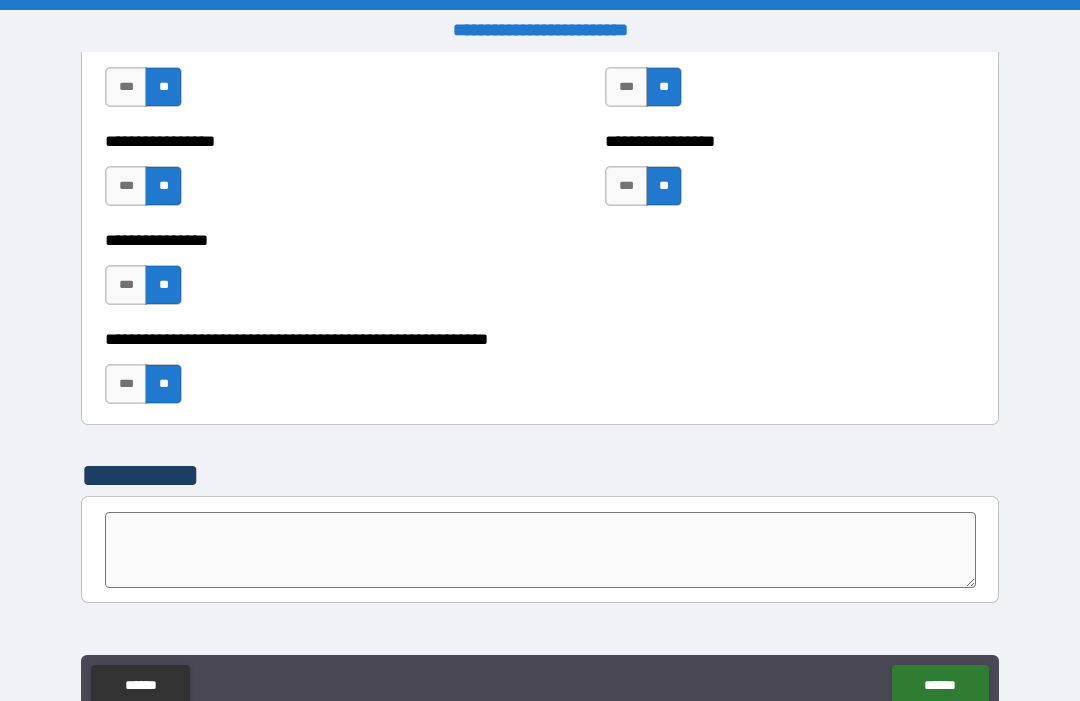 click on "**********" at bounding box center [540, 374] 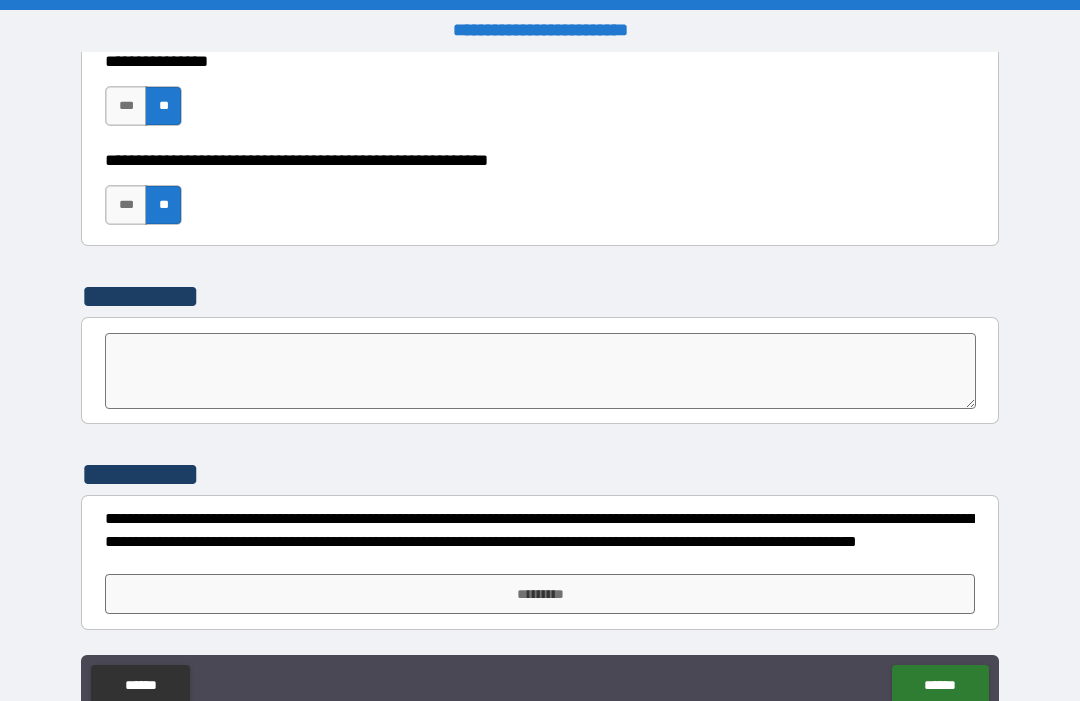 scroll, scrollTop: 6185, scrollLeft: 0, axis: vertical 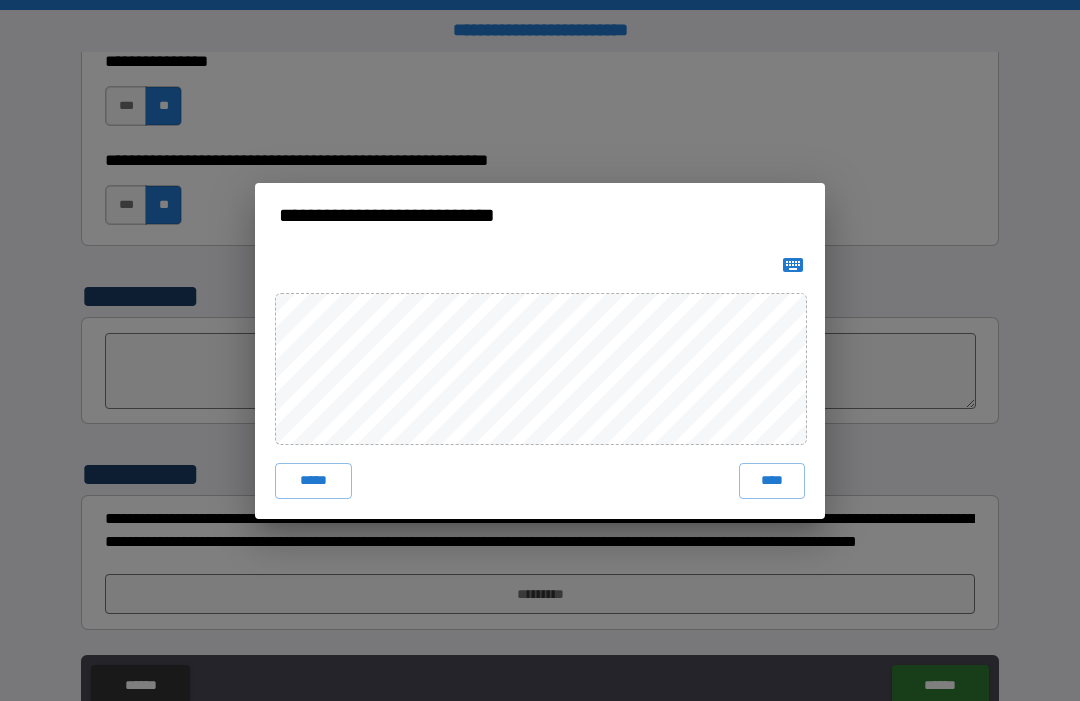 click 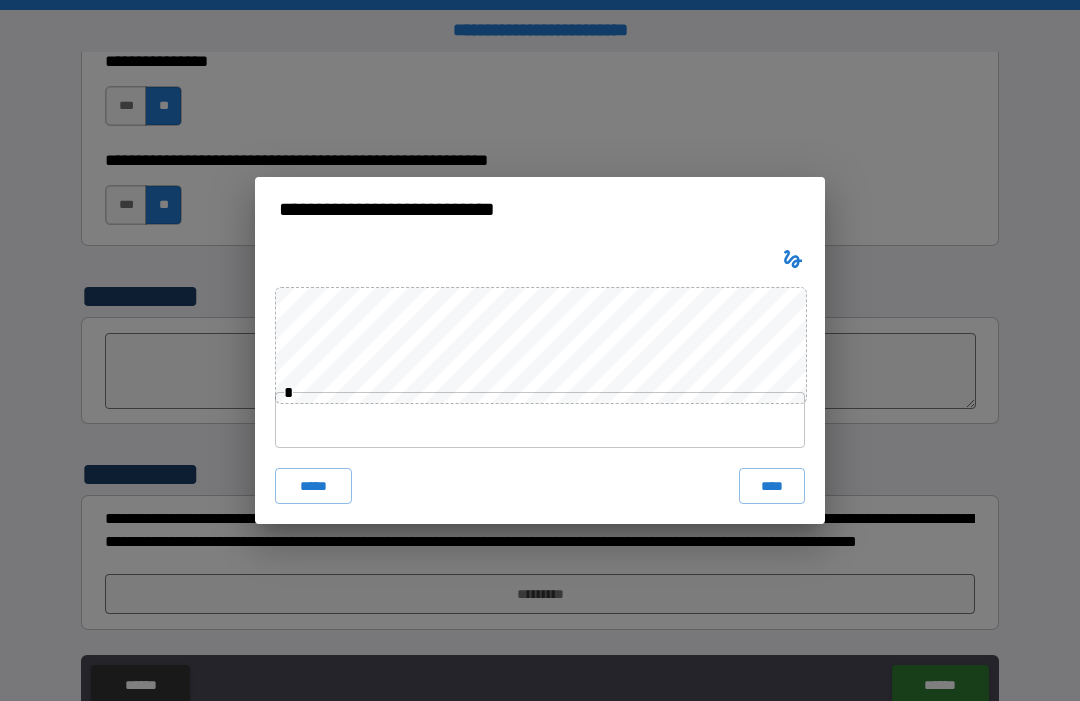 click 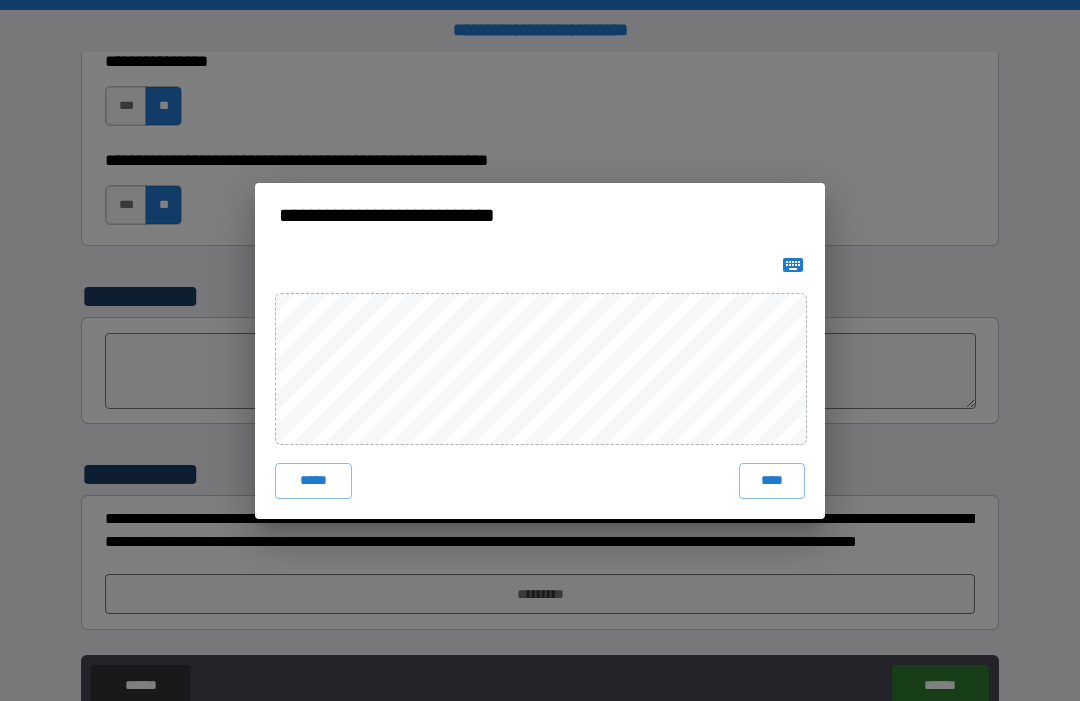 click on "****" at bounding box center (772, 481) 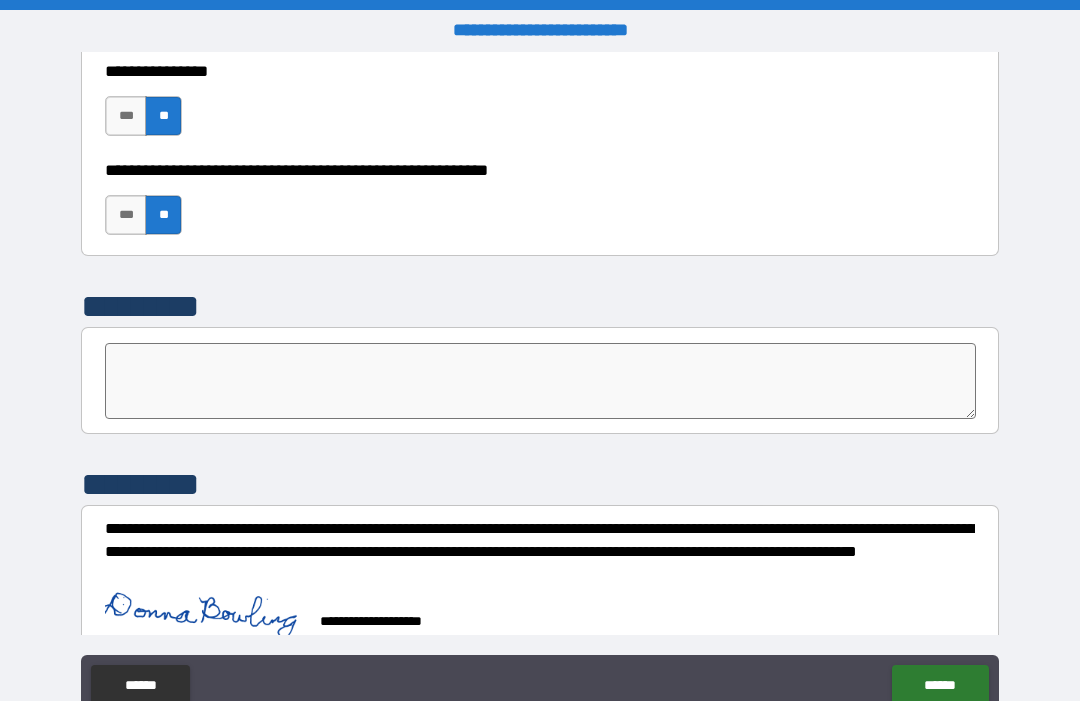 click on "******" at bounding box center [940, 685] 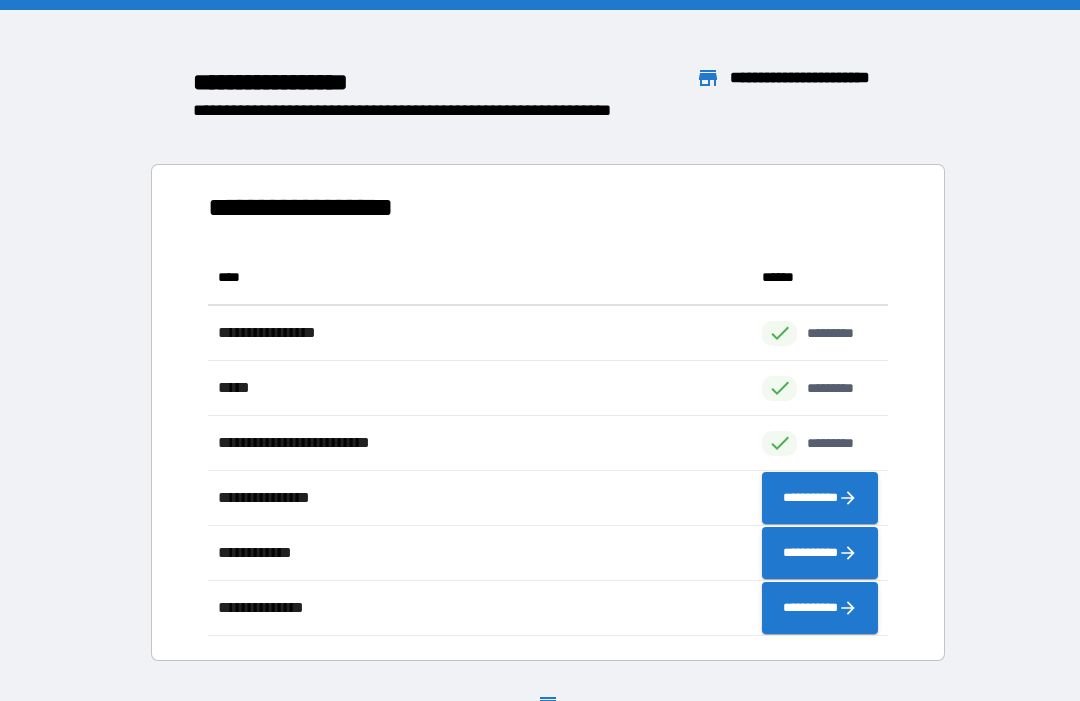scroll, scrollTop: 386, scrollLeft: 680, axis: both 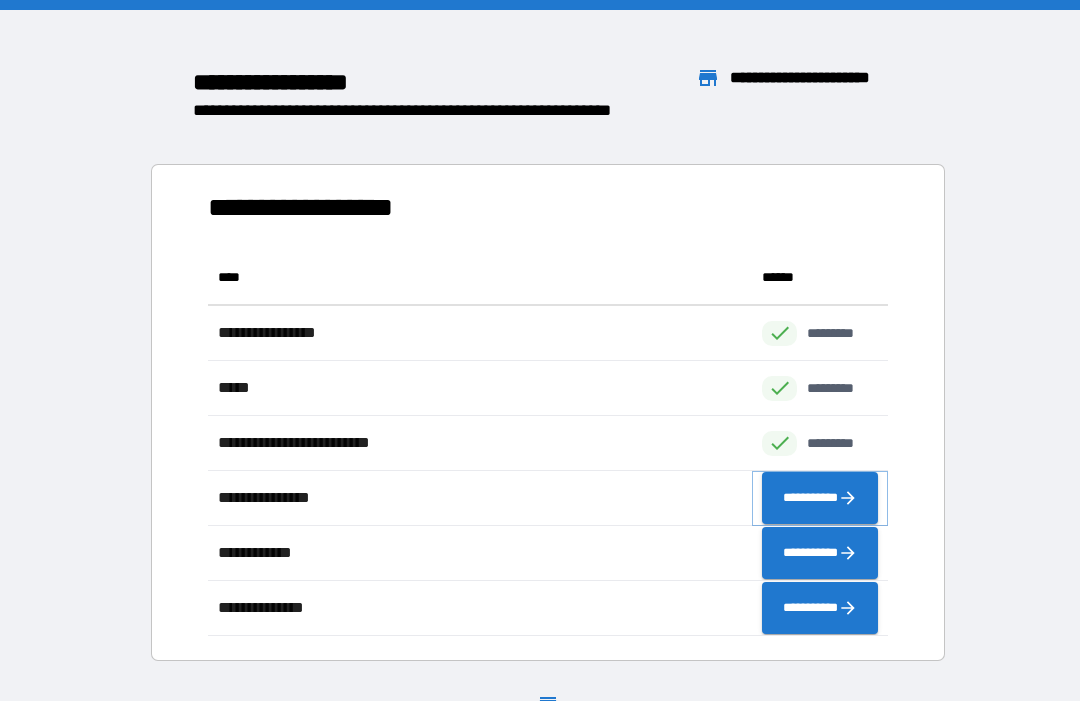 click on "**********" at bounding box center [820, 498] 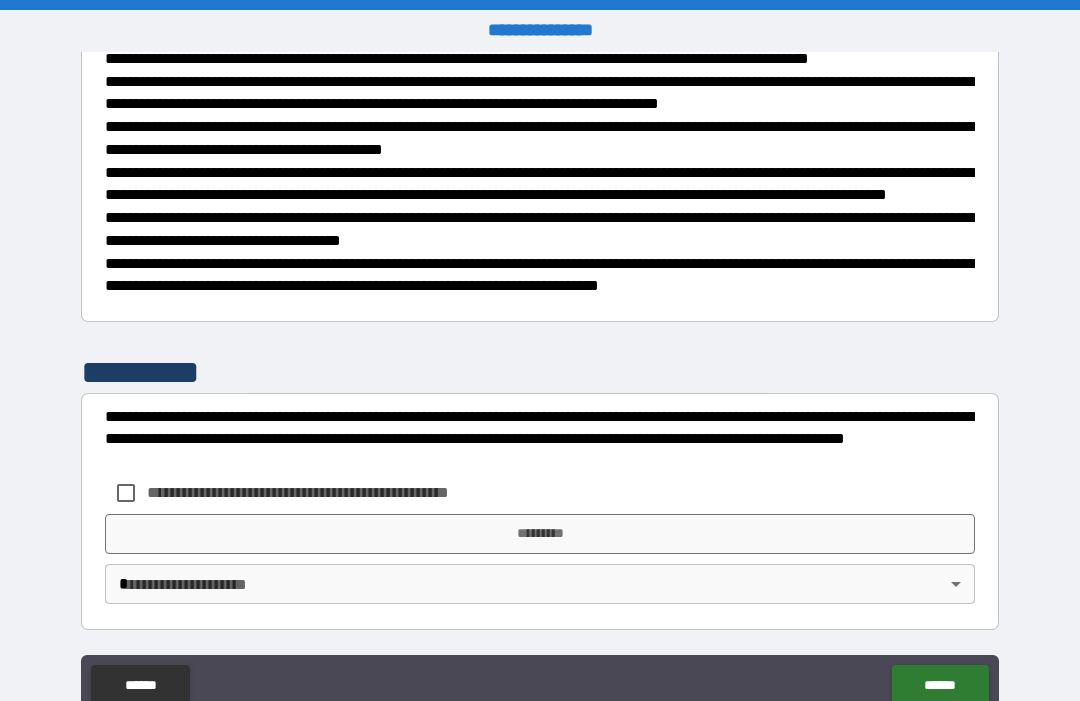 scroll, scrollTop: 475, scrollLeft: 0, axis: vertical 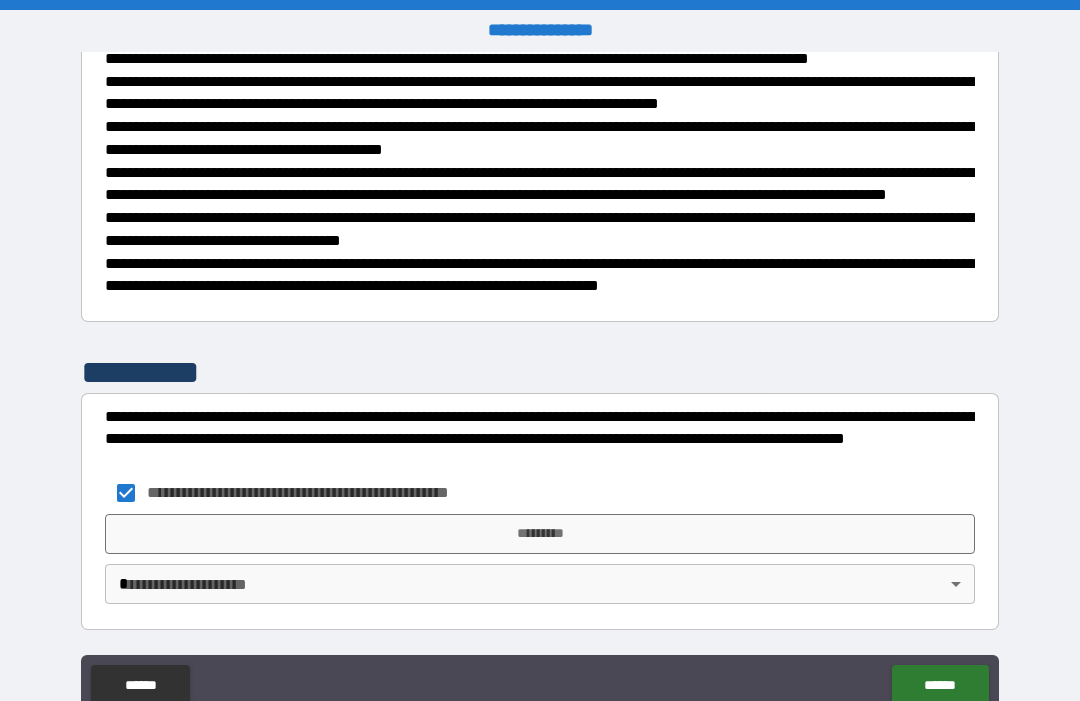 click on "*********" at bounding box center (540, 534) 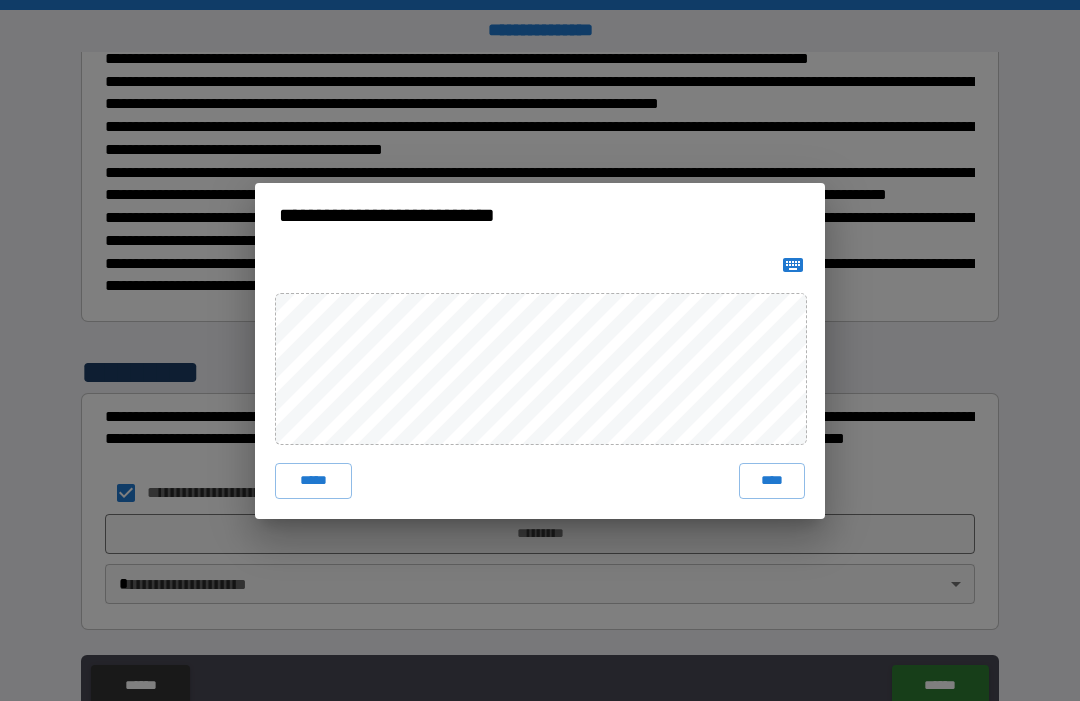 click on "****" at bounding box center [772, 481] 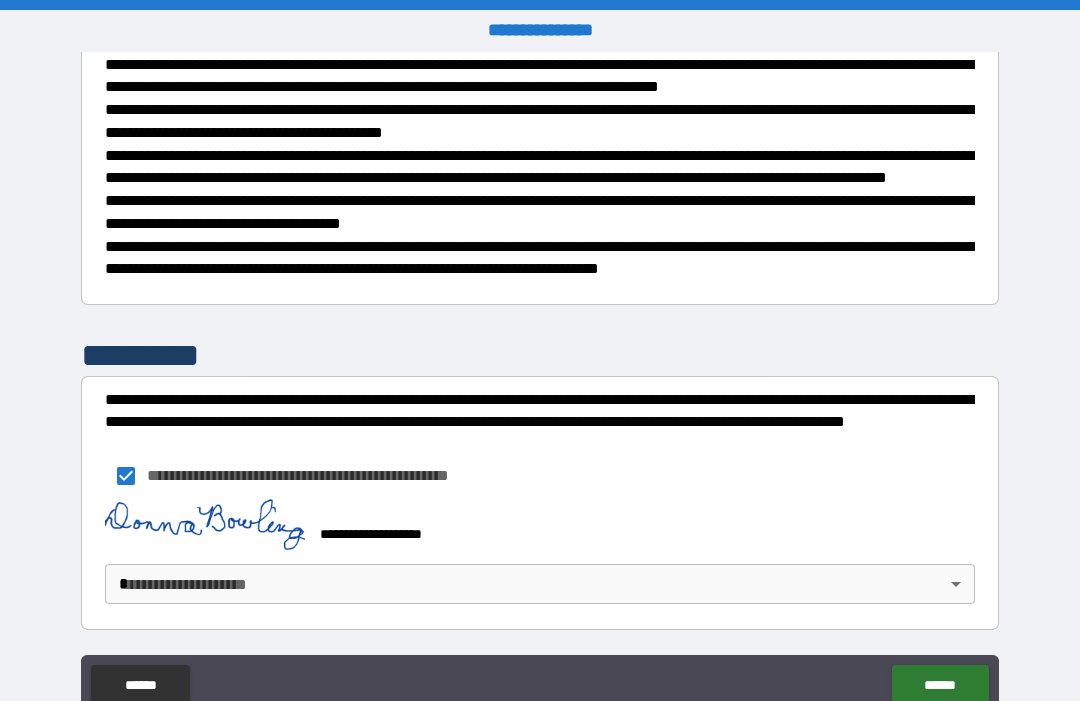 scroll, scrollTop: 465, scrollLeft: 0, axis: vertical 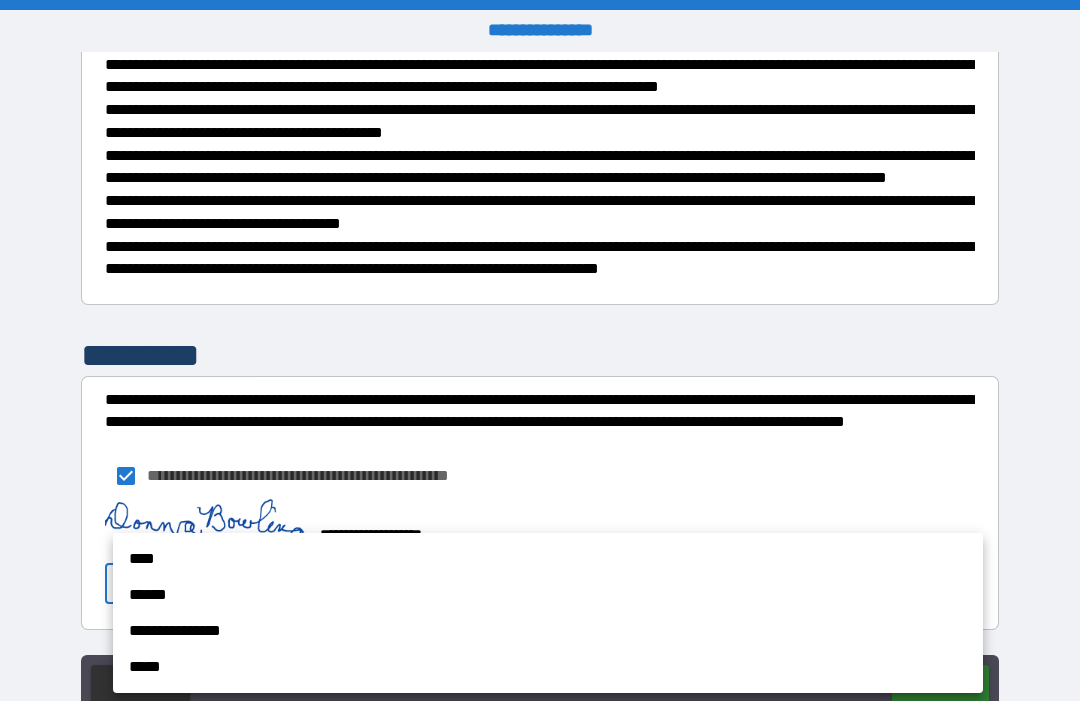 click on "****" at bounding box center [548, 559] 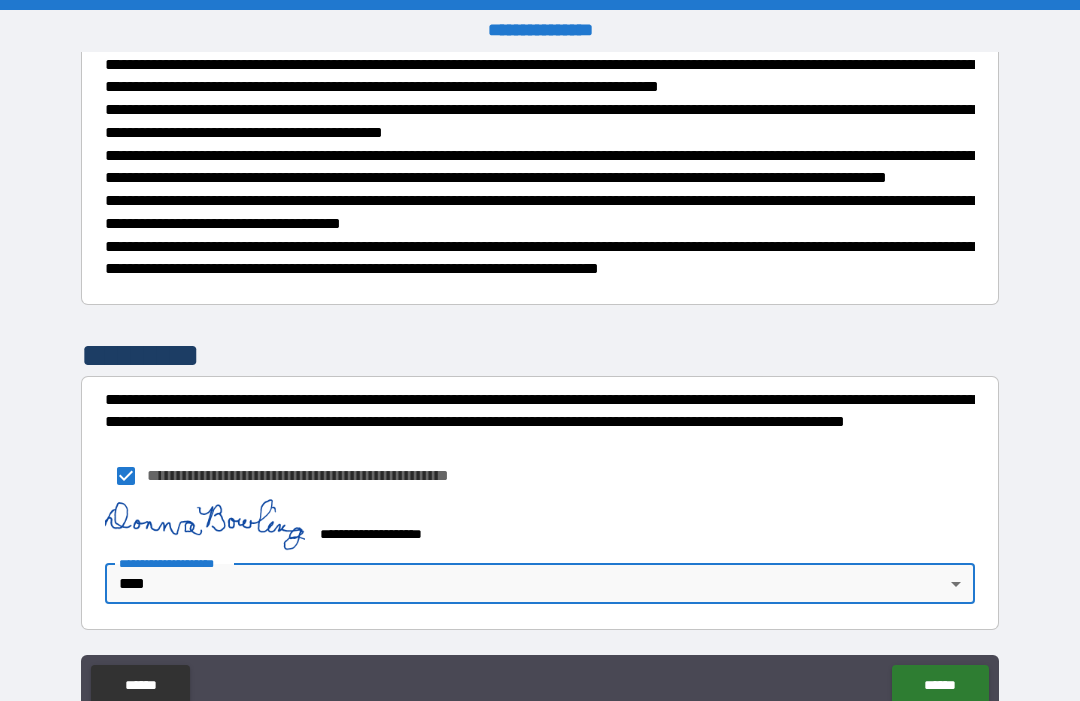 click on "******" at bounding box center [940, 685] 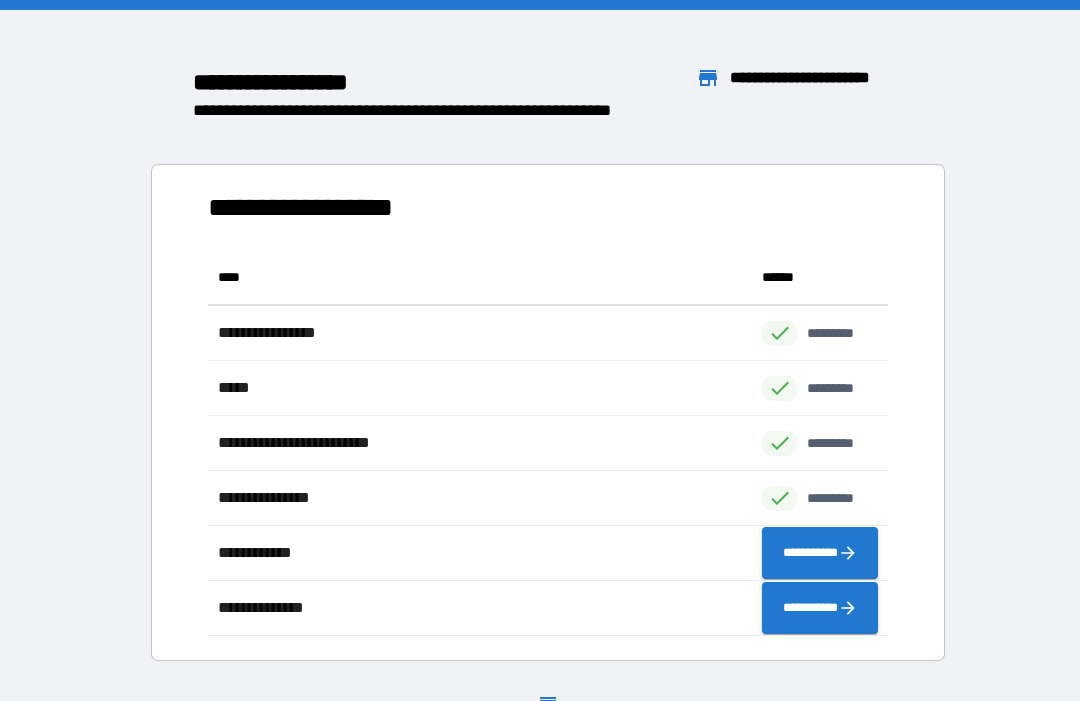 scroll, scrollTop: 1, scrollLeft: 1, axis: both 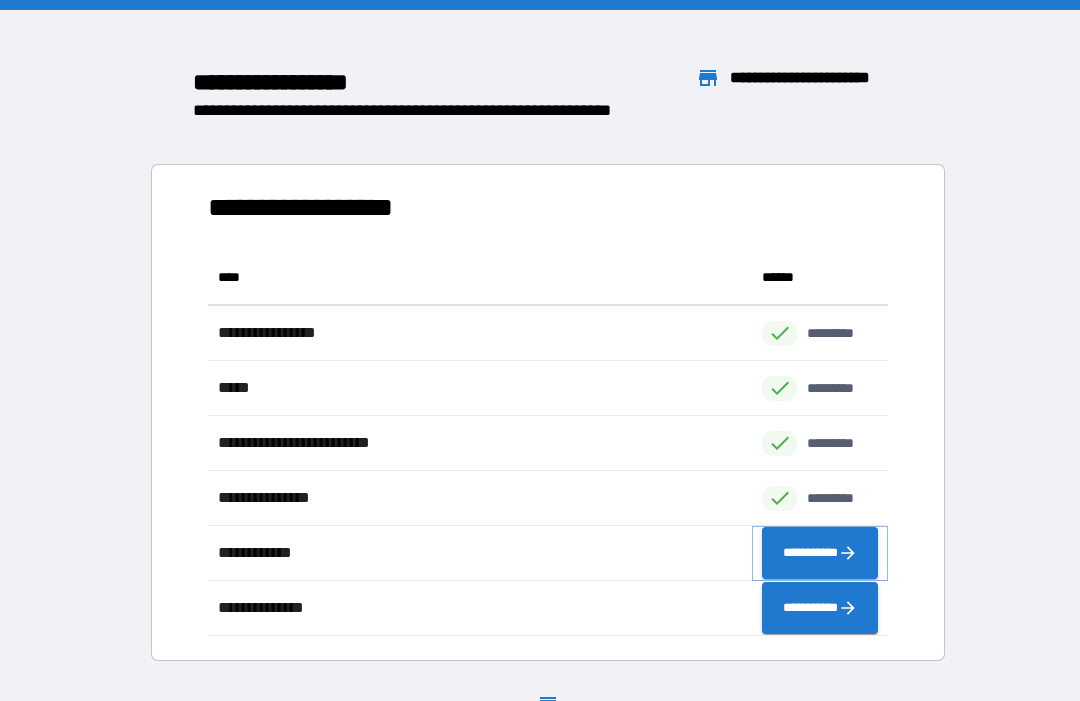 click on "**********" at bounding box center (820, 553) 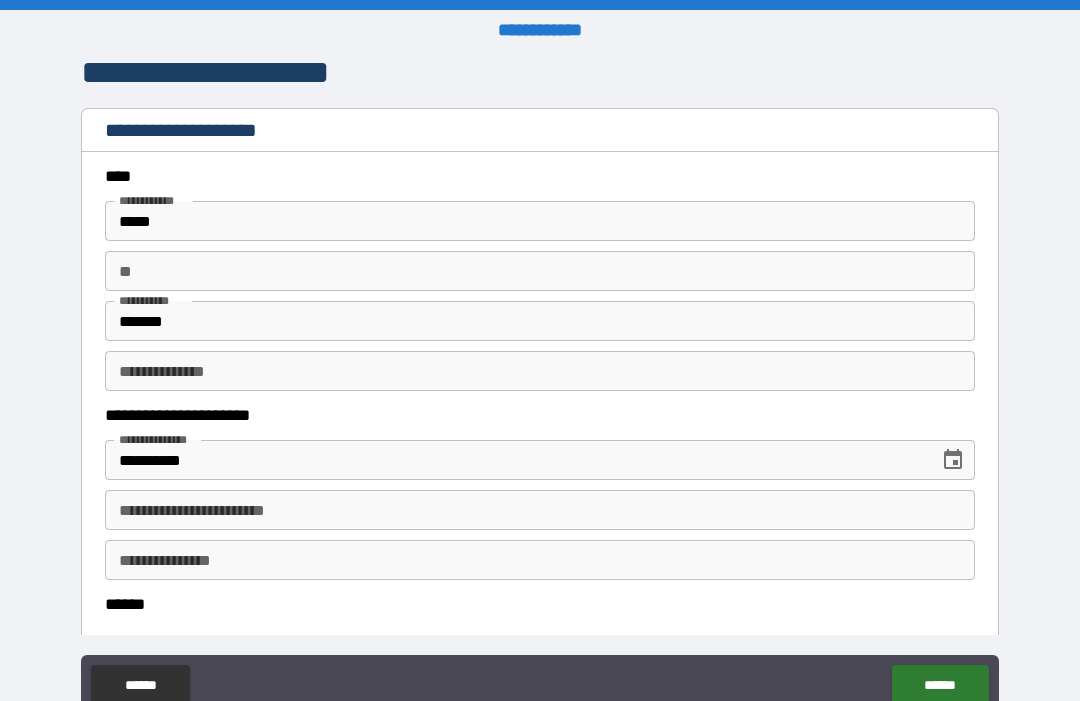 click on "**********" at bounding box center (540, 510) 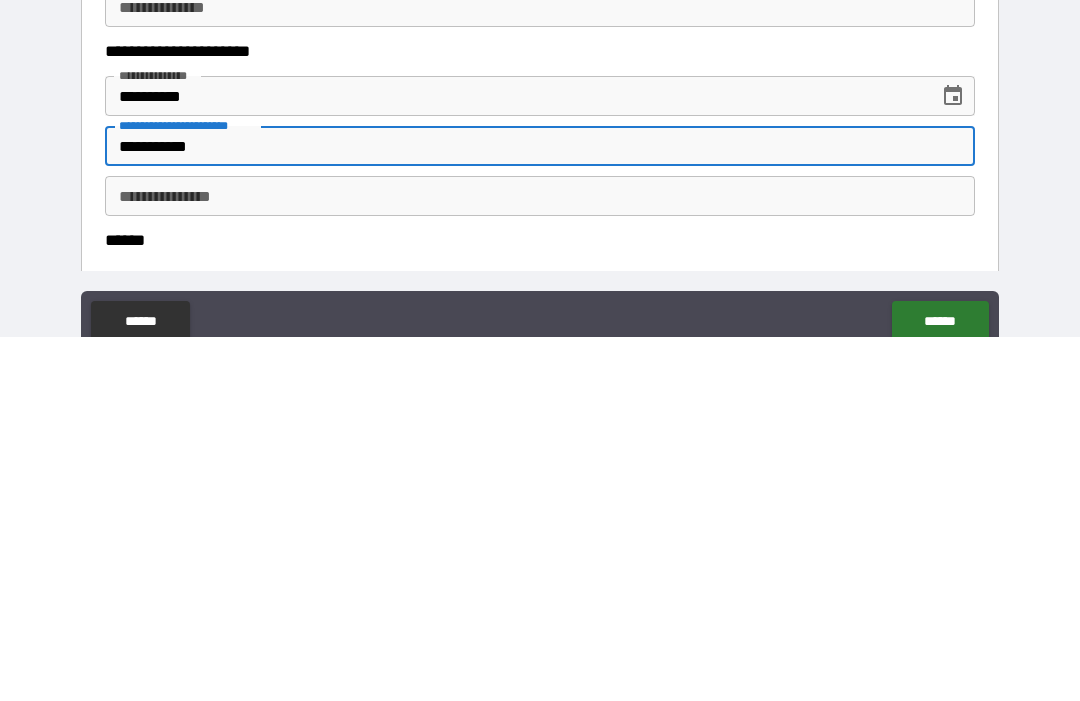 type on "**********" 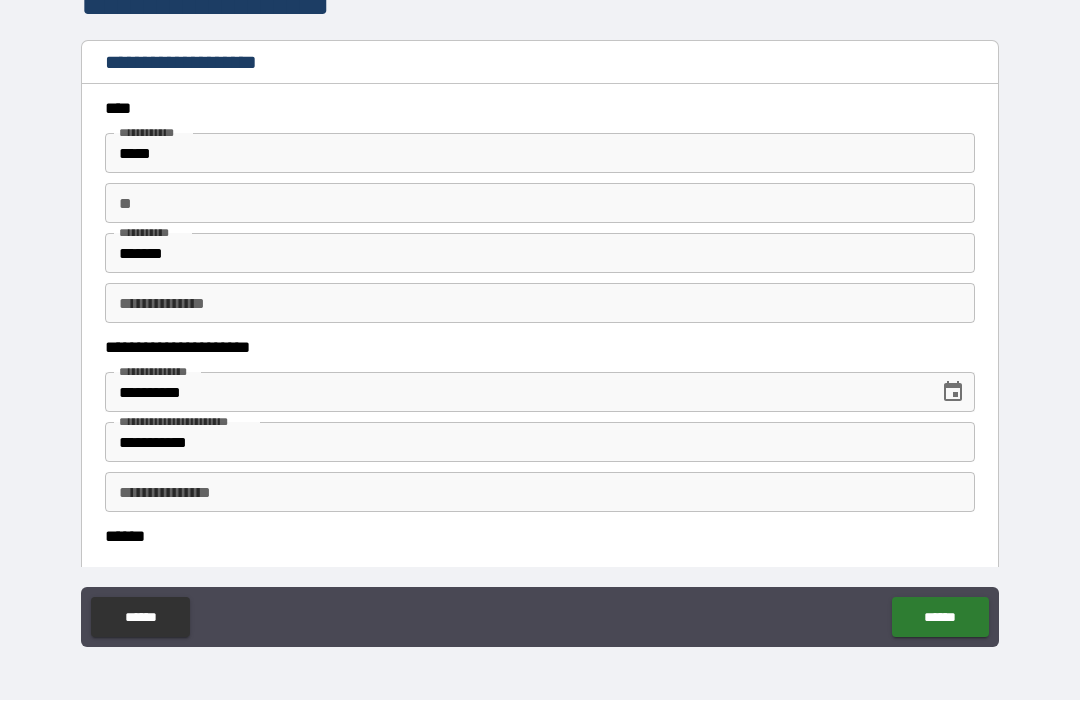 click on "******" at bounding box center [540, 537] 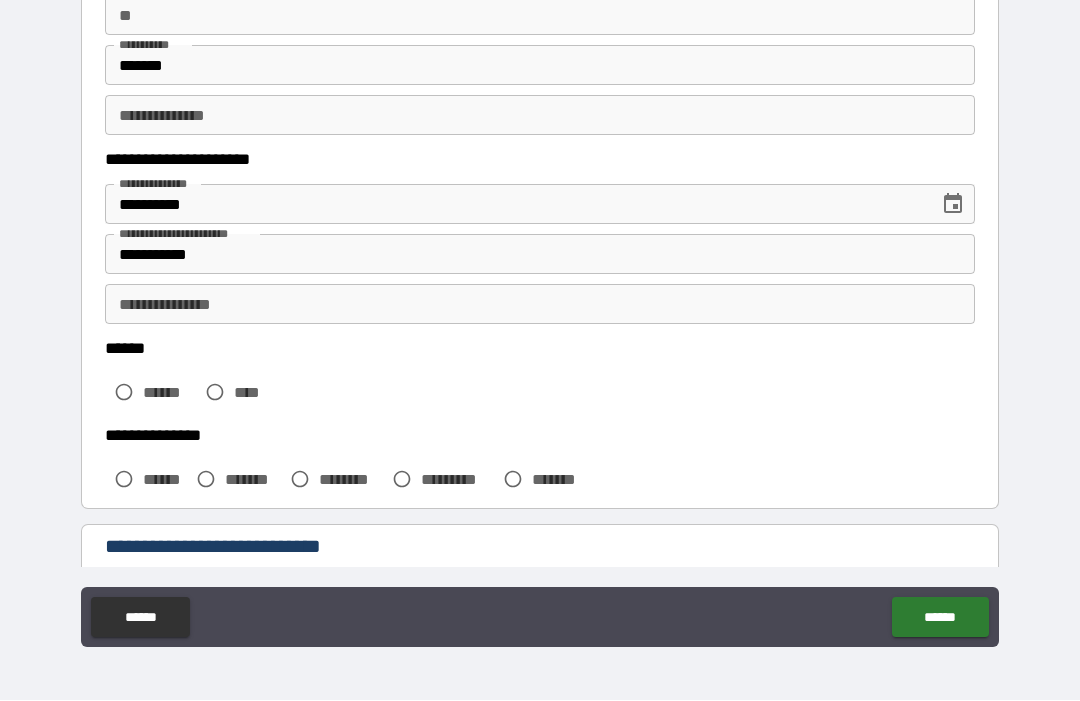 scroll, scrollTop: 236, scrollLeft: 0, axis: vertical 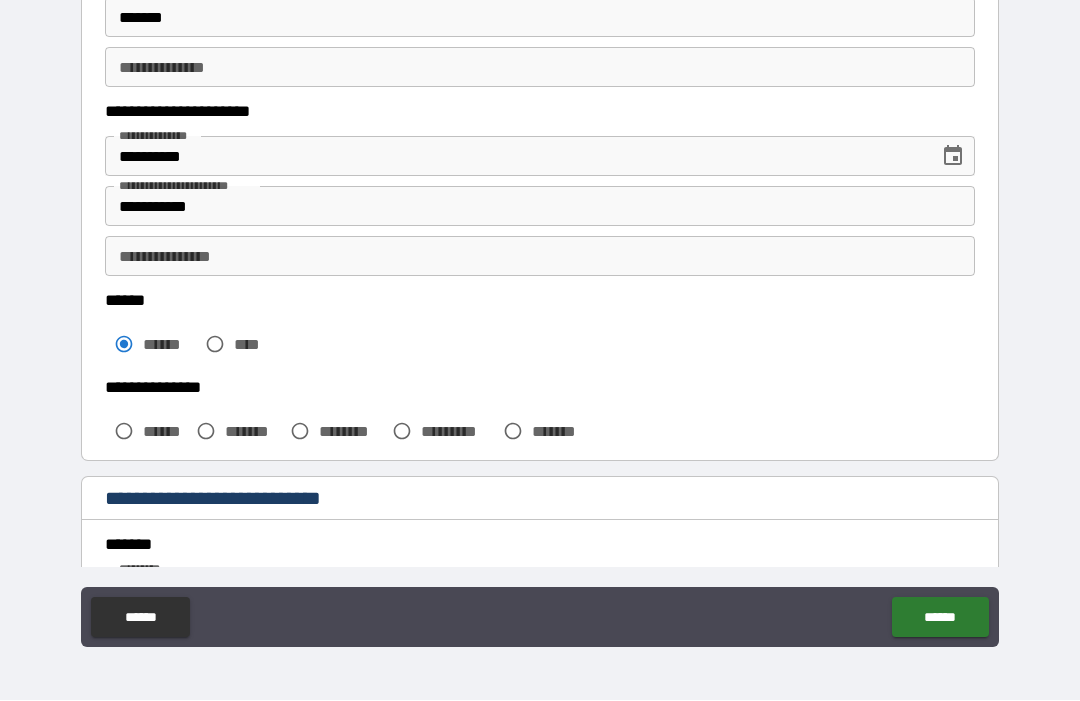 click on "**********" at bounding box center [540, 319] 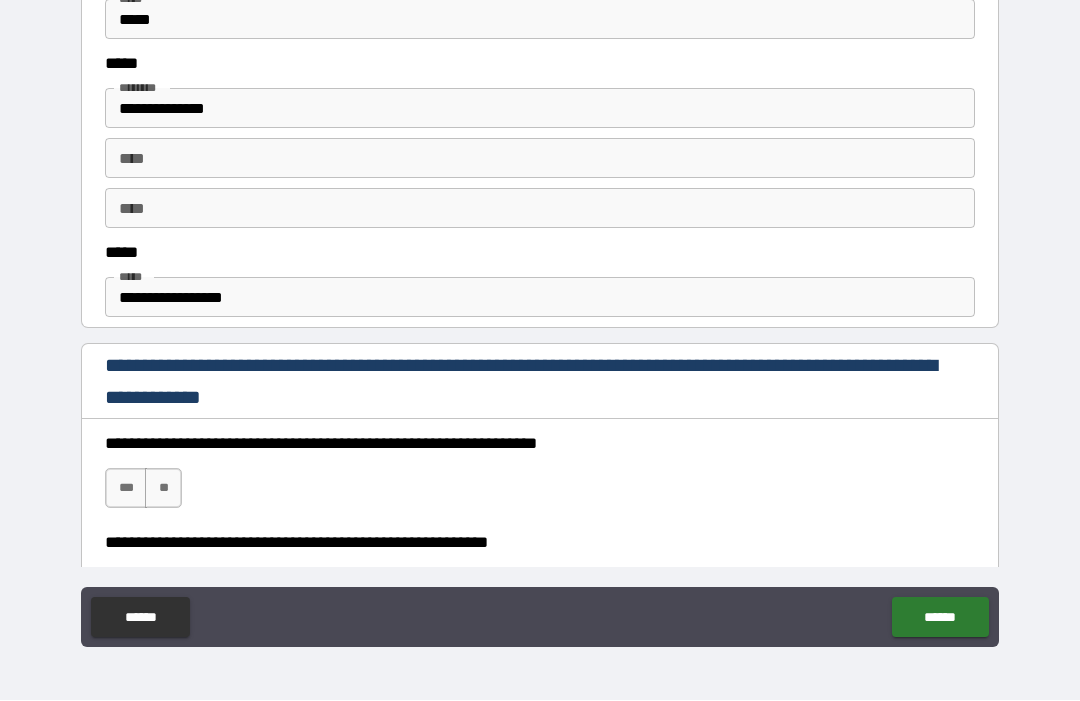 scroll, scrollTop: 999, scrollLeft: 0, axis: vertical 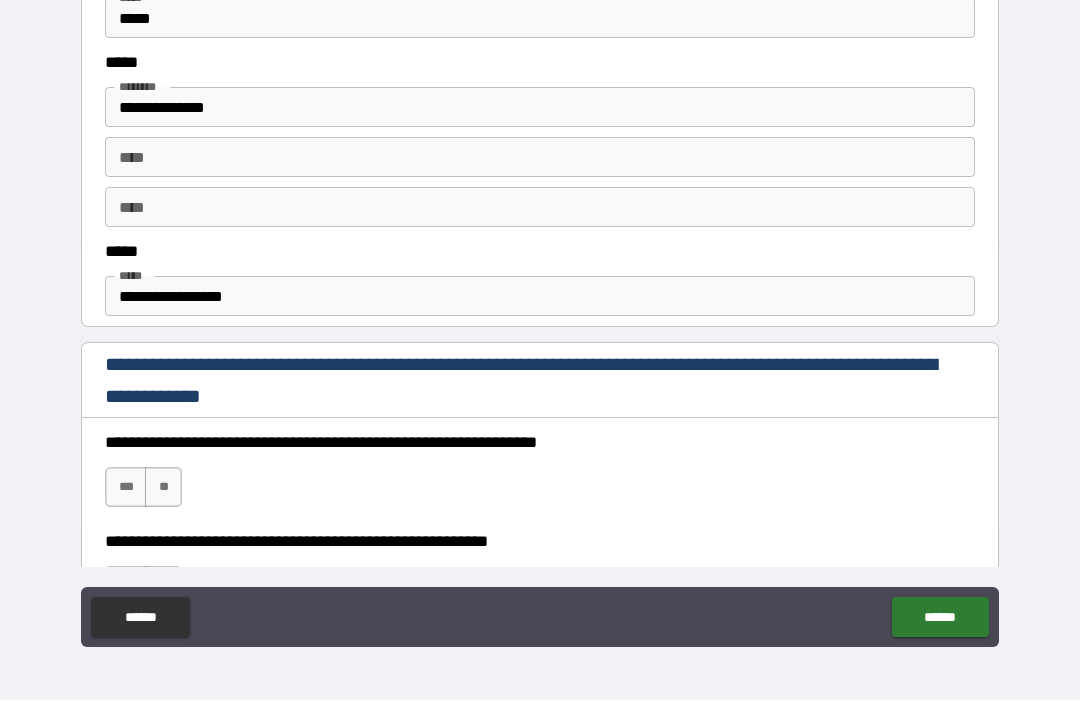 click on "***" at bounding box center (126, 488) 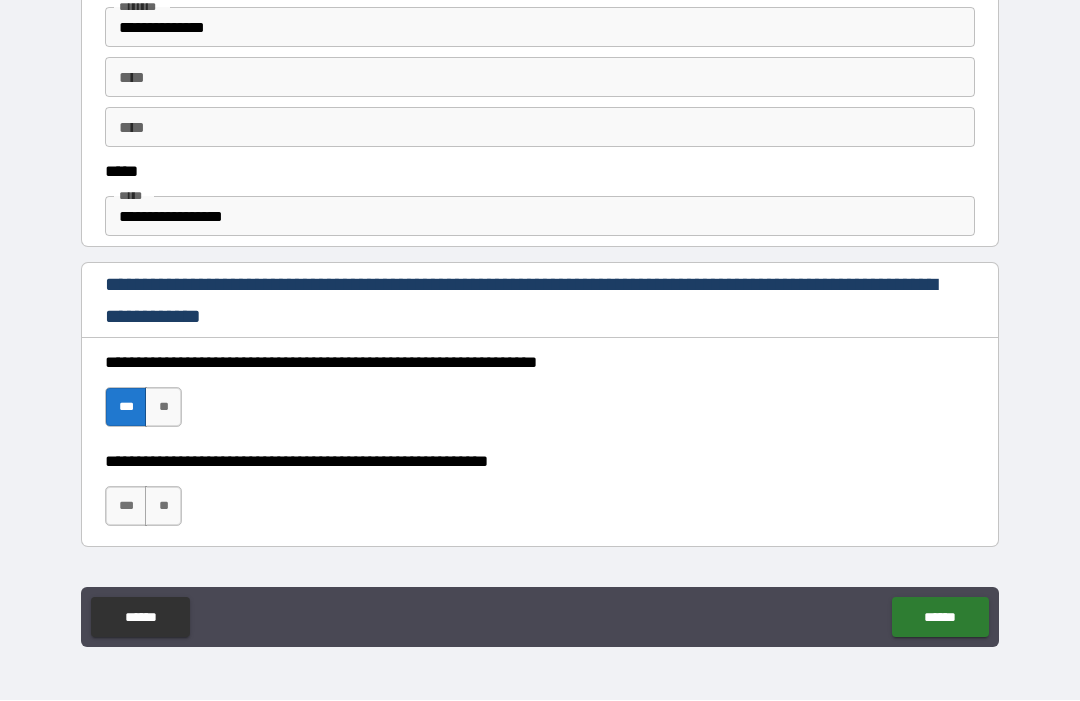 scroll, scrollTop: 1114, scrollLeft: 0, axis: vertical 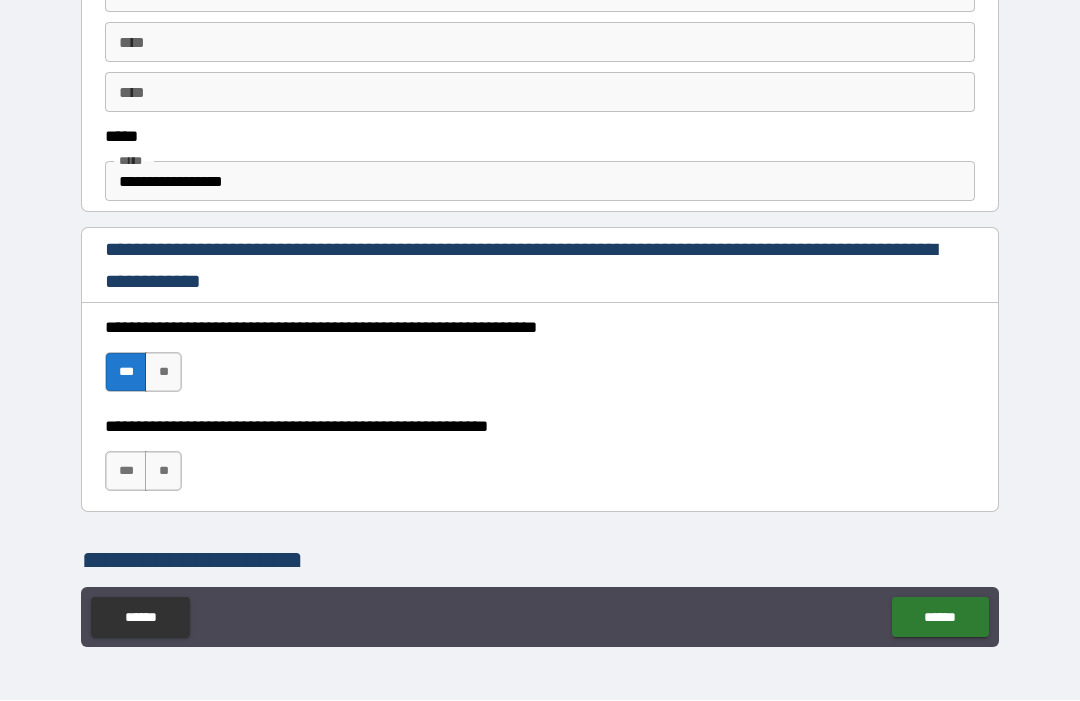 click on "***" at bounding box center (126, 472) 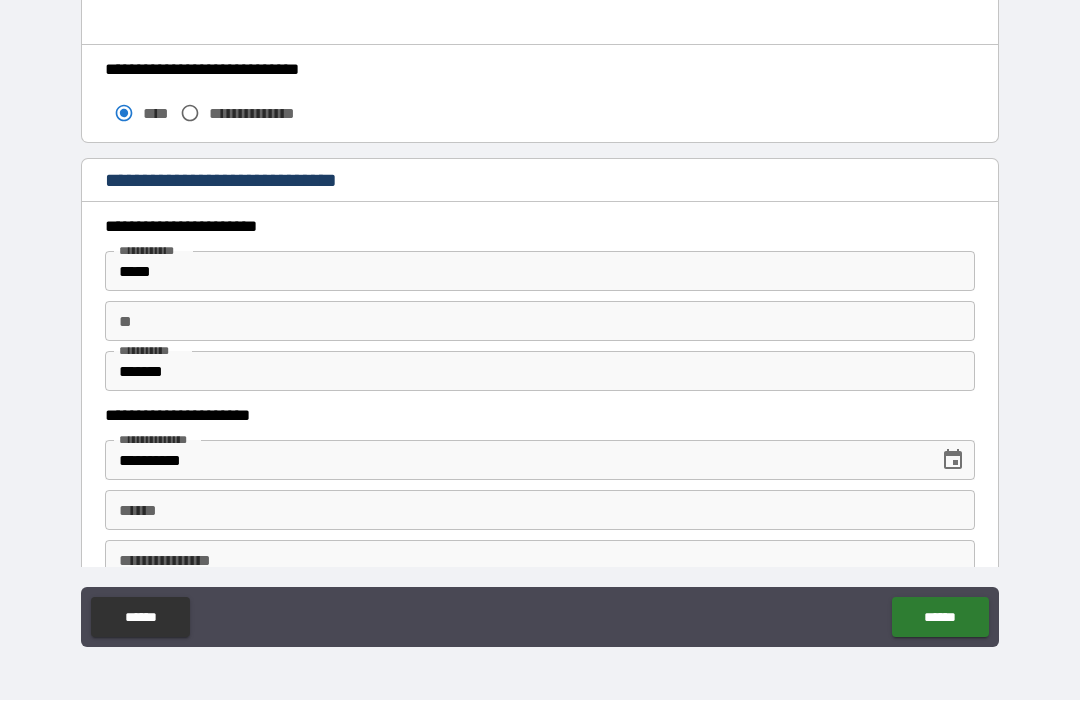 scroll, scrollTop: 1746, scrollLeft: 0, axis: vertical 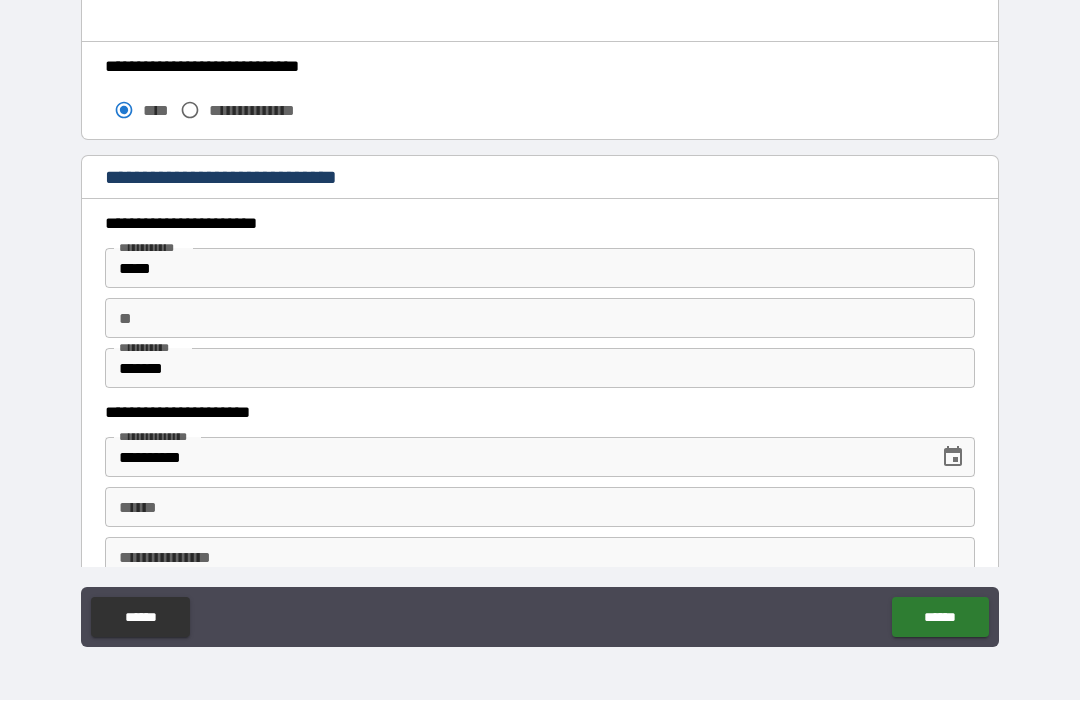 click on "****   *" at bounding box center (540, 508) 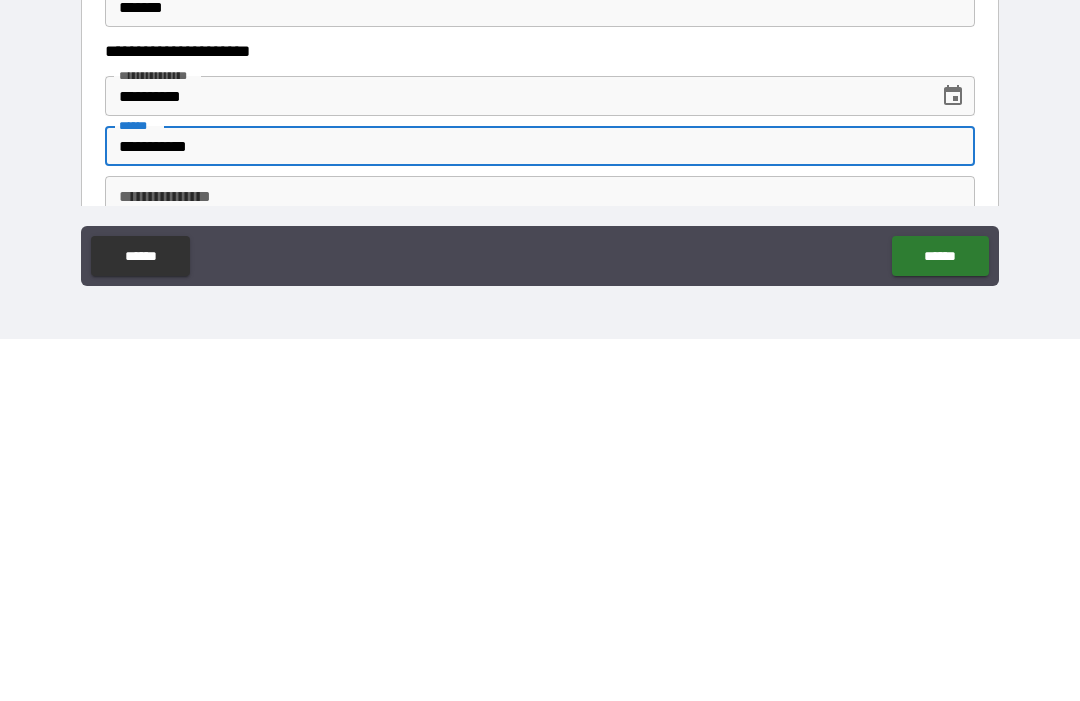 type on "**********" 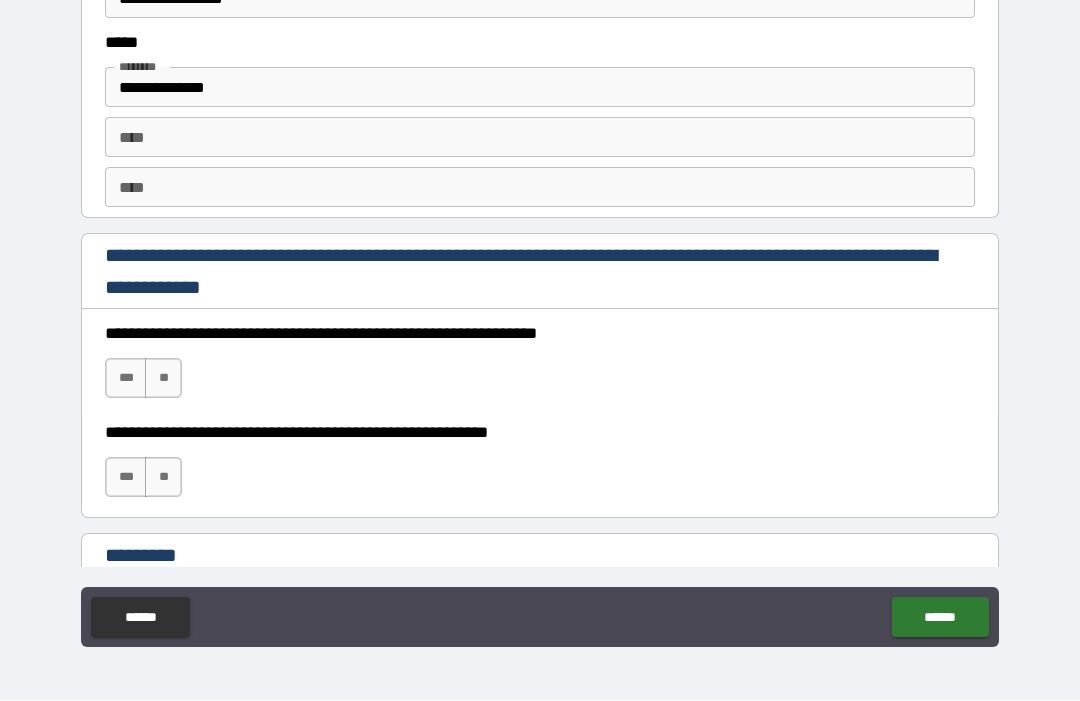 scroll, scrollTop: 2748, scrollLeft: 0, axis: vertical 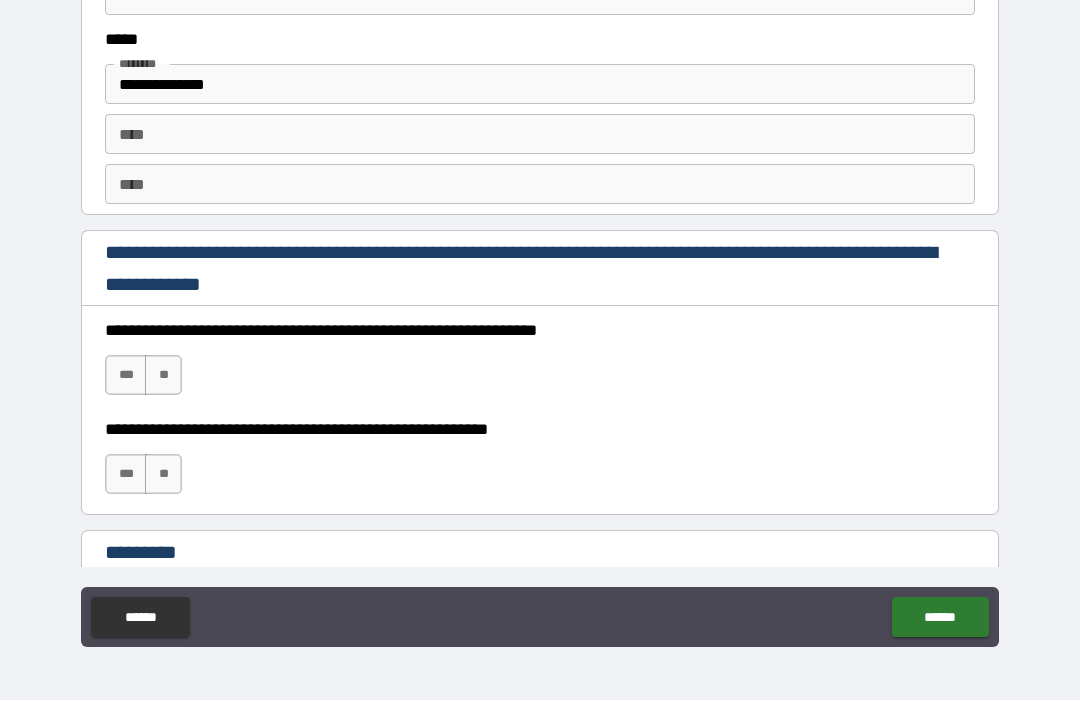 click on "***" at bounding box center [126, 376] 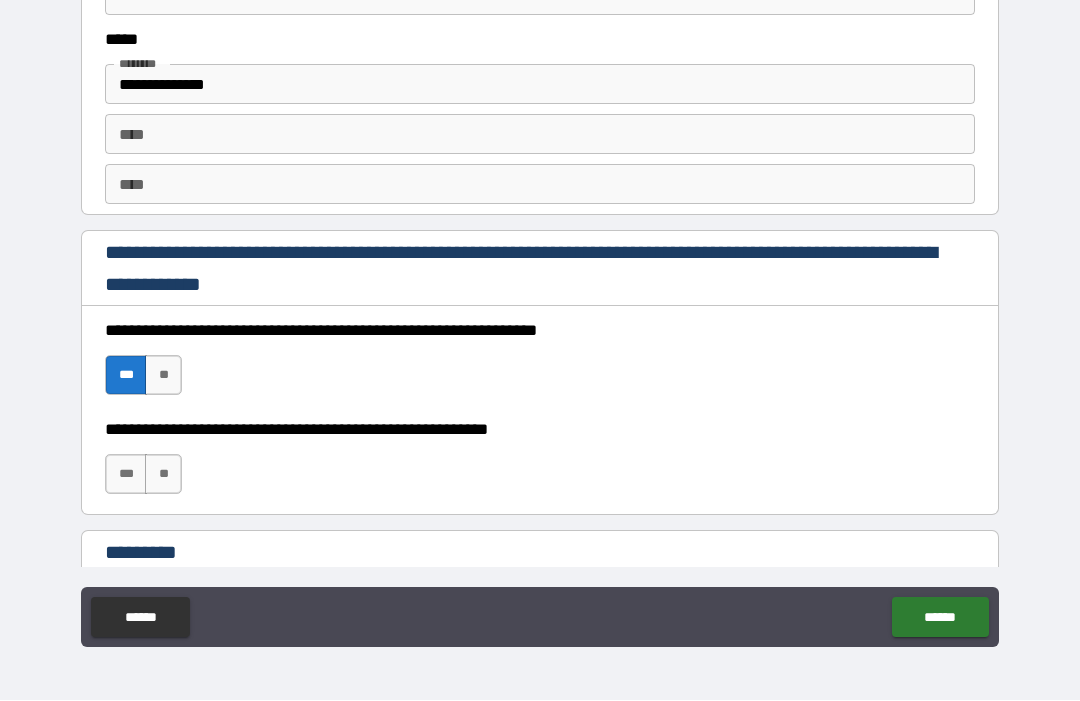 click on "***" at bounding box center [126, 475] 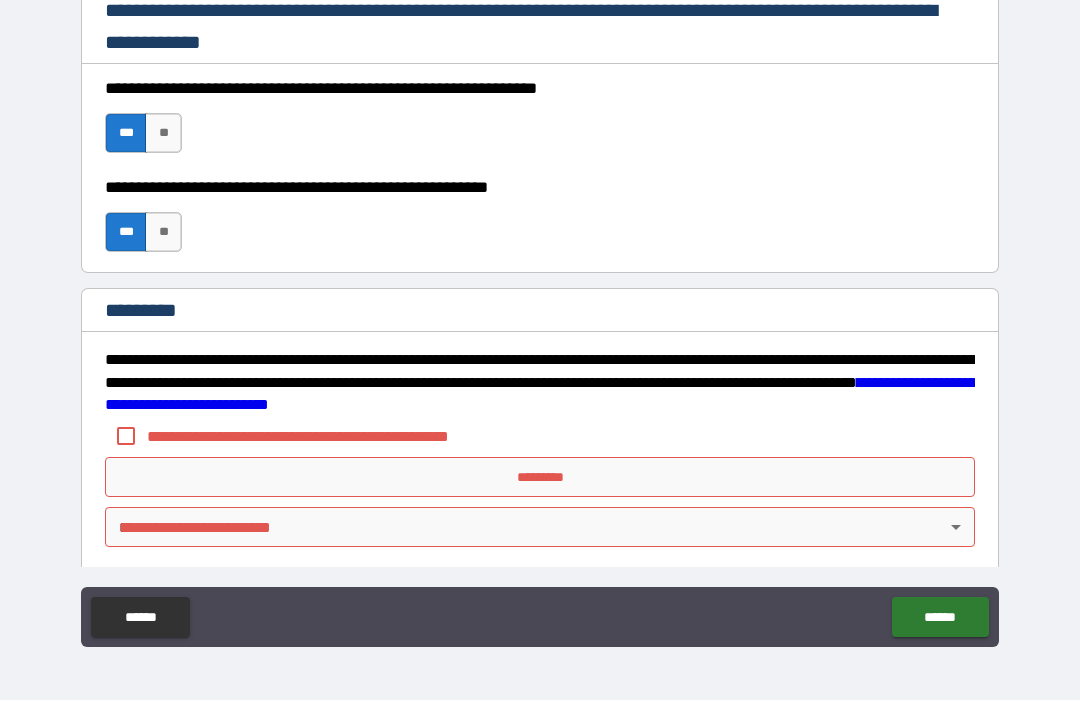 scroll, scrollTop: 2991, scrollLeft: 0, axis: vertical 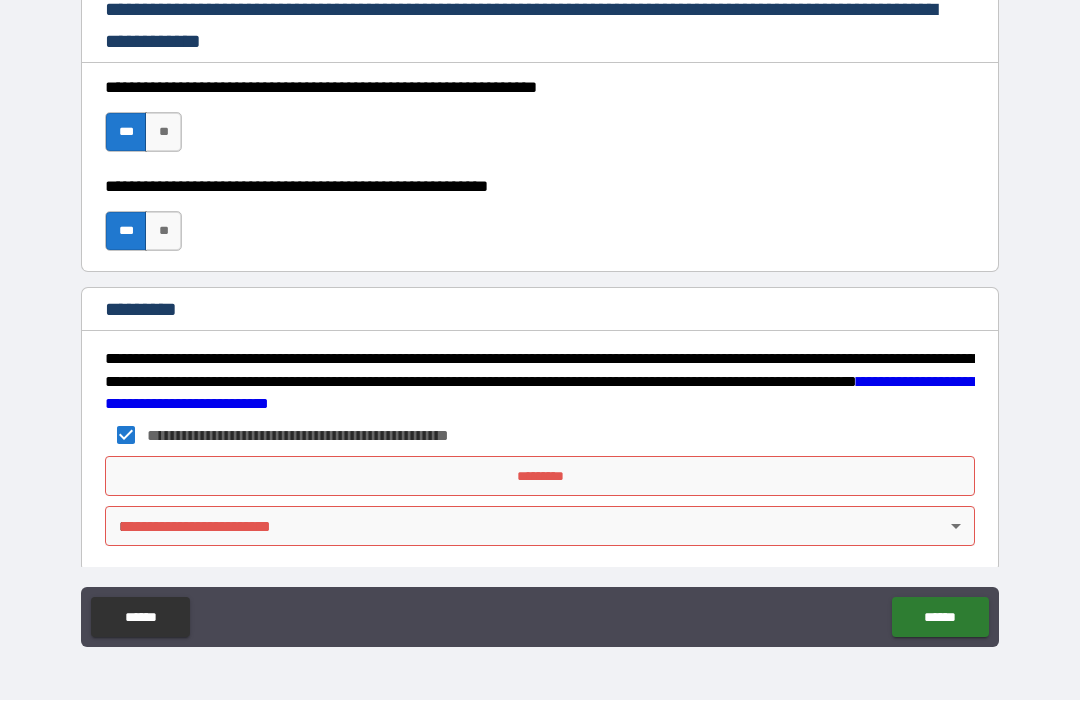click on "*********" at bounding box center [540, 477] 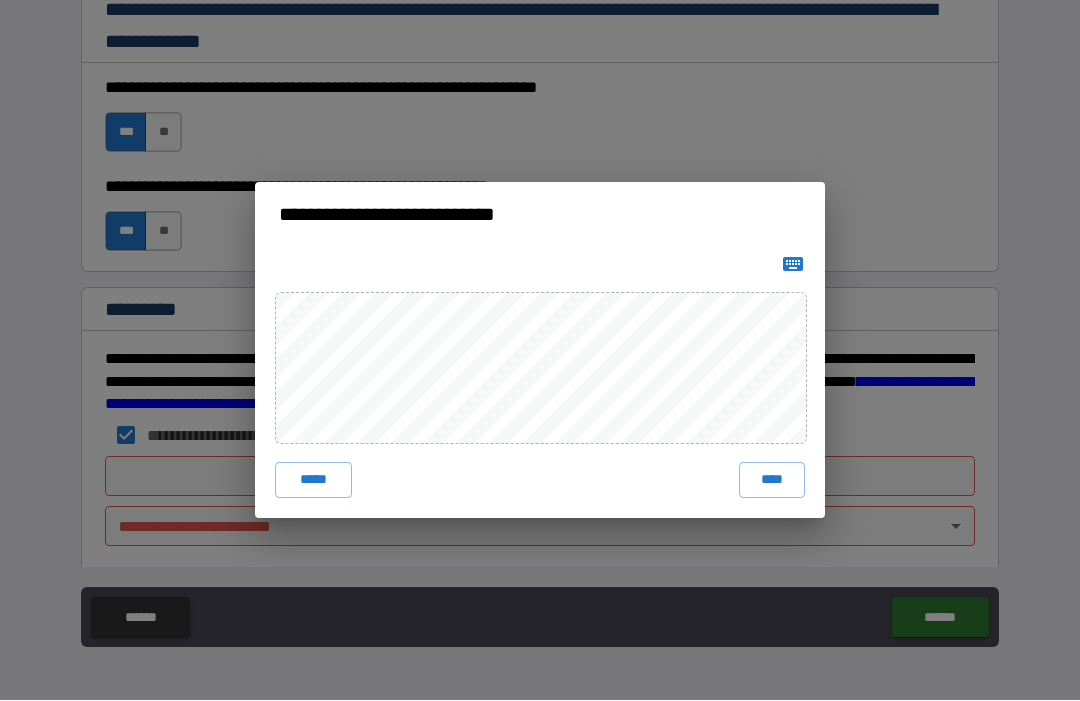 click on "****" at bounding box center [772, 481] 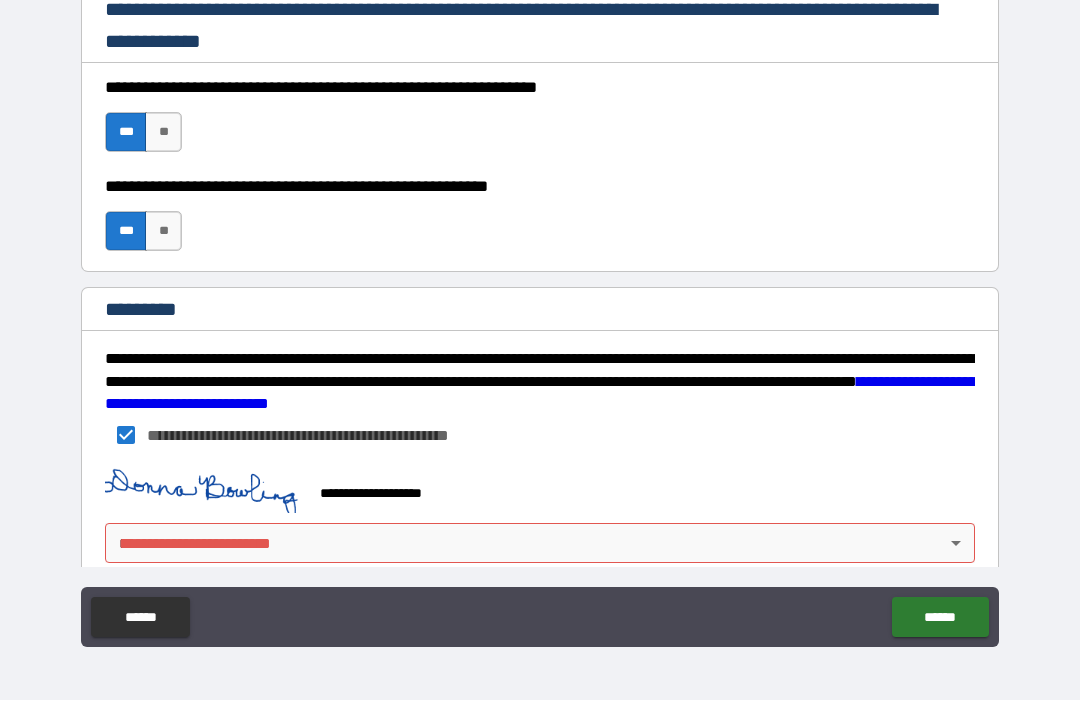click on "**********" at bounding box center [540, 317] 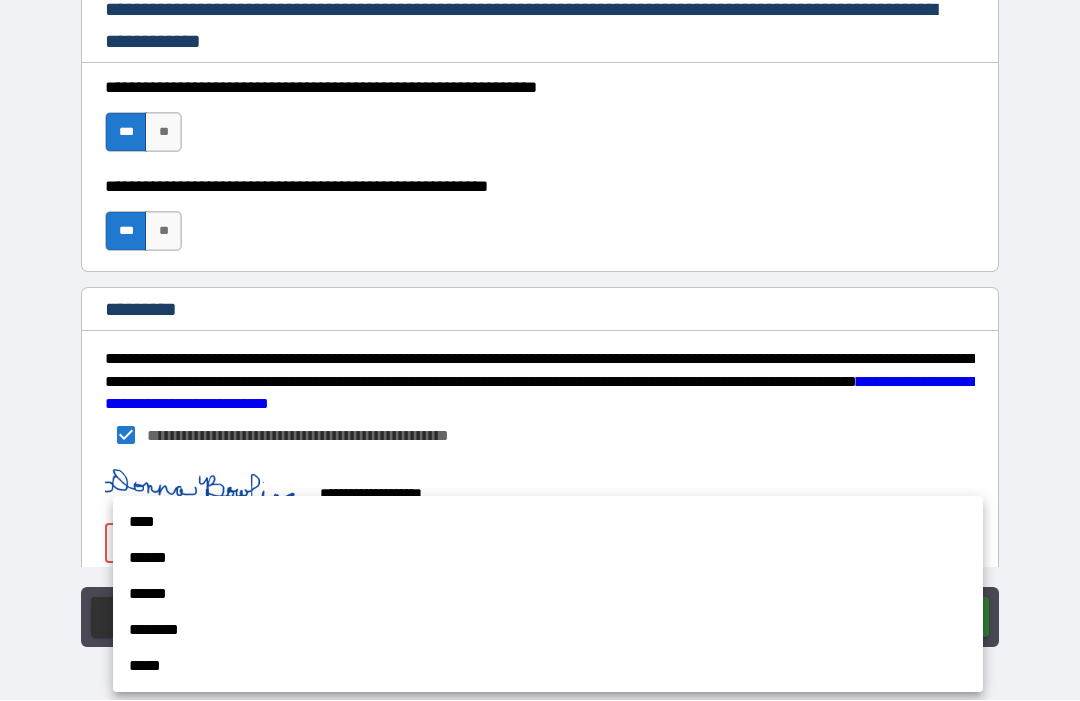 click on "****" at bounding box center (548, 523) 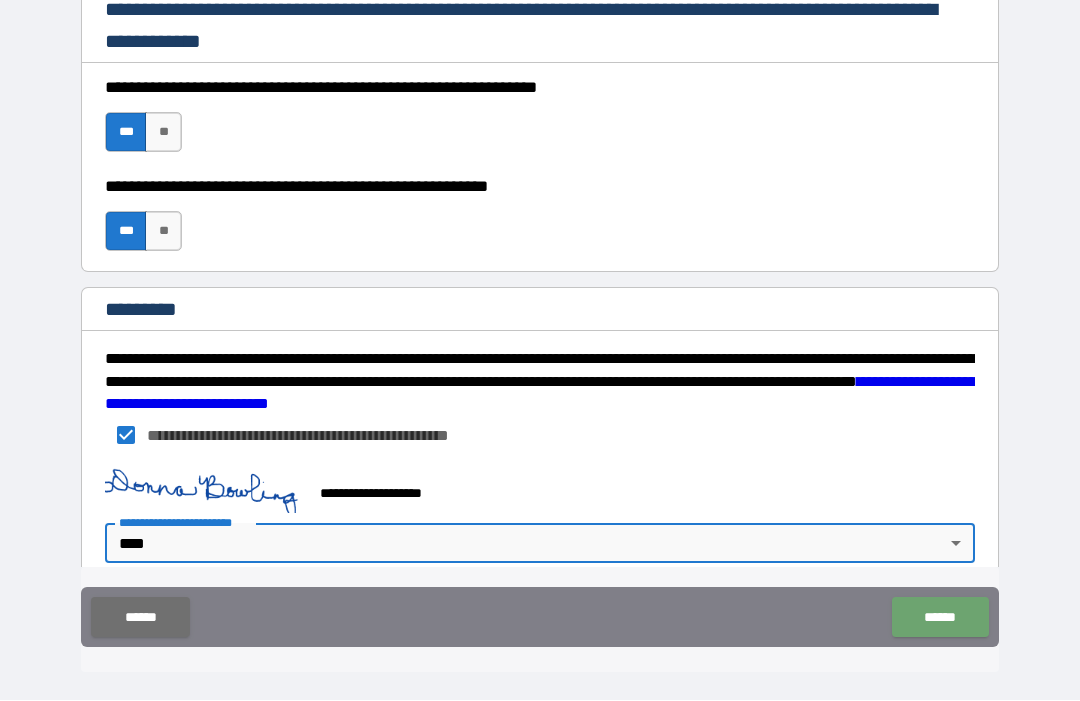 click on "******" at bounding box center (940, 618) 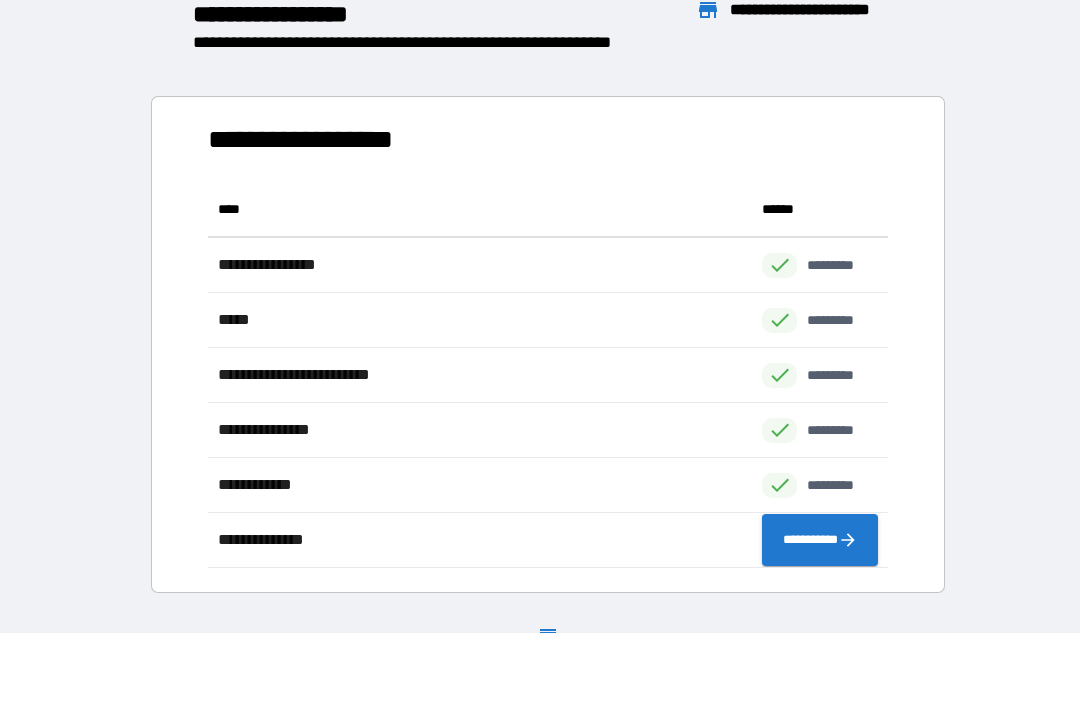 scroll, scrollTop: 1, scrollLeft: 1, axis: both 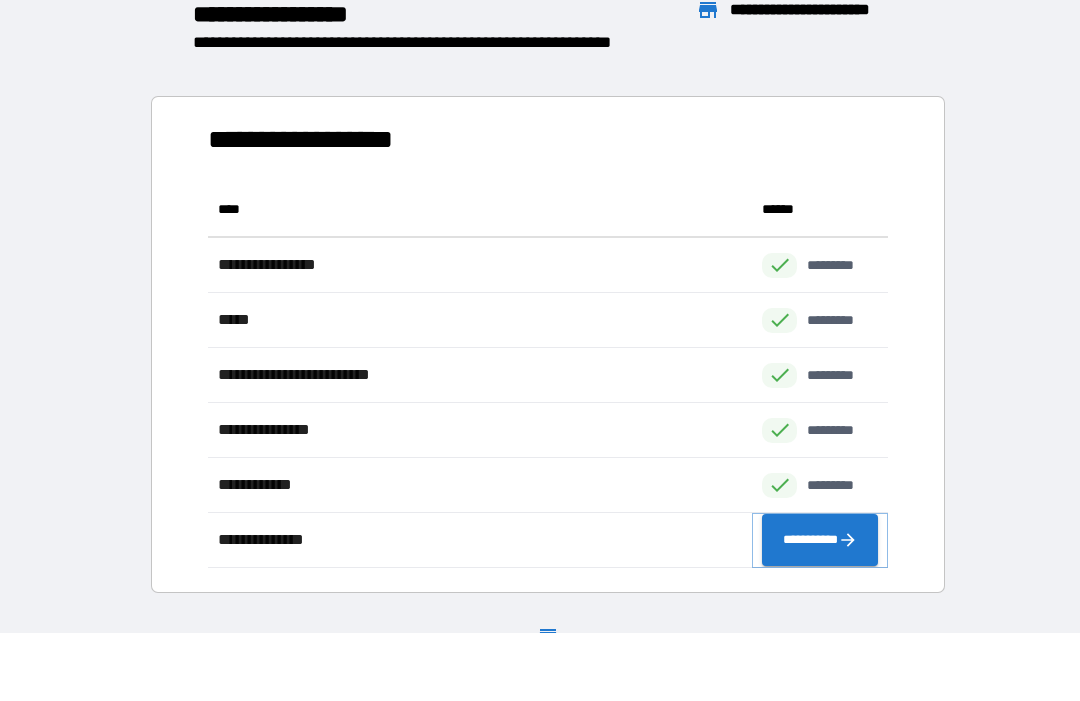 click on "**********" at bounding box center (820, 541) 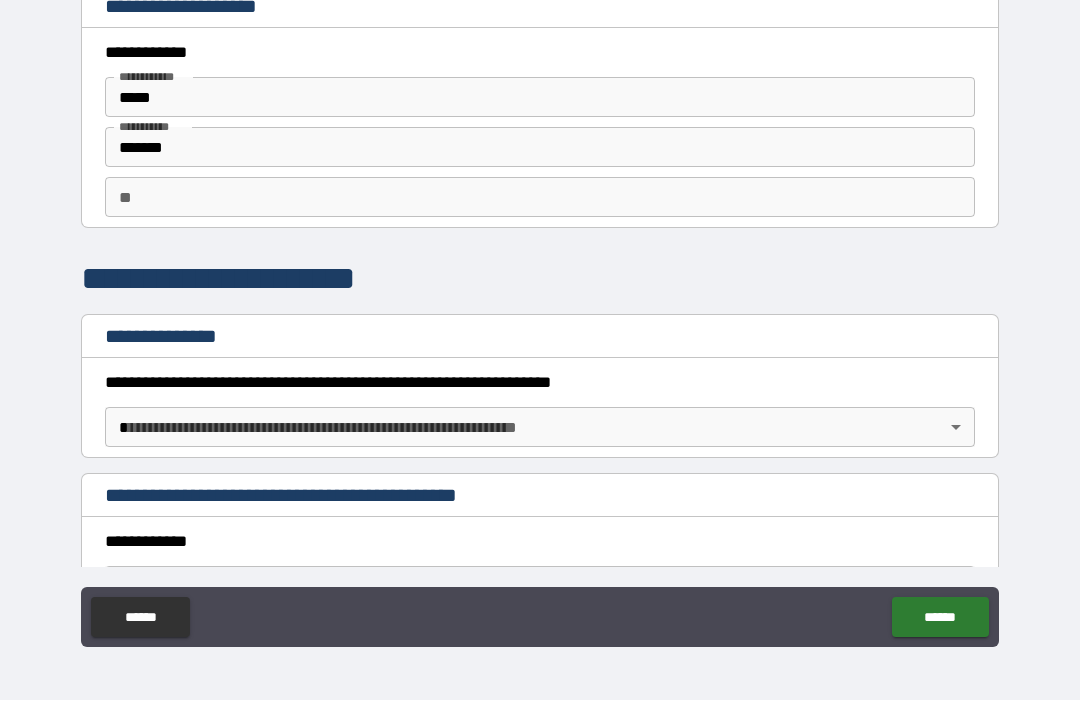 click on "**********" at bounding box center (540, 317) 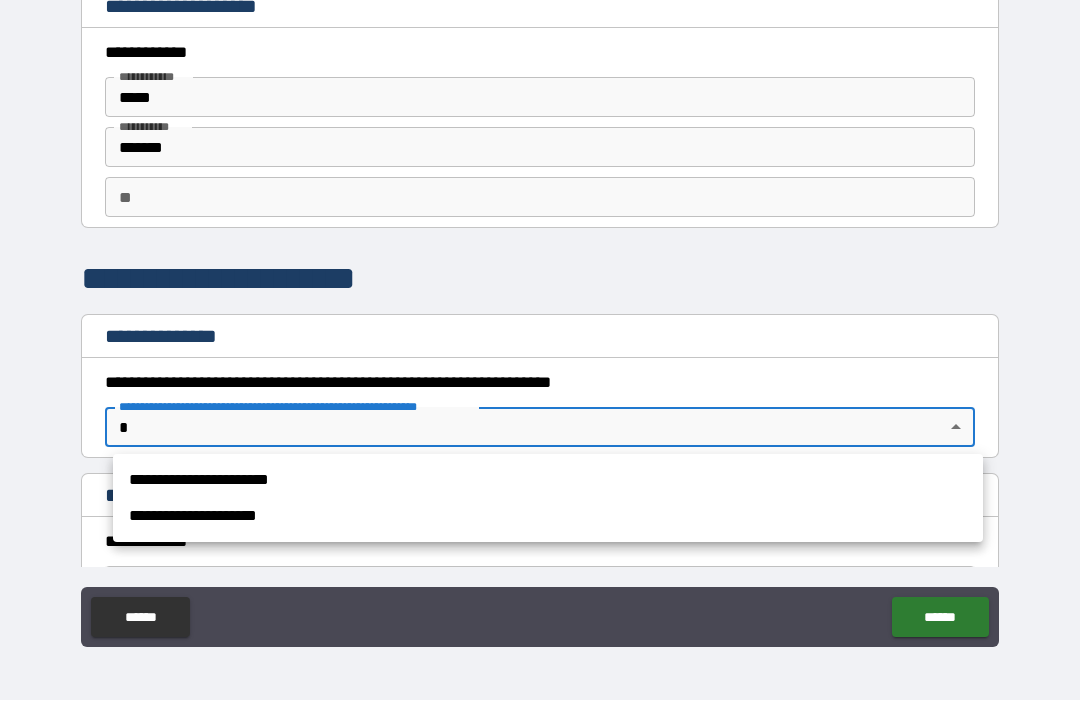 click on "**********" at bounding box center (548, 481) 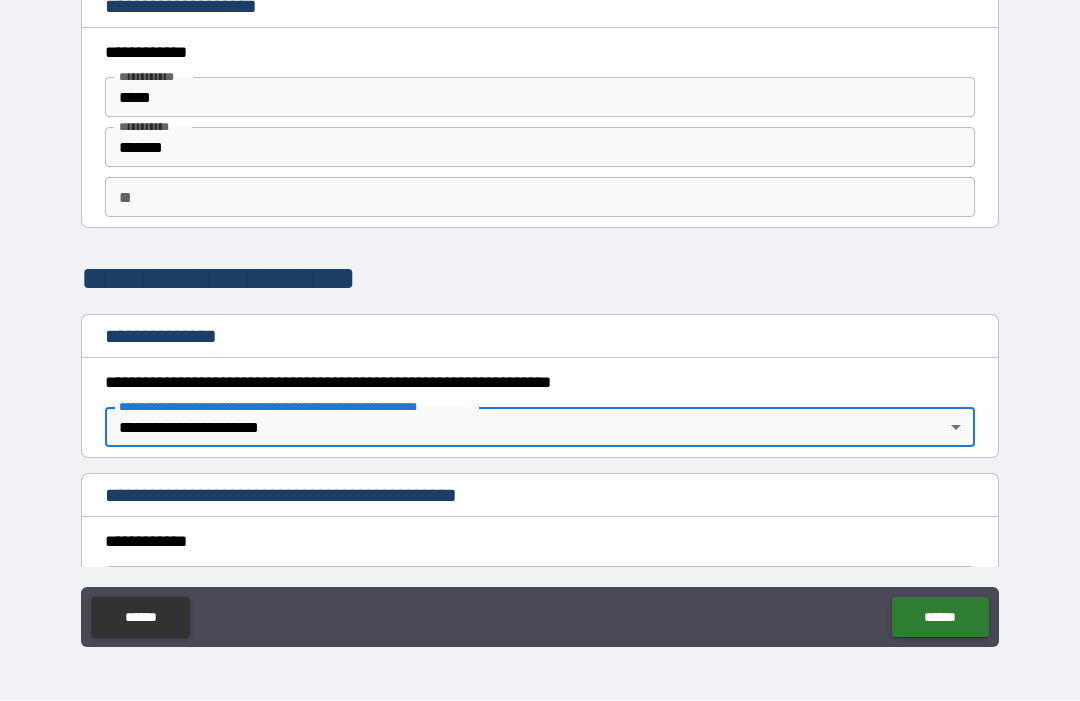 type on "*" 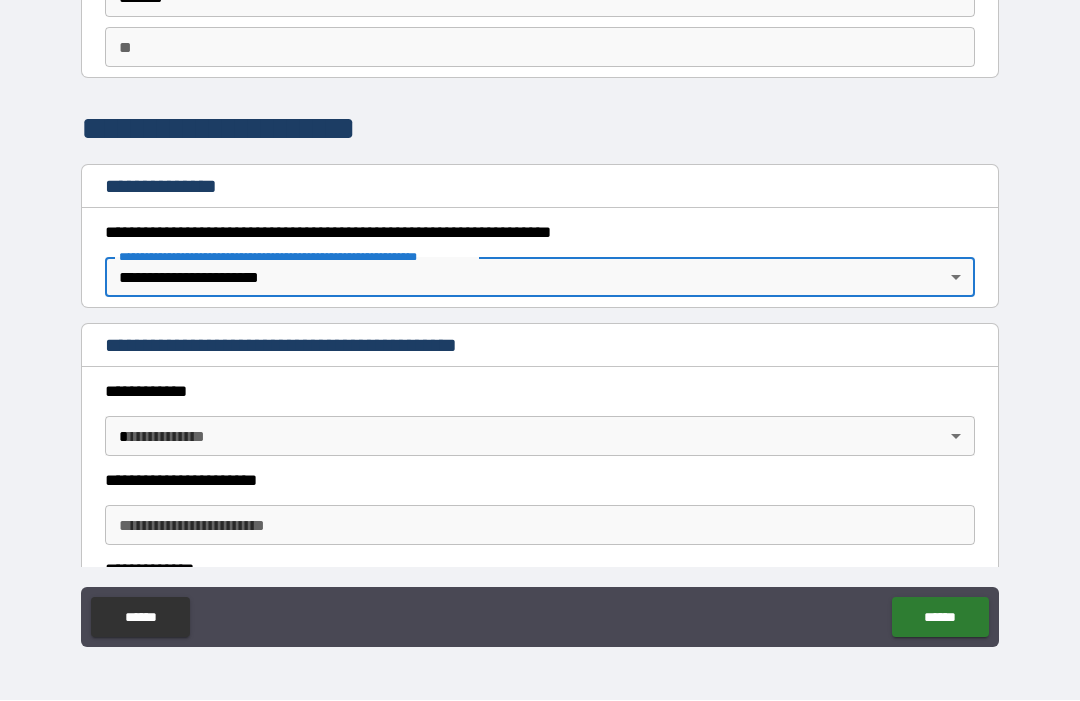 scroll, scrollTop: 152, scrollLeft: 0, axis: vertical 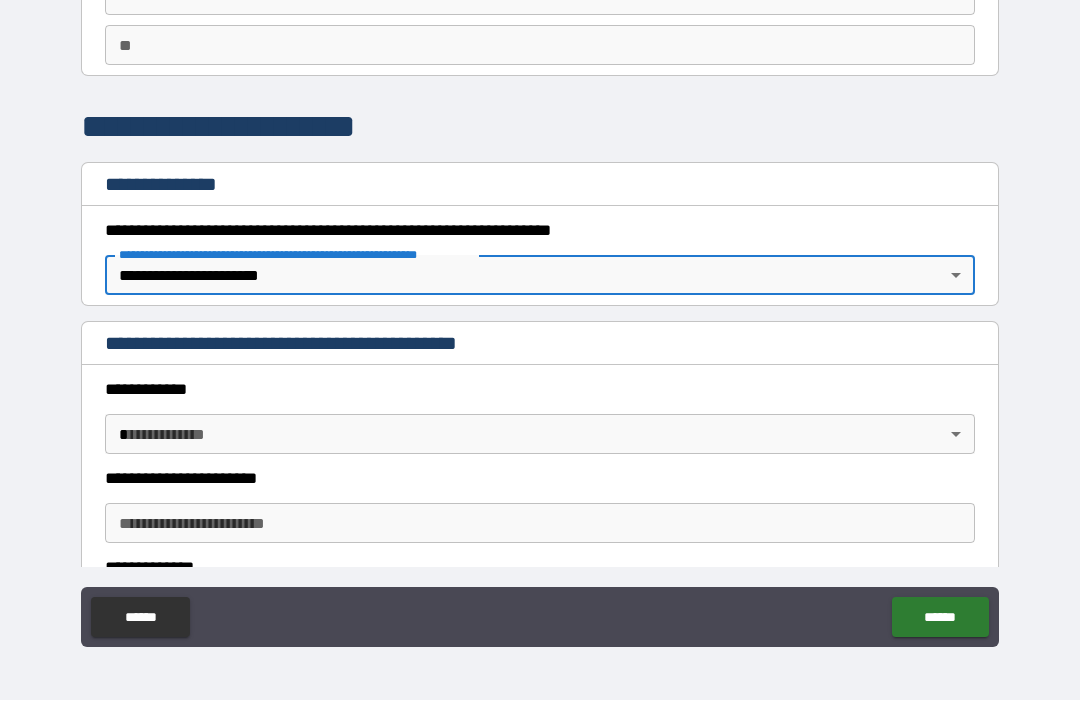 click on "**********" at bounding box center [540, 317] 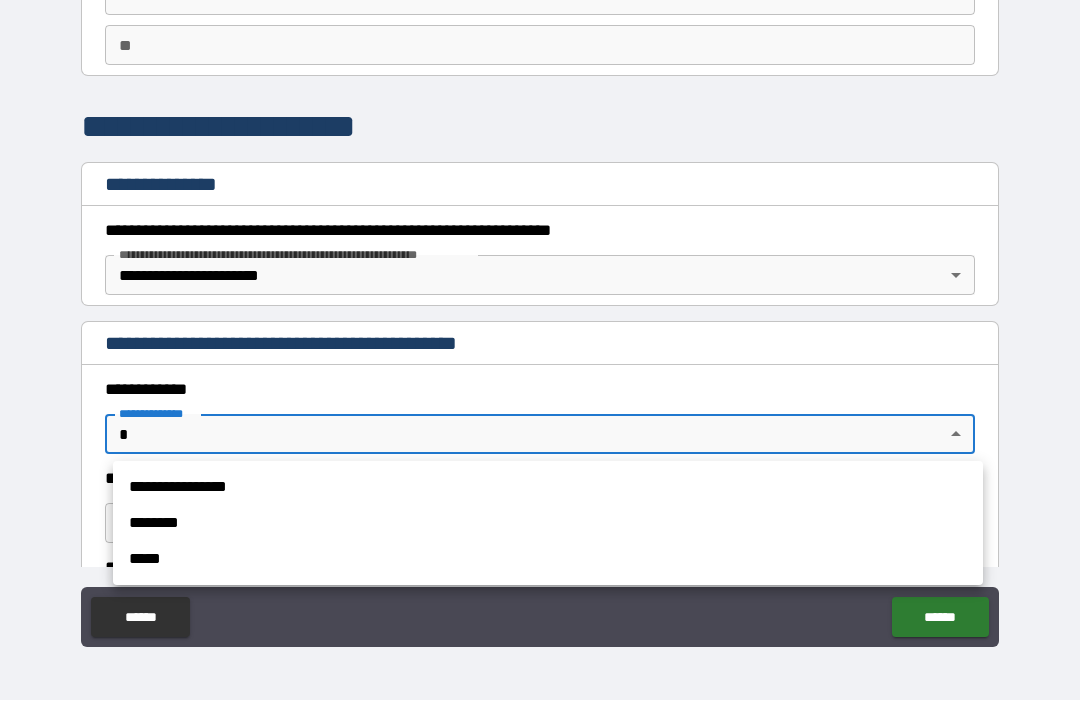click at bounding box center (540, 350) 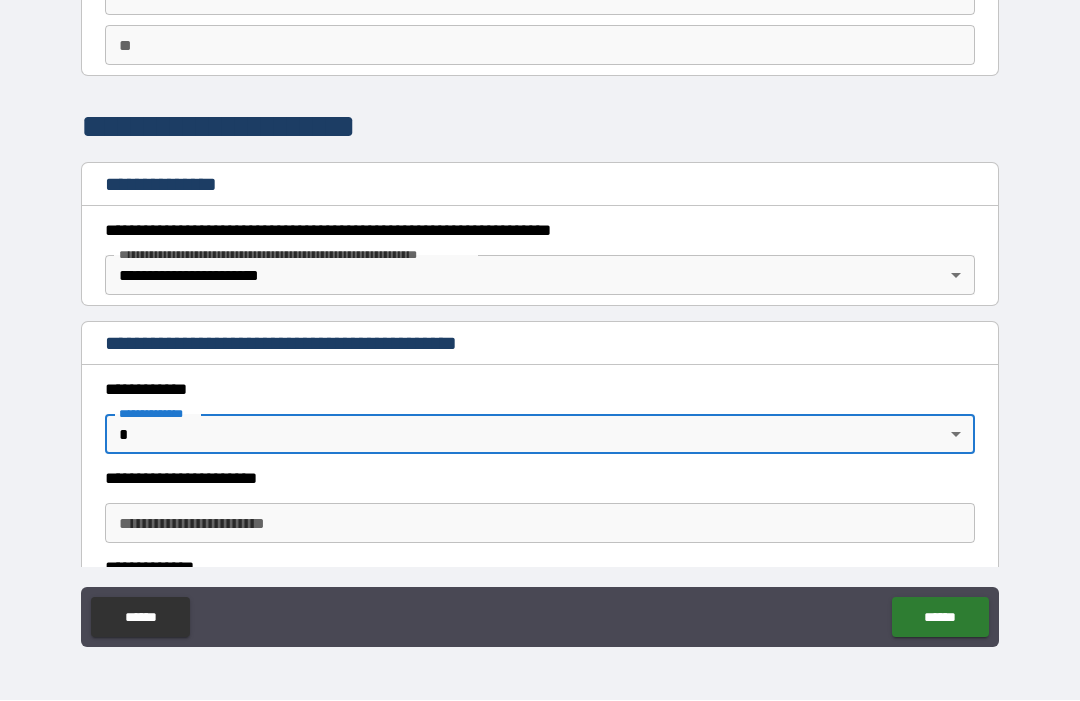 click on "**********" at bounding box center (540, 319) 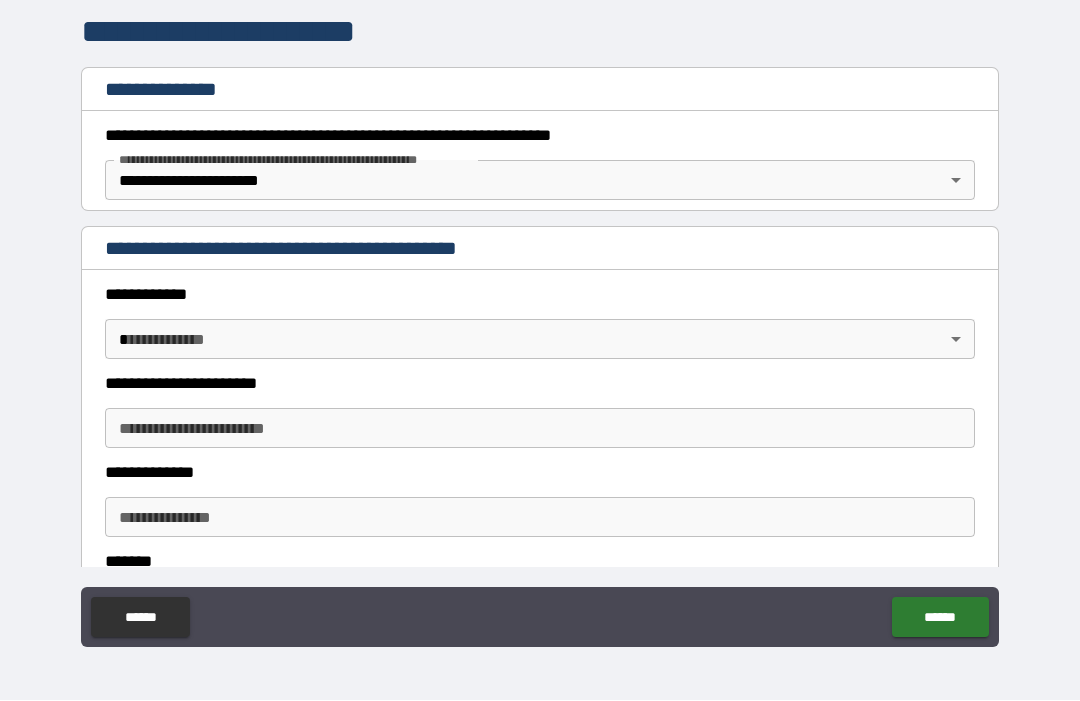 scroll, scrollTop: 253, scrollLeft: 0, axis: vertical 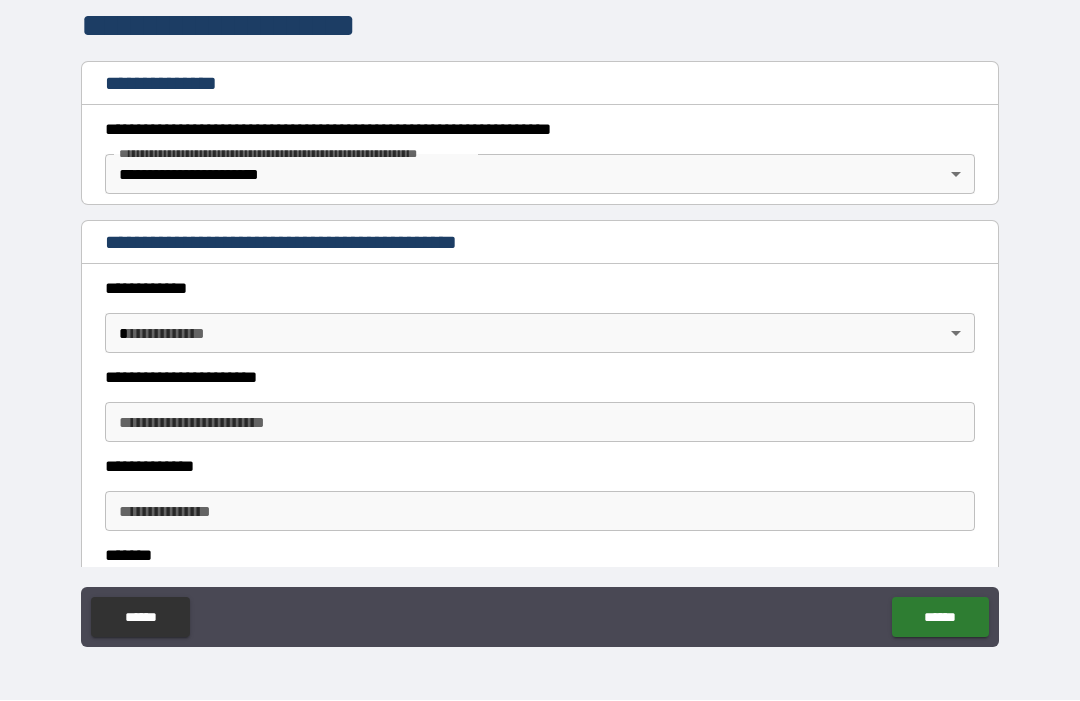 click on "**********" at bounding box center (540, 317) 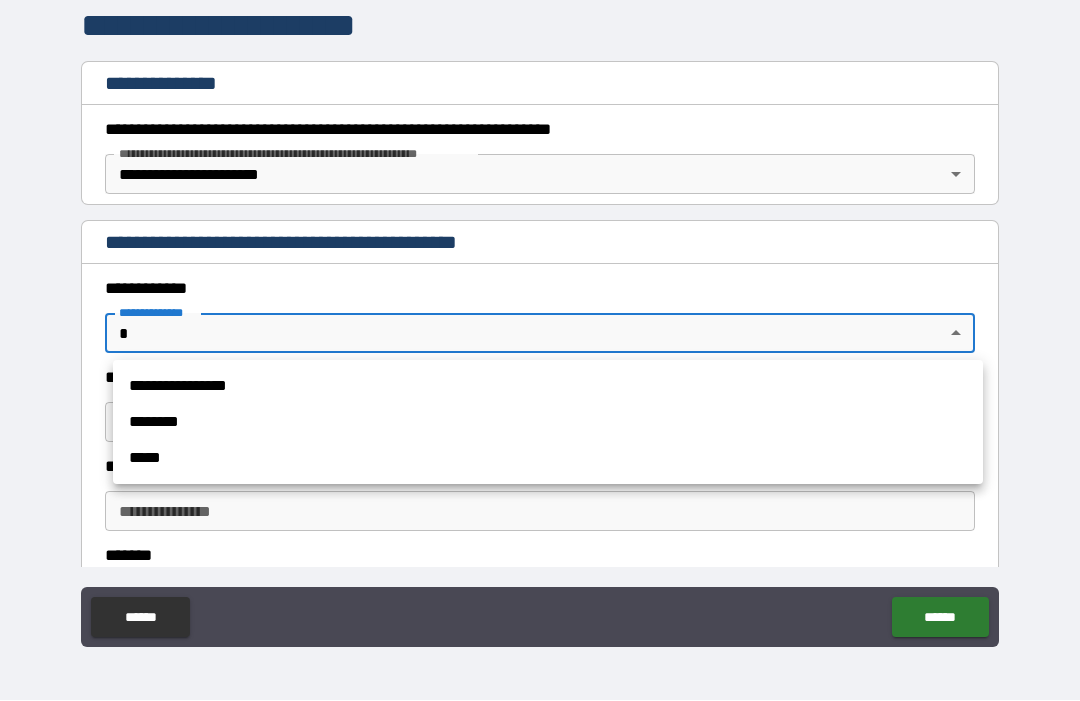 click on "*****" at bounding box center [548, 459] 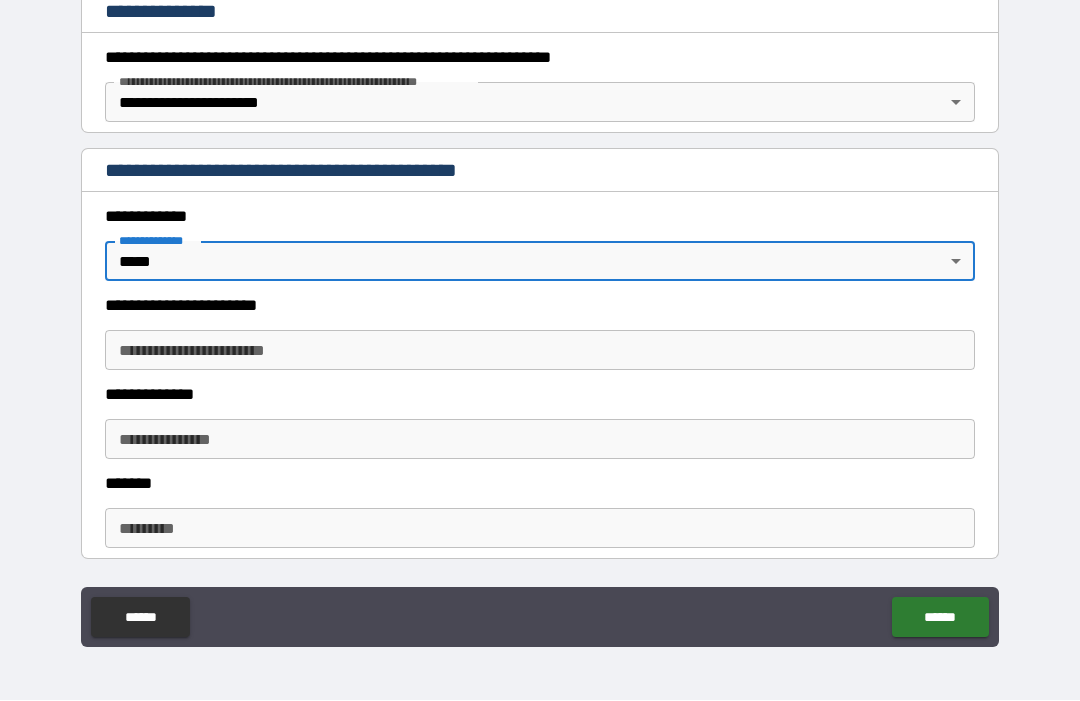scroll, scrollTop: 319, scrollLeft: 0, axis: vertical 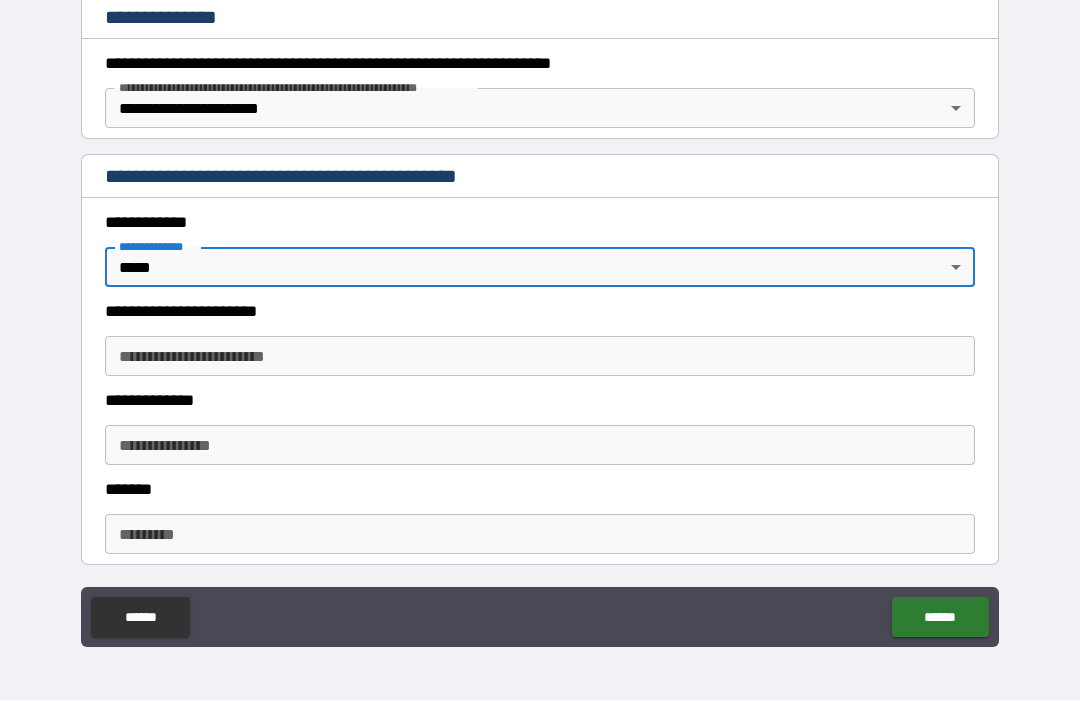 click on "**********" at bounding box center [540, 317] 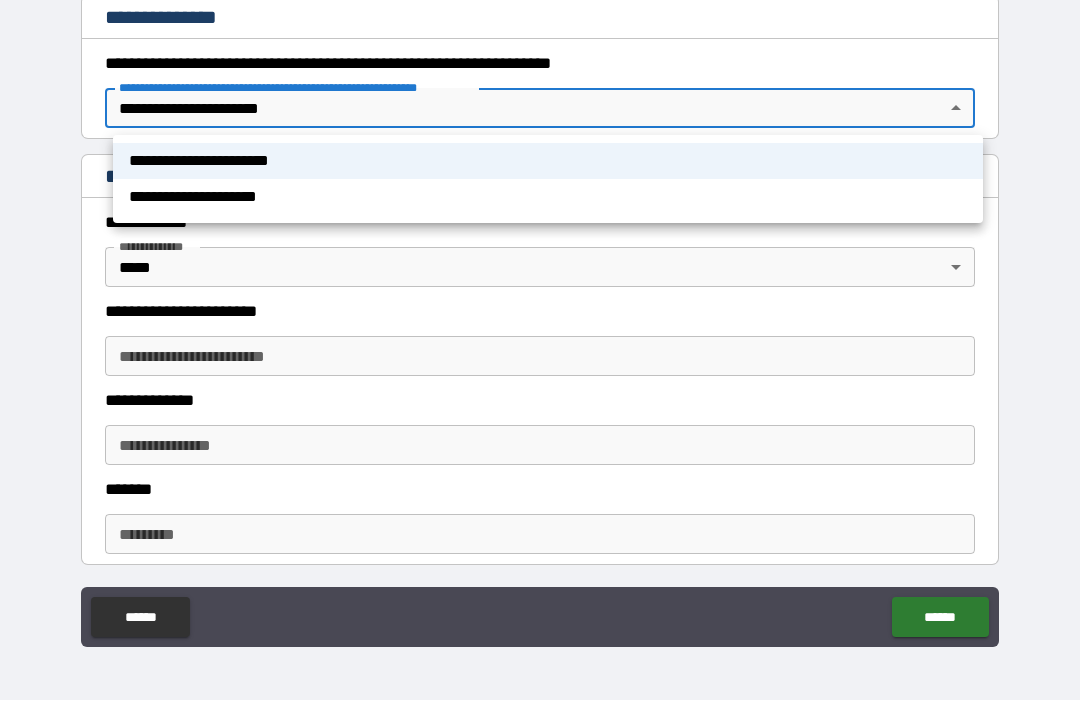 click at bounding box center (540, 350) 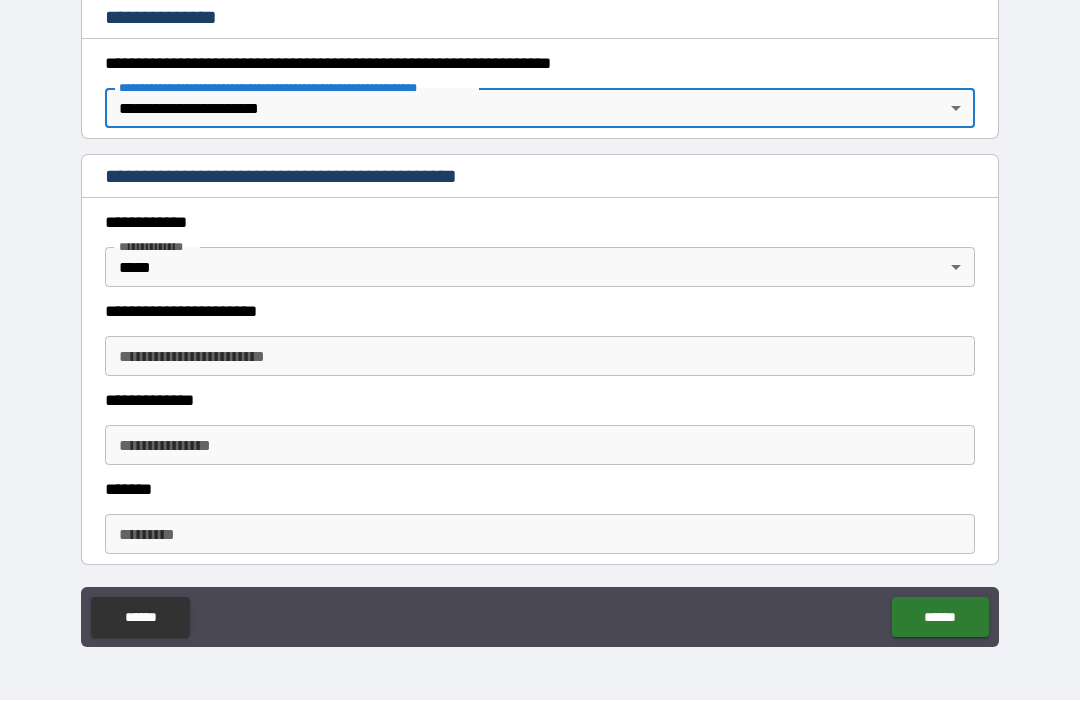 click on "******" at bounding box center [140, 618] 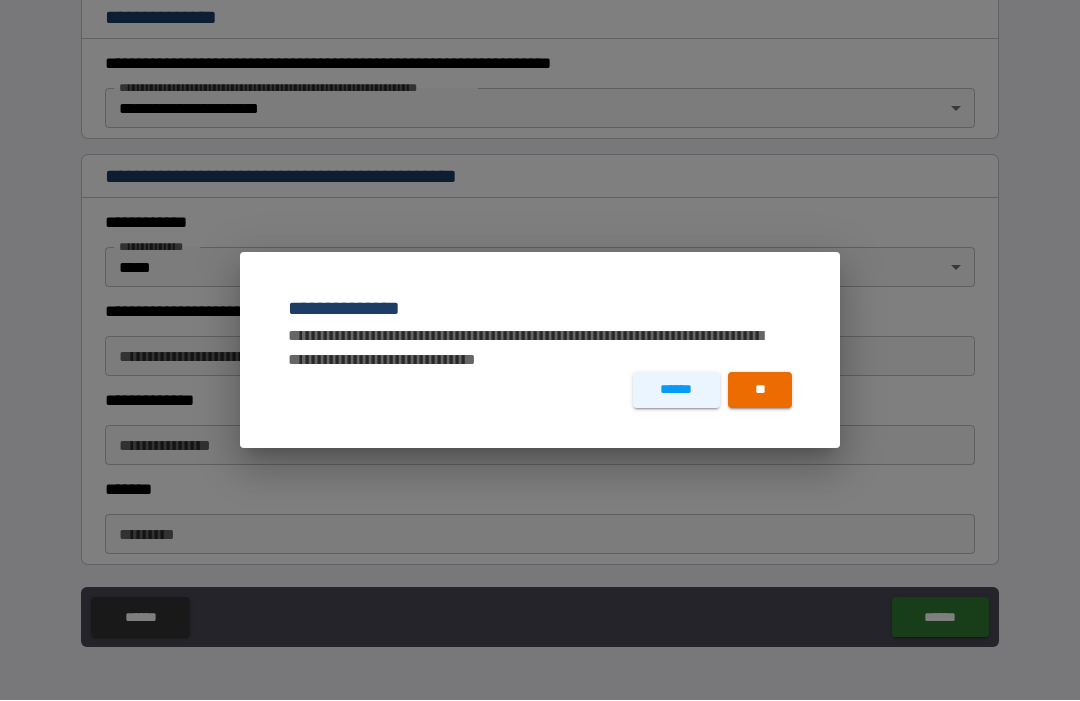 click on "******" at bounding box center (676, 391) 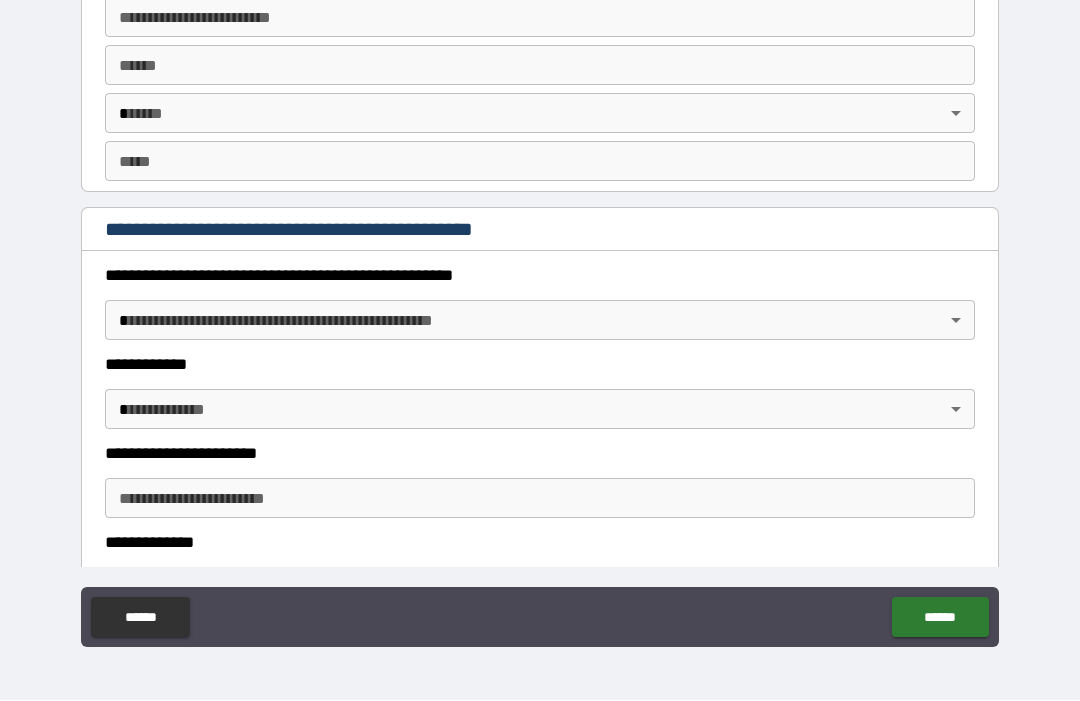 scroll, scrollTop: 1585, scrollLeft: 0, axis: vertical 